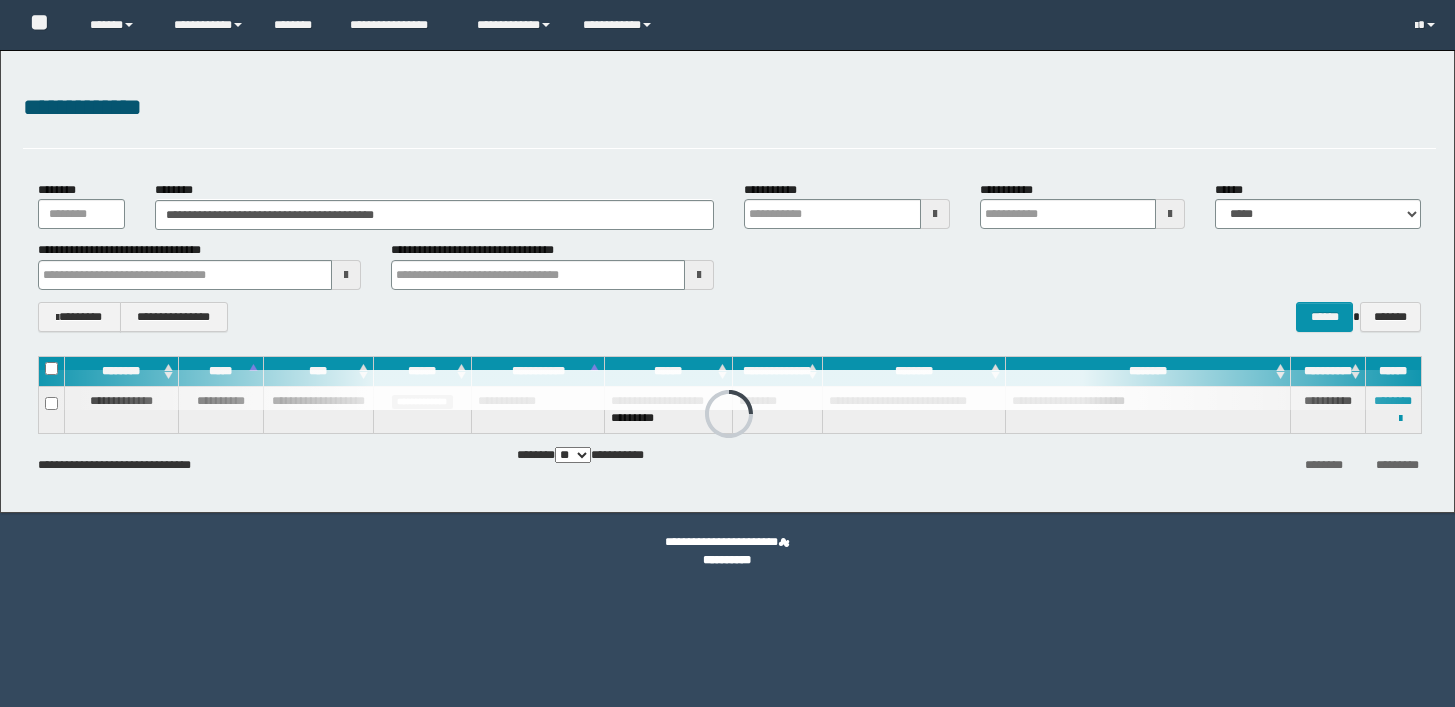 scroll, scrollTop: 0, scrollLeft: 0, axis: both 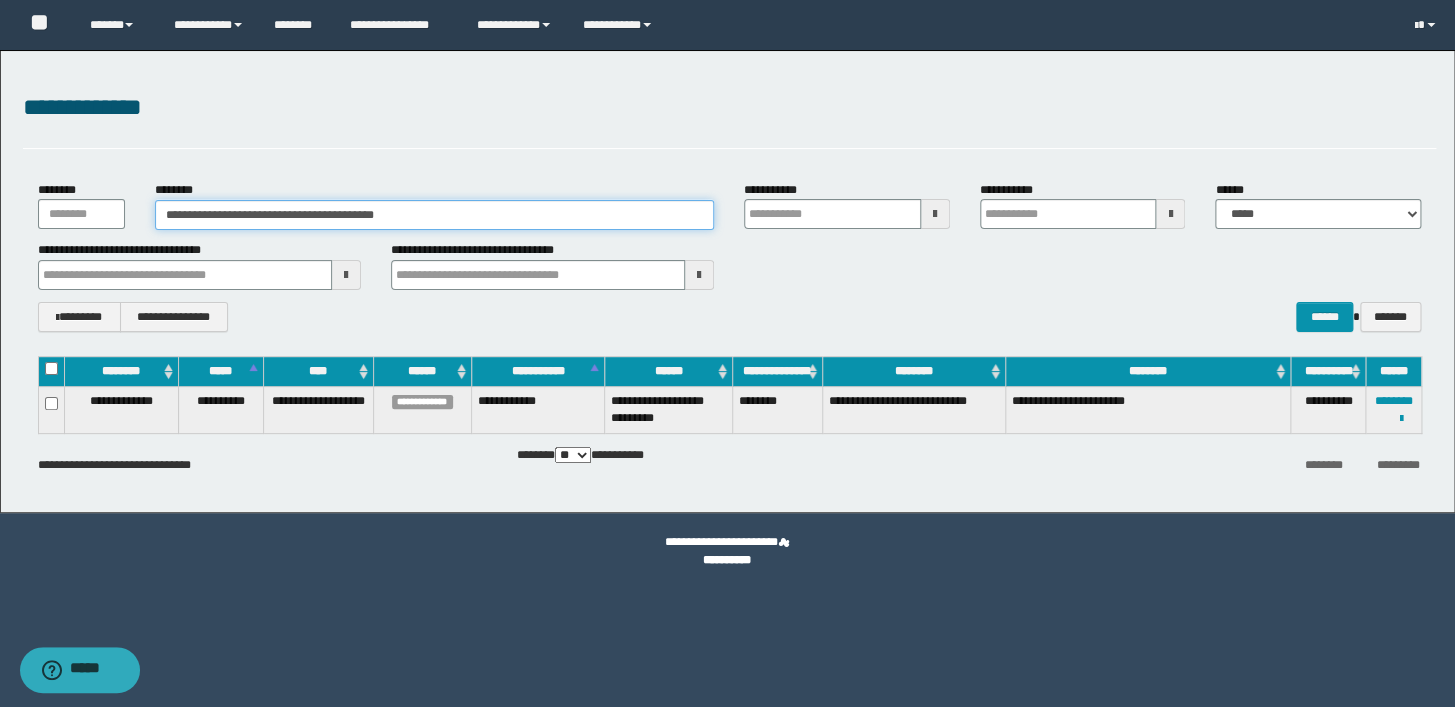 drag, startPoint x: 369, startPoint y: 209, endPoint x: 156, endPoint y: 210, distance: 213.00235 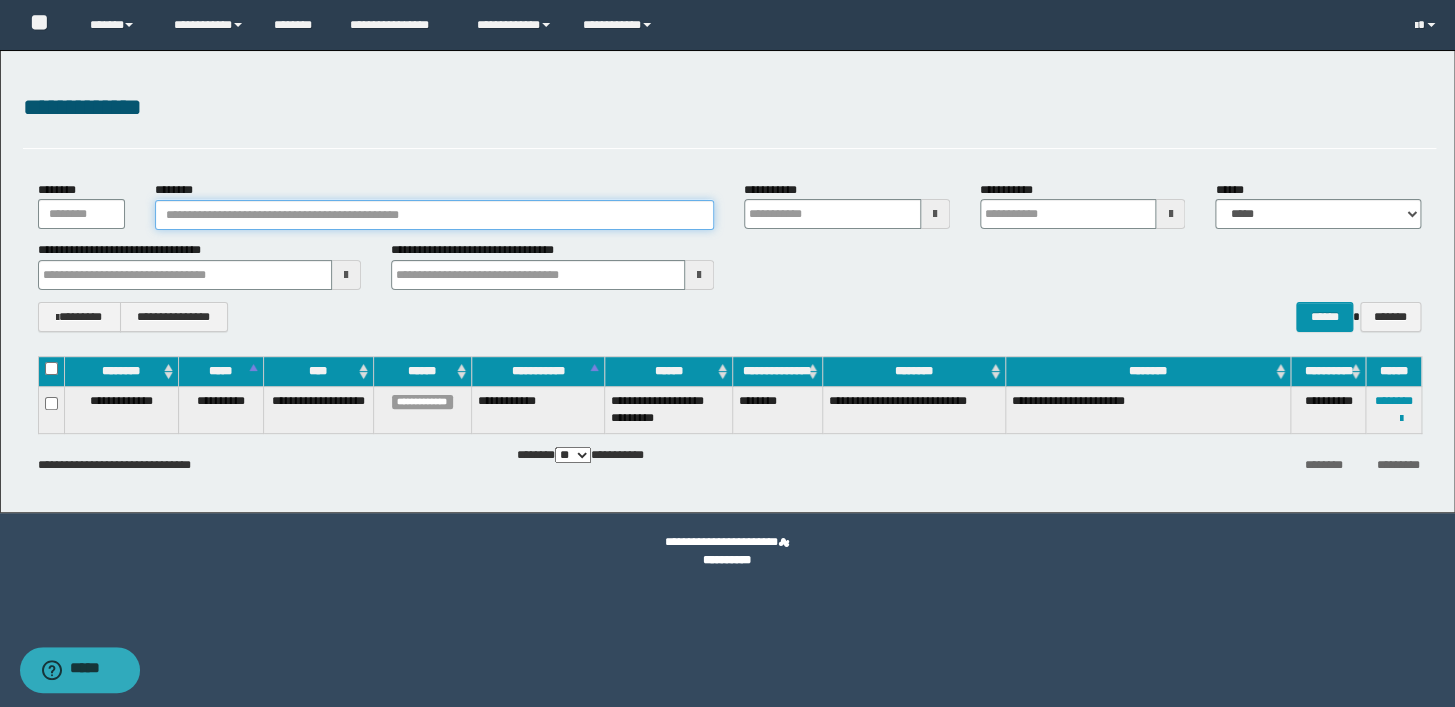 paste on "********" 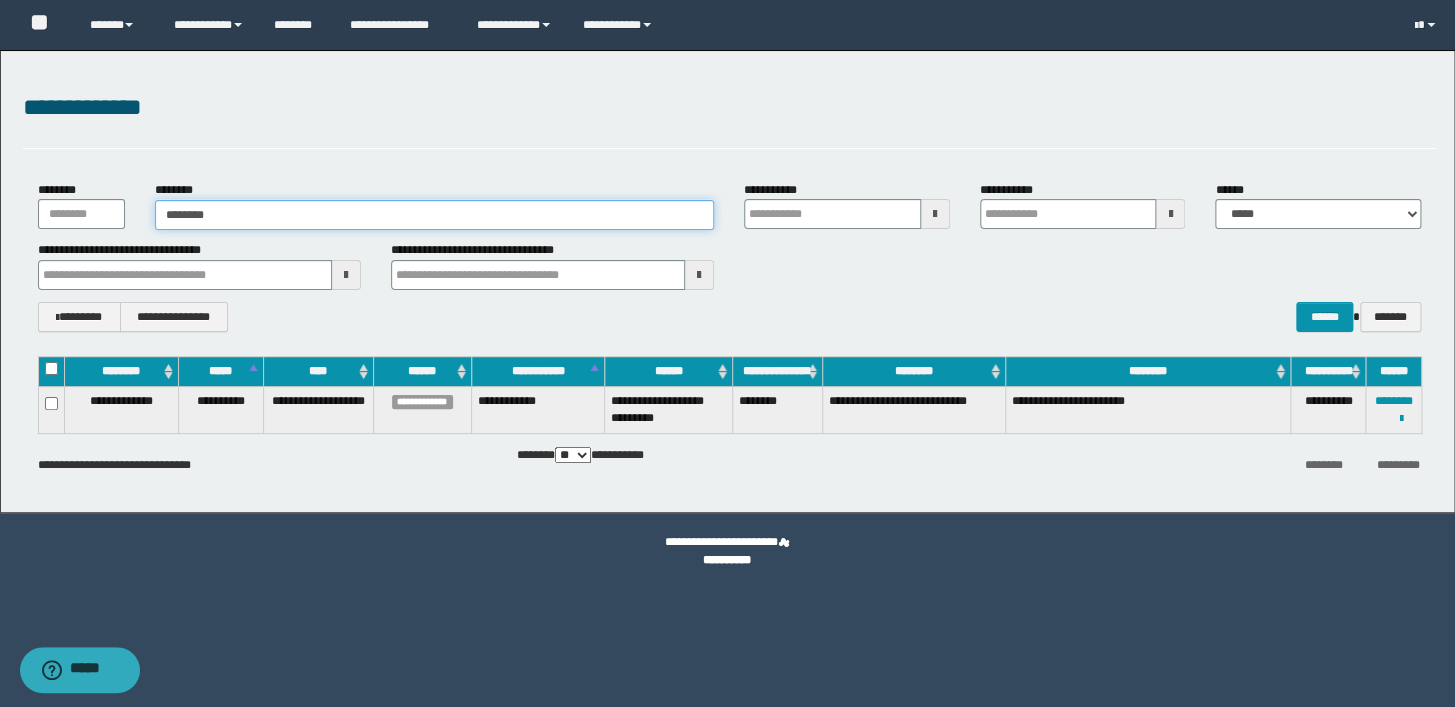 type on "********" 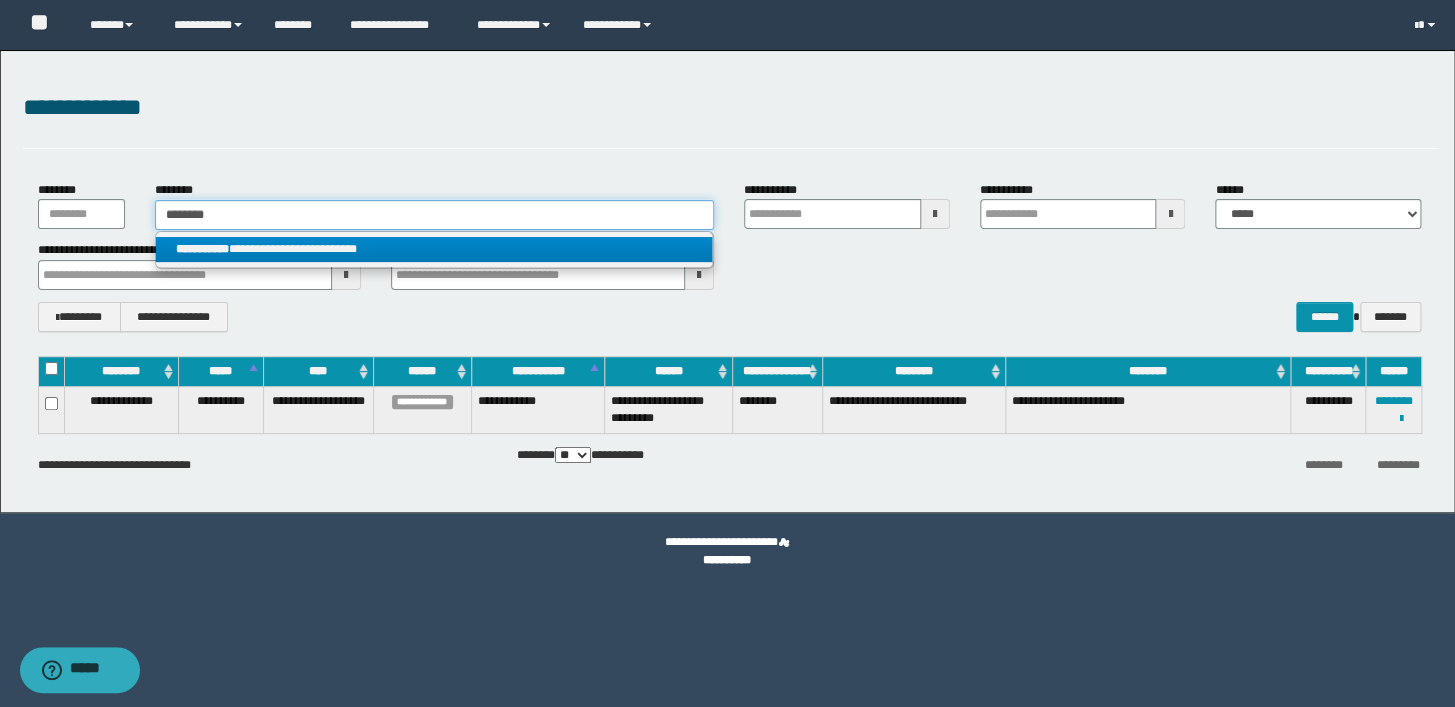 type on "********" 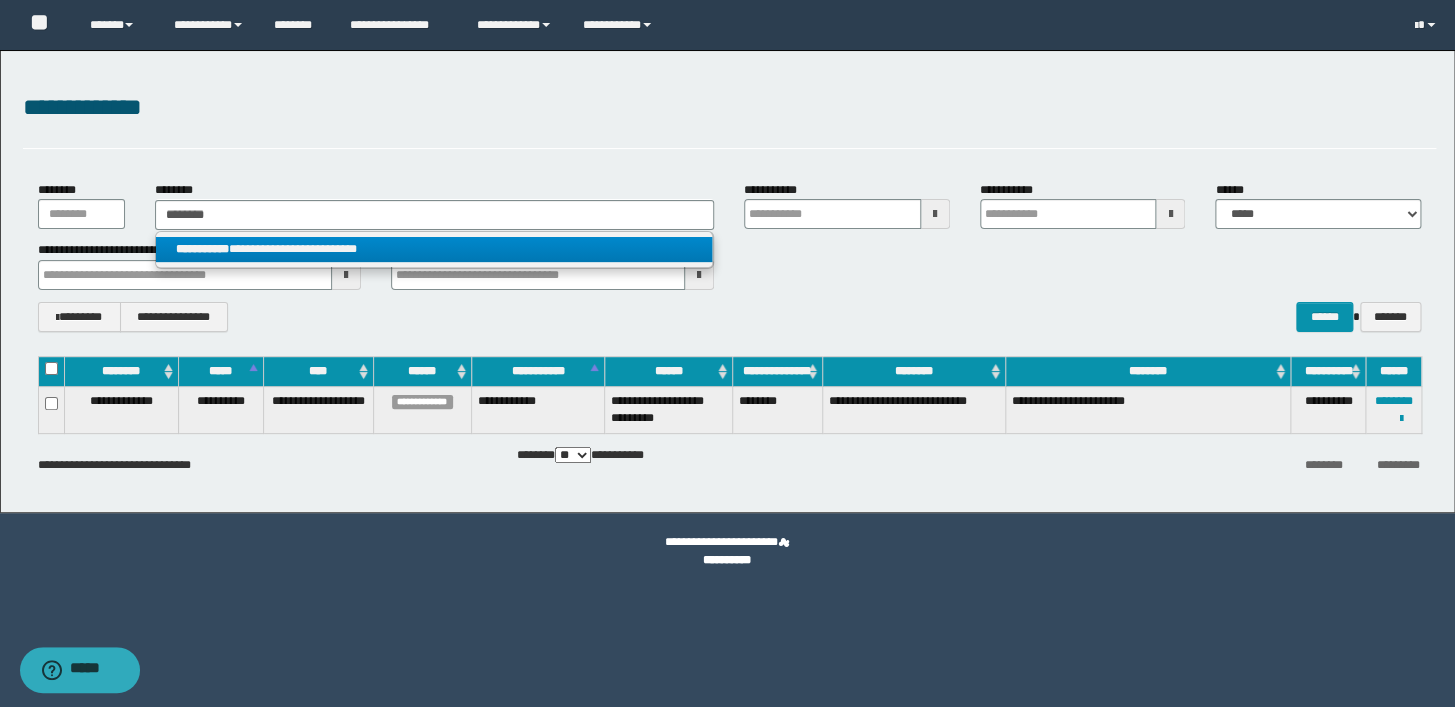 click on "**********" at bounding box center [434, 249] 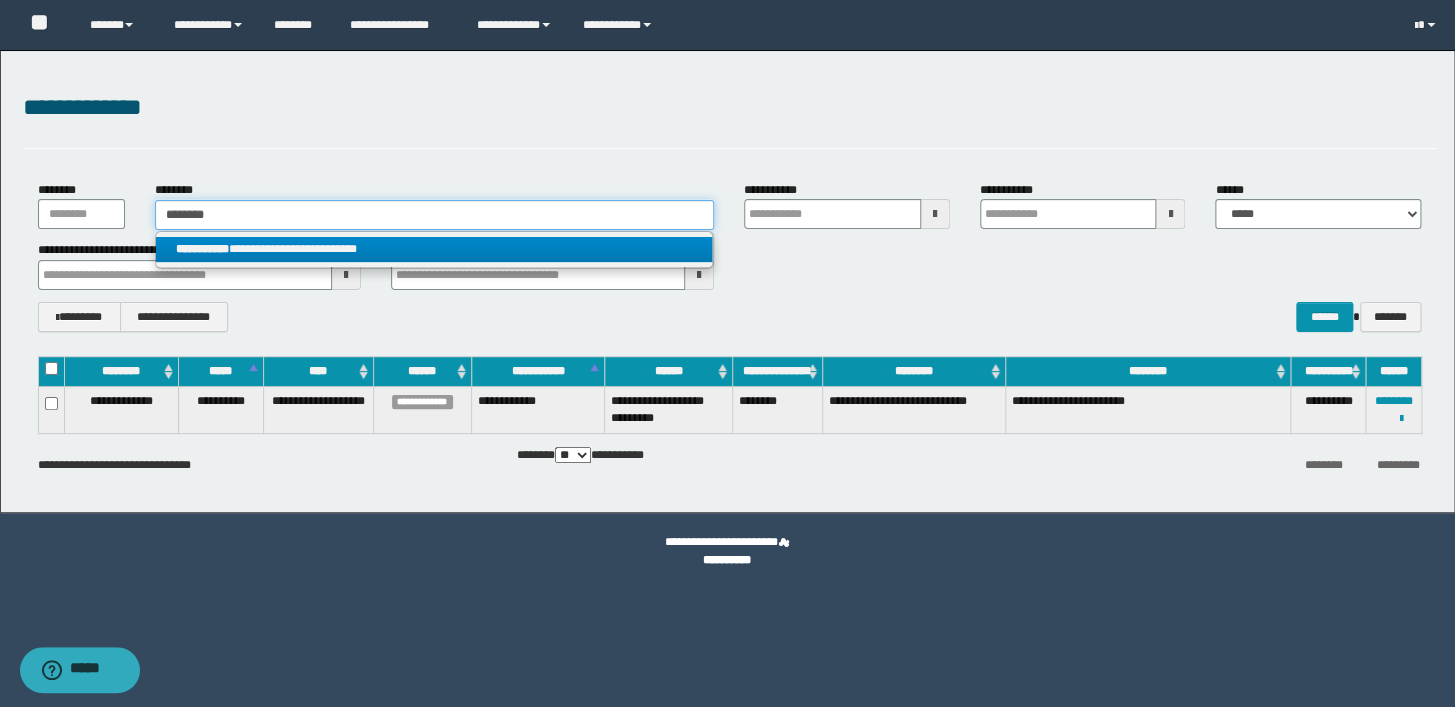type 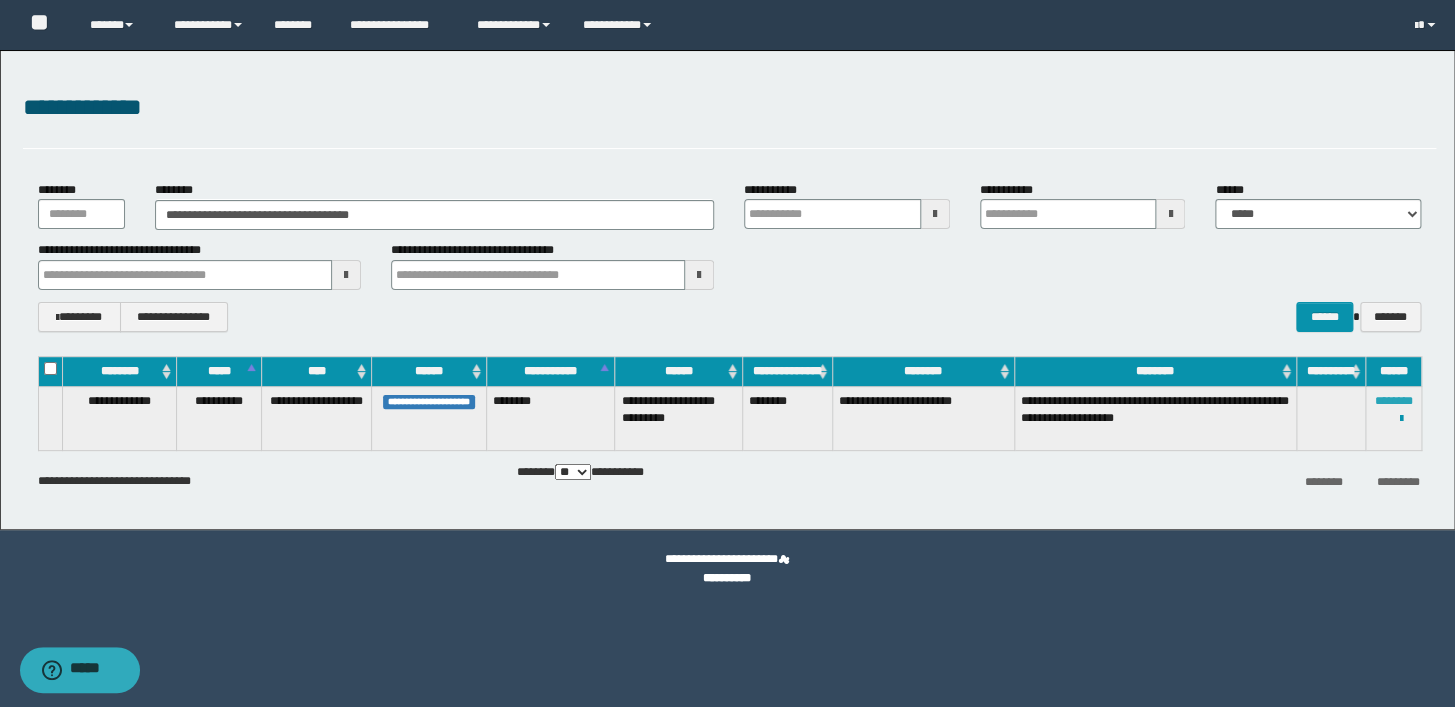 click on "********" at bounding box center (1393, 401) 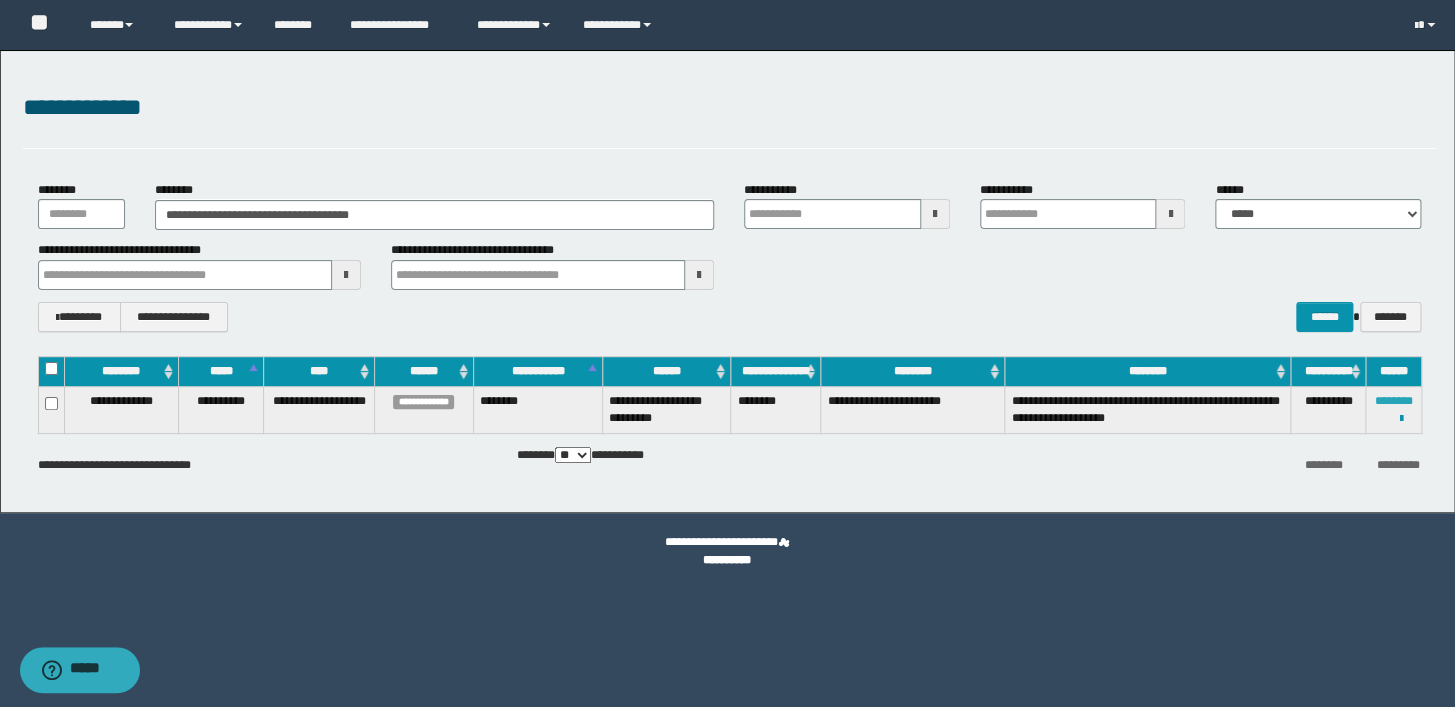 click on "********" at bounding box center [1393, 401] 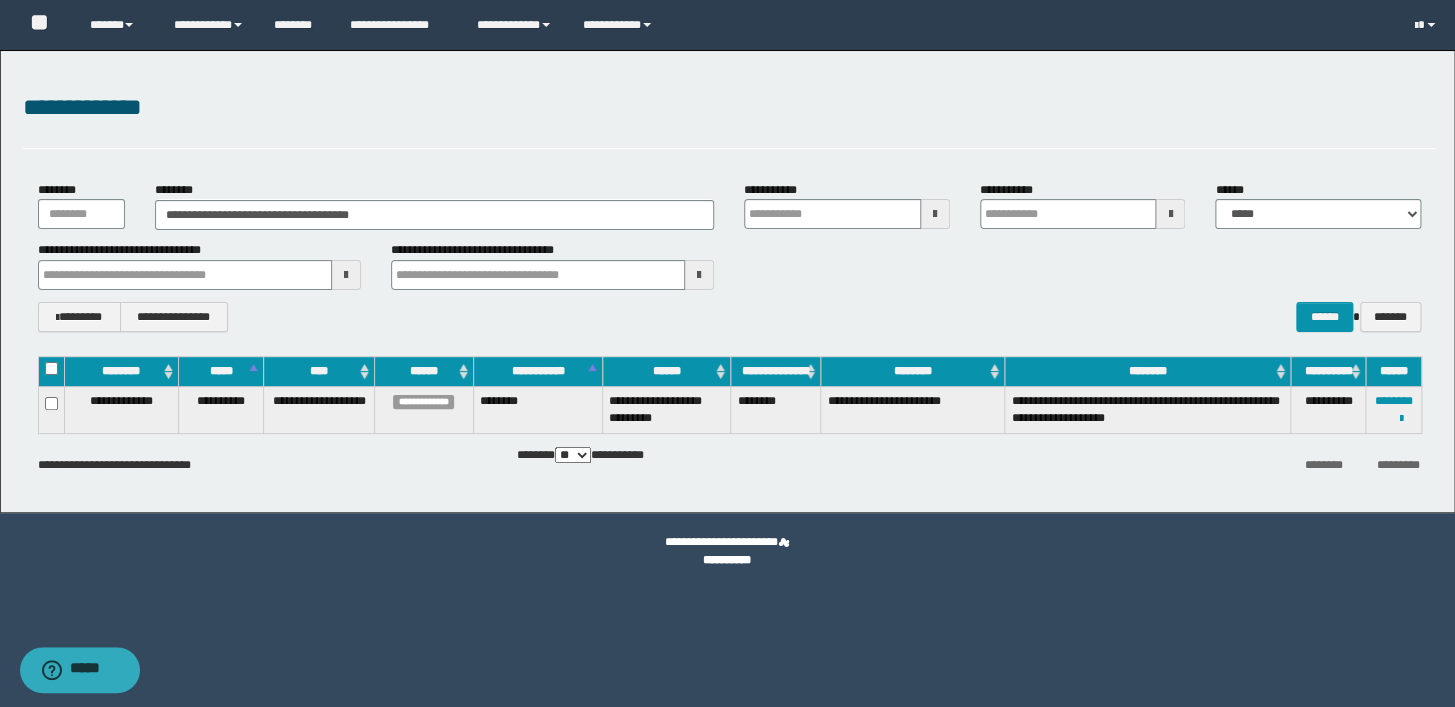 click on "**********" at bounding box center (729, 265) 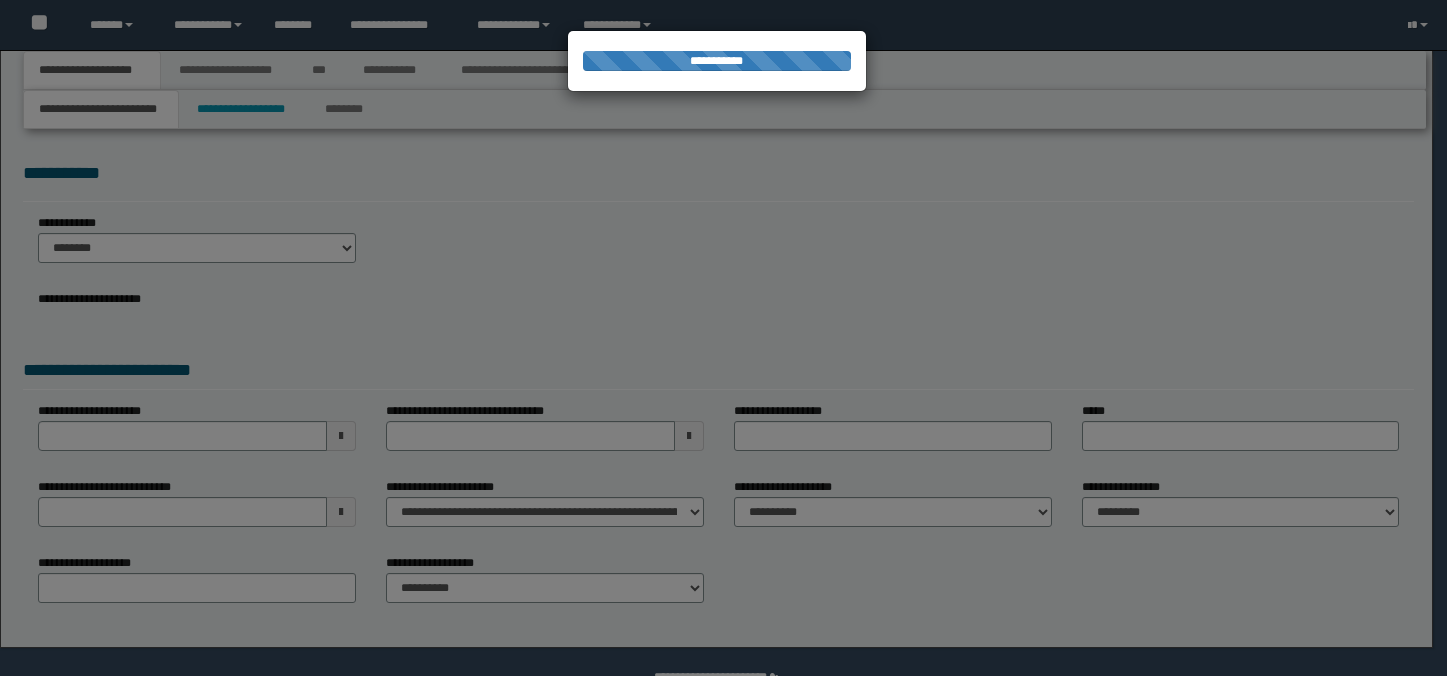 scroll, scrollTop: 0, scrollLeft: 0, axis: both 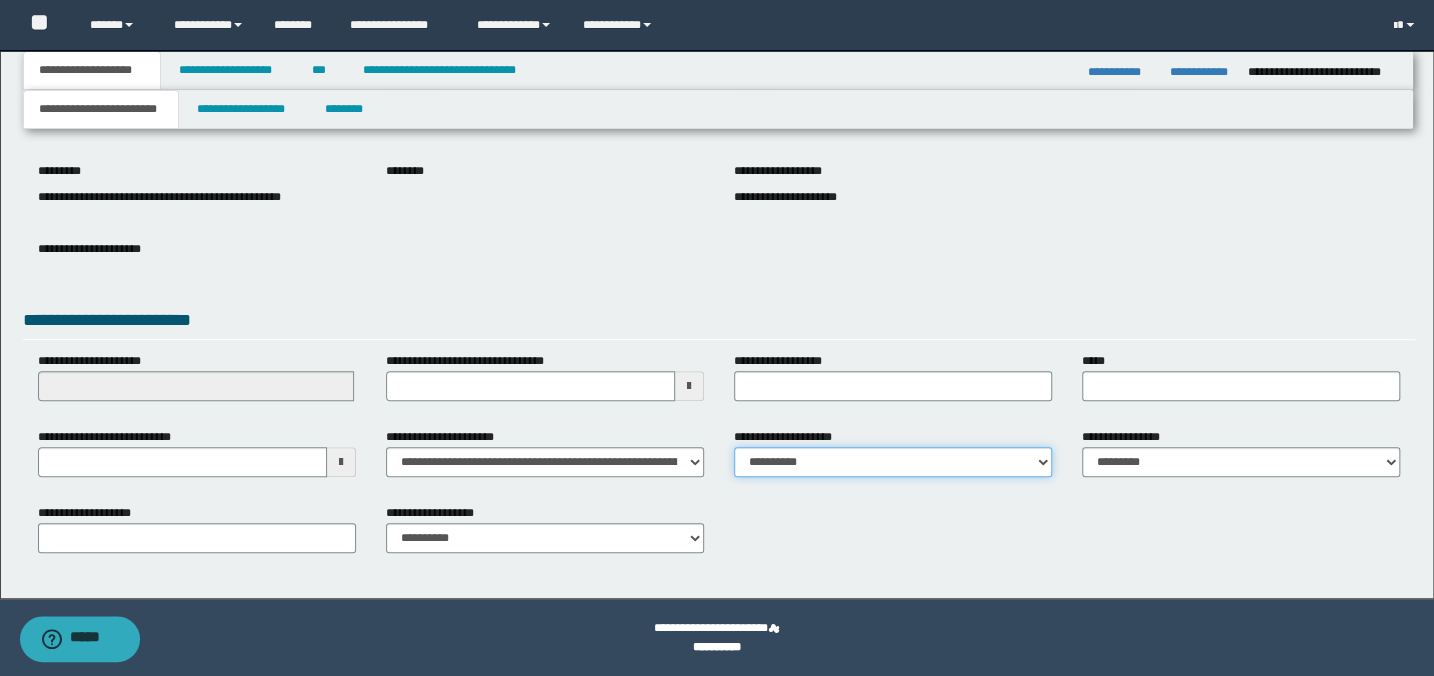 click on "**********" at bounding box center [893, 462] 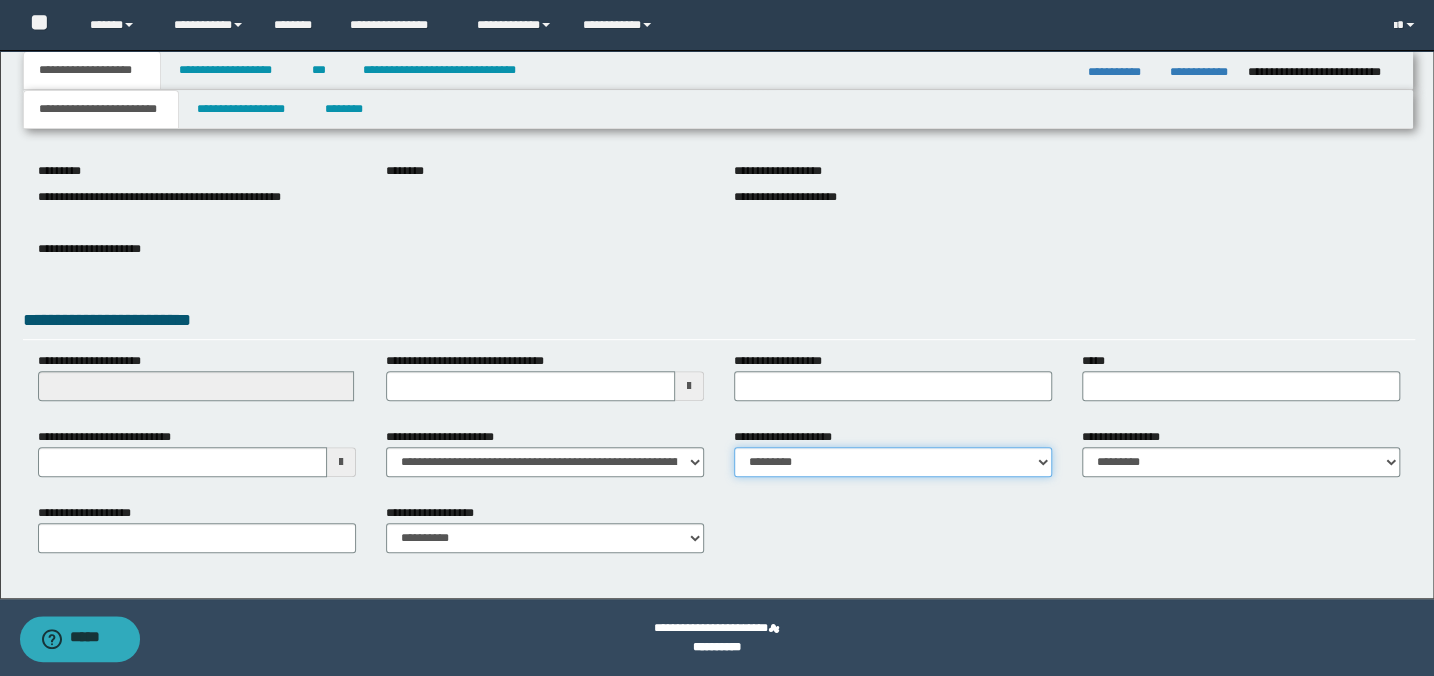 click on "**********" at bounding box center (893, 462) 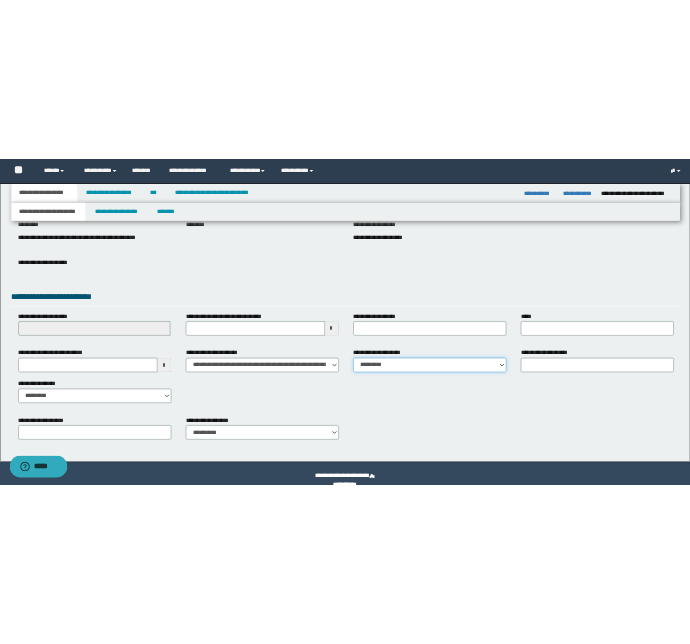 scroll, scrollTop: 270, scrollLeft: 0, axis: vertical 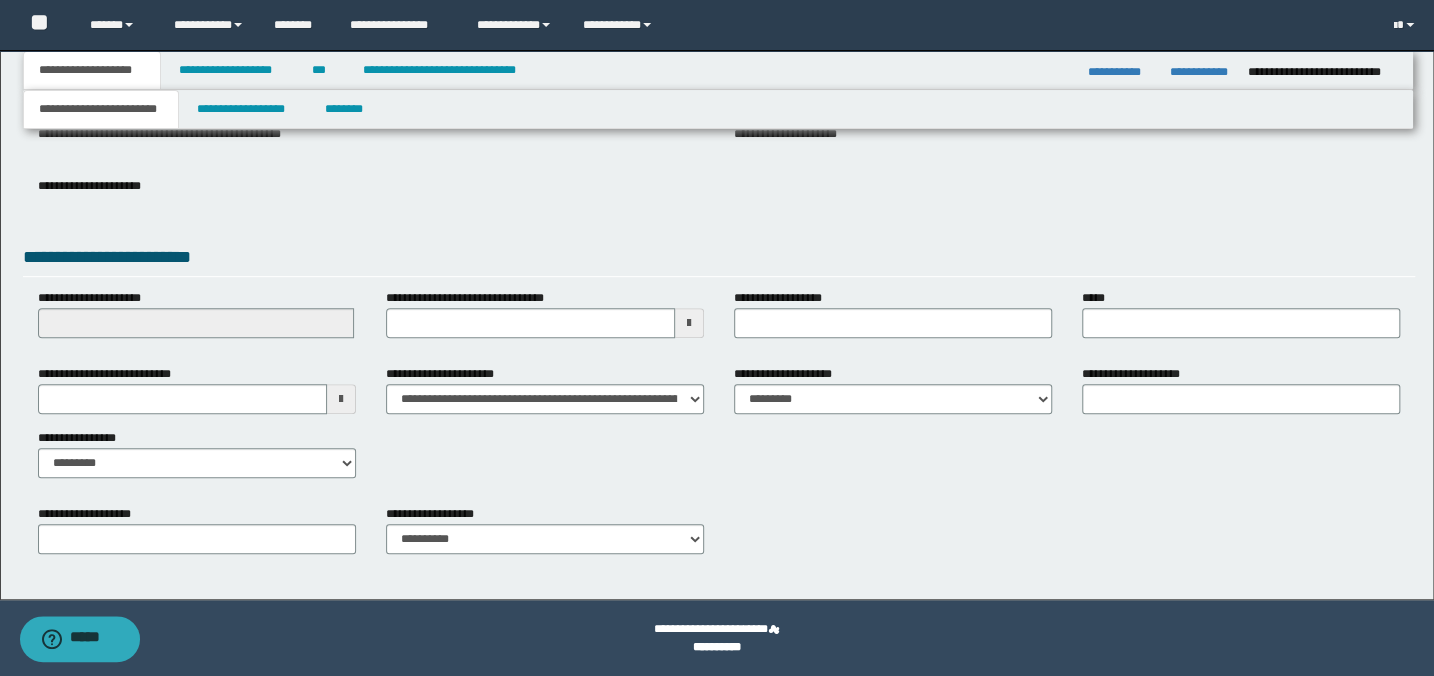click on "**********" at bounding box center (197, 421) 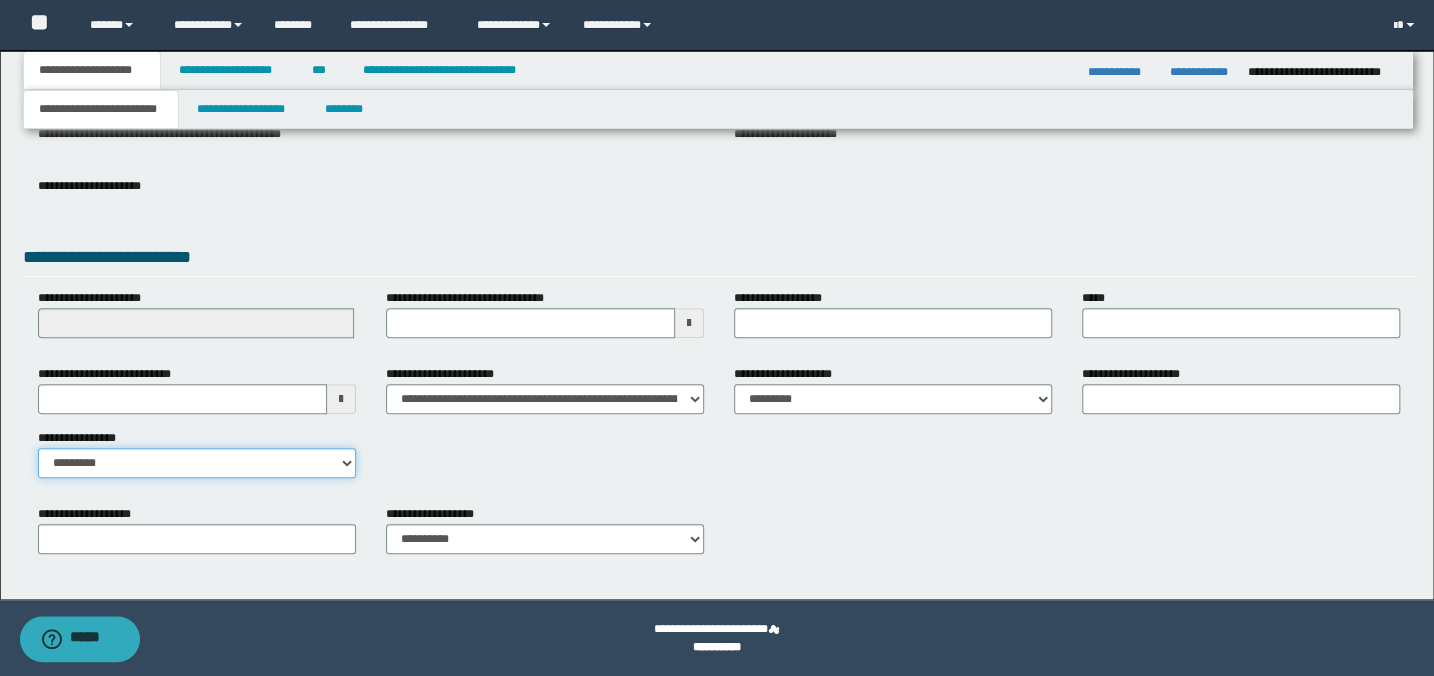click on "**********" at bounding box center (197, 463) 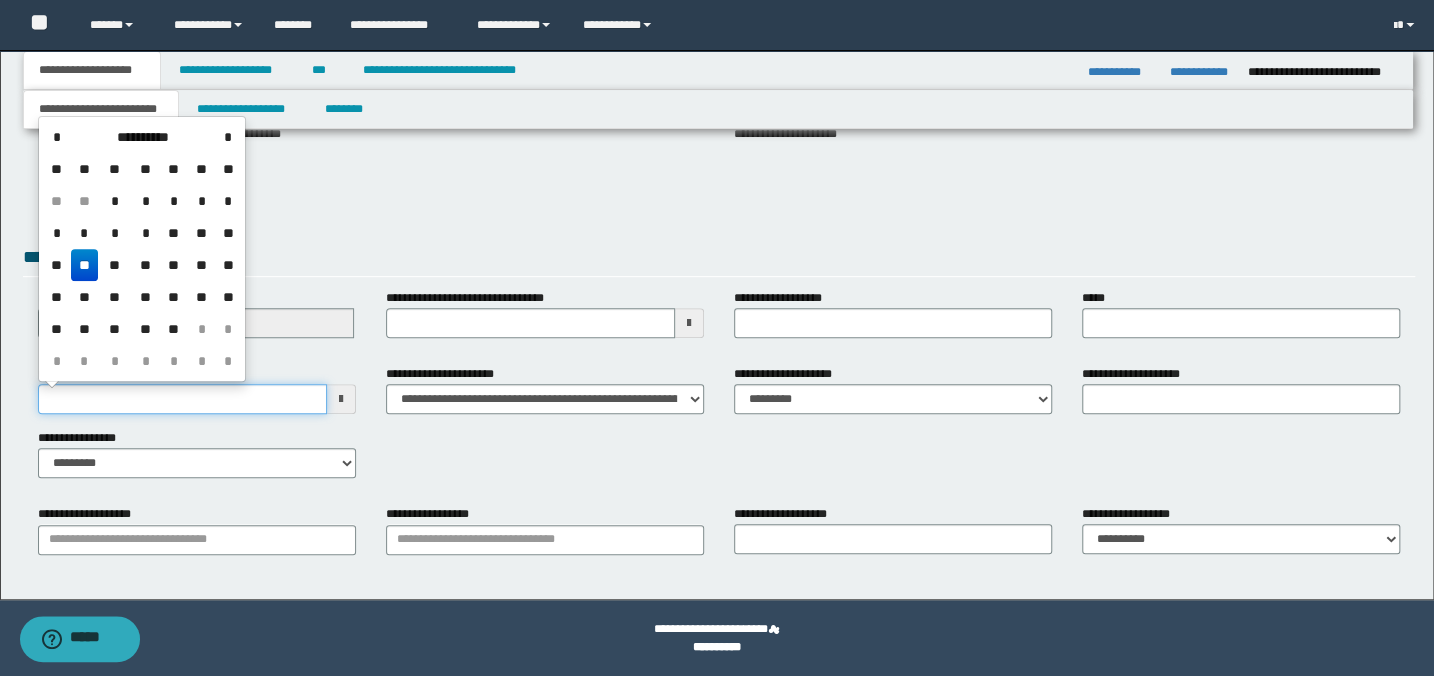 click on "**********" at bounding box center [182, 399] 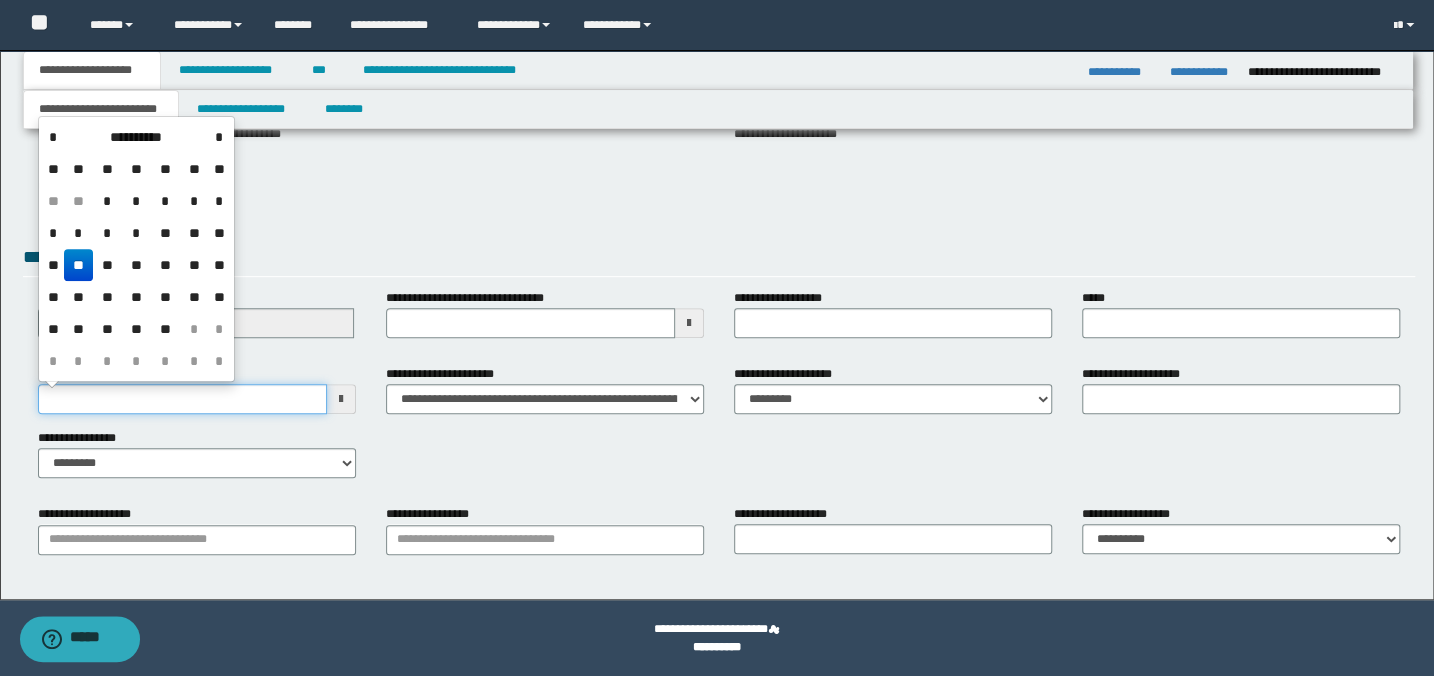 click on "**********" at bounding box center (182, 399) 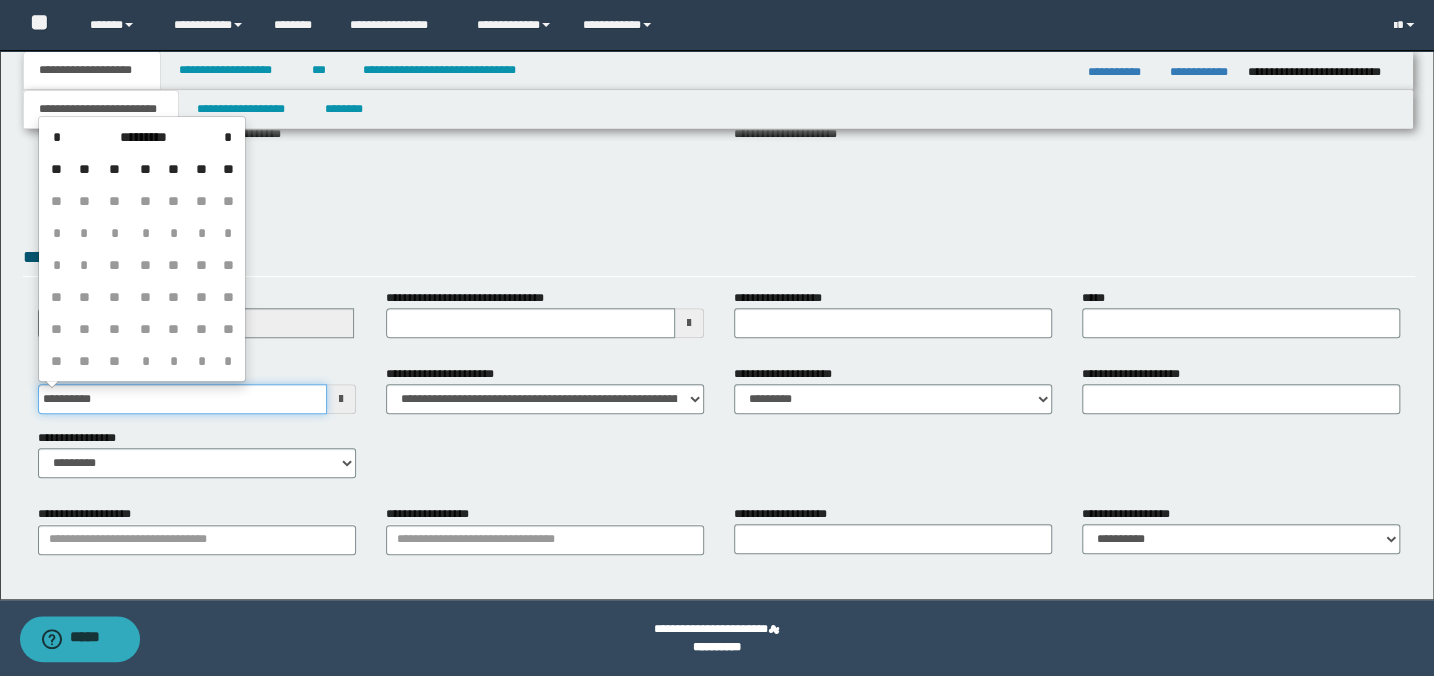 type on "**********" 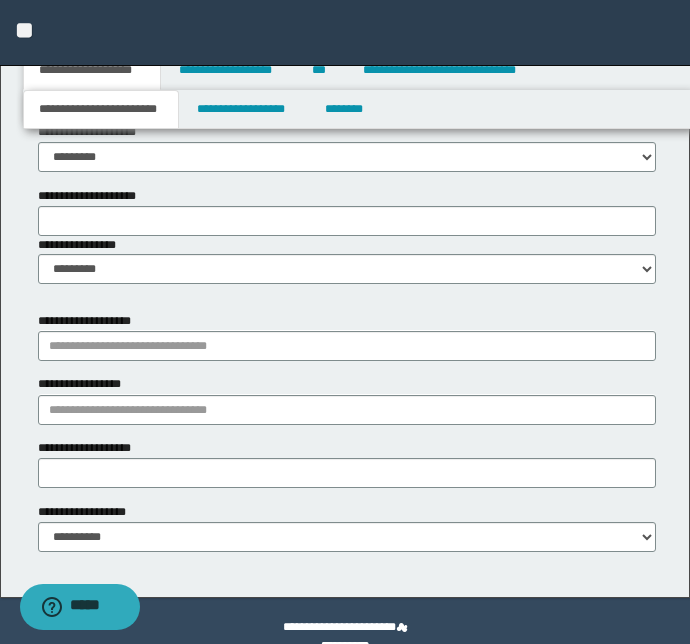 scroll, scrollTop: 1178, scrollLeft: 0, axis: vertical 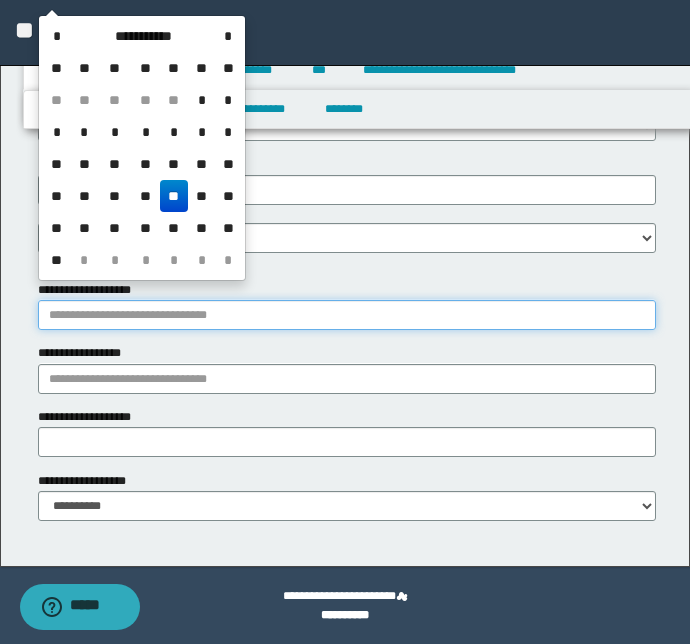 click on "**********" at bounding box center [347, 315] 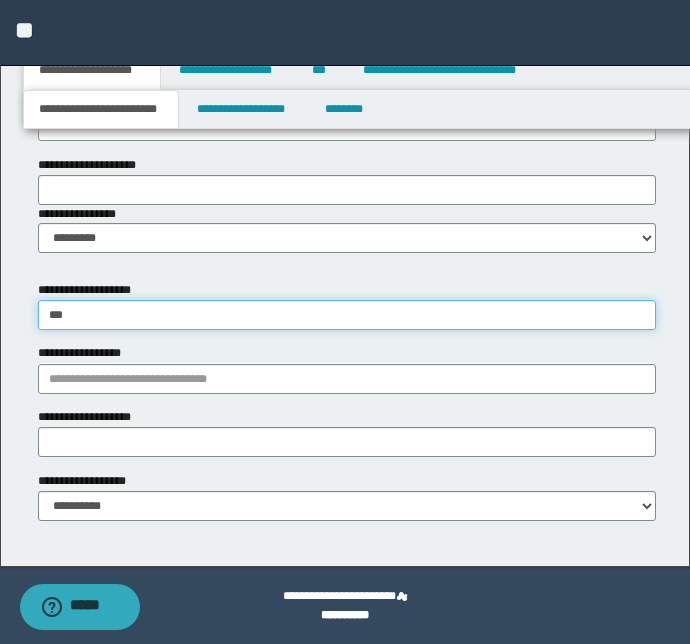 type on "****" 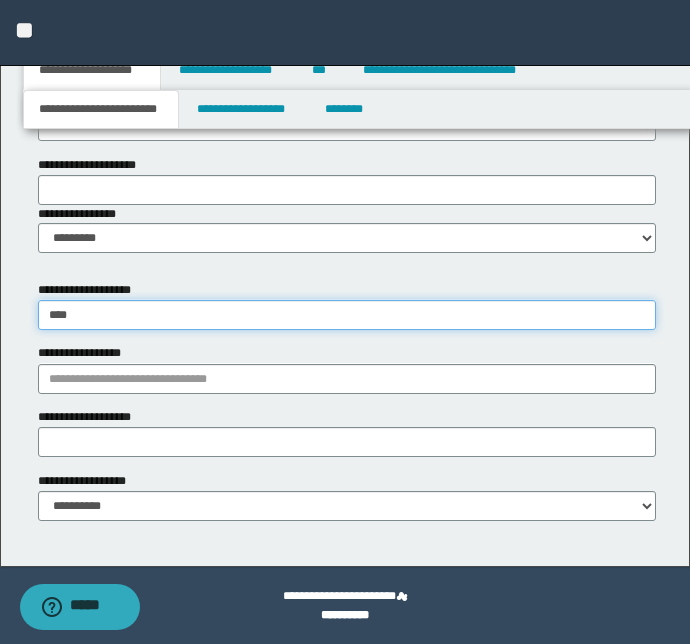 type on "**********" 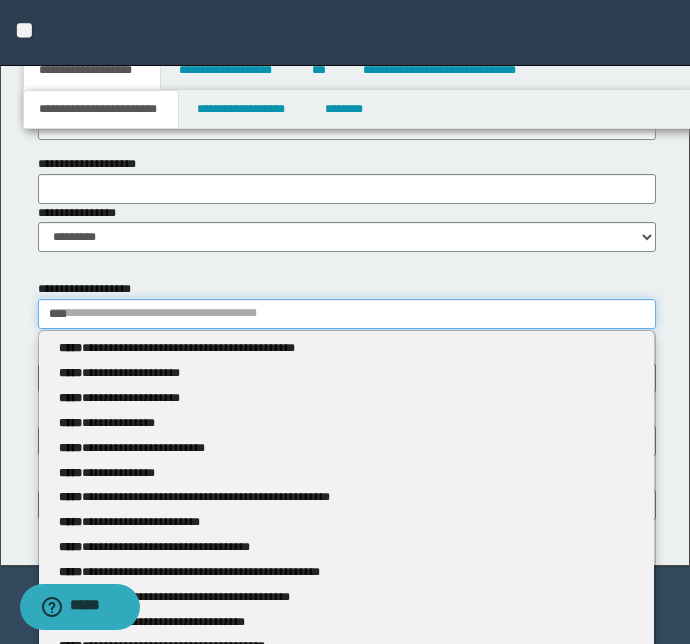 type 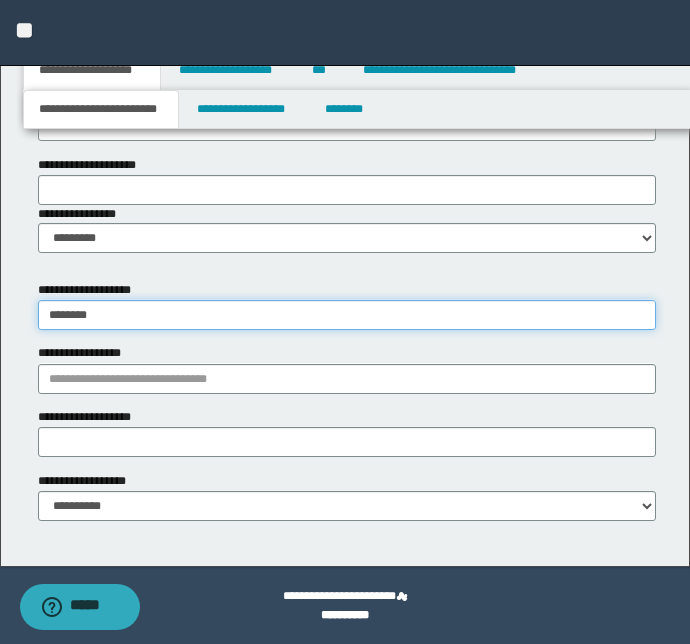 type on "********" 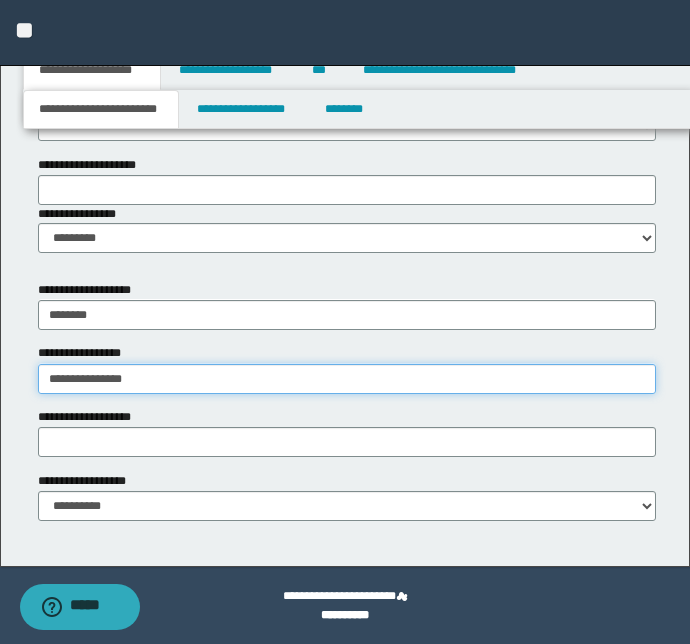 type on "**********" 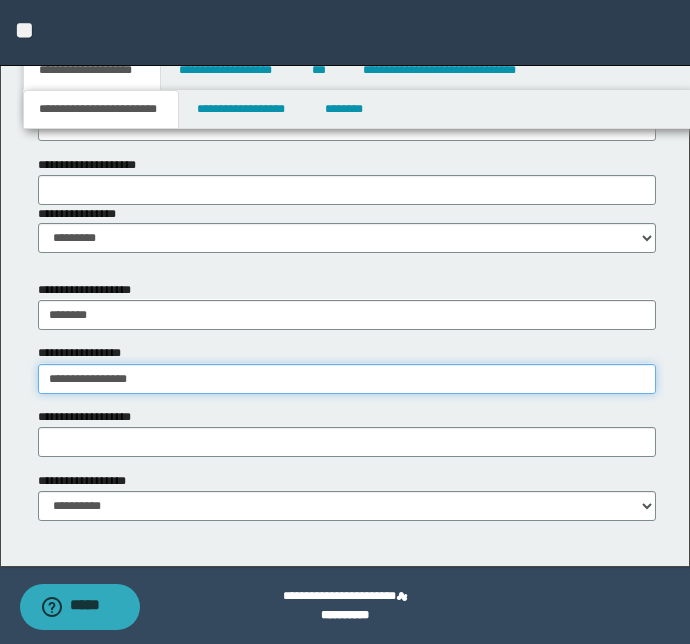 type on "**********" 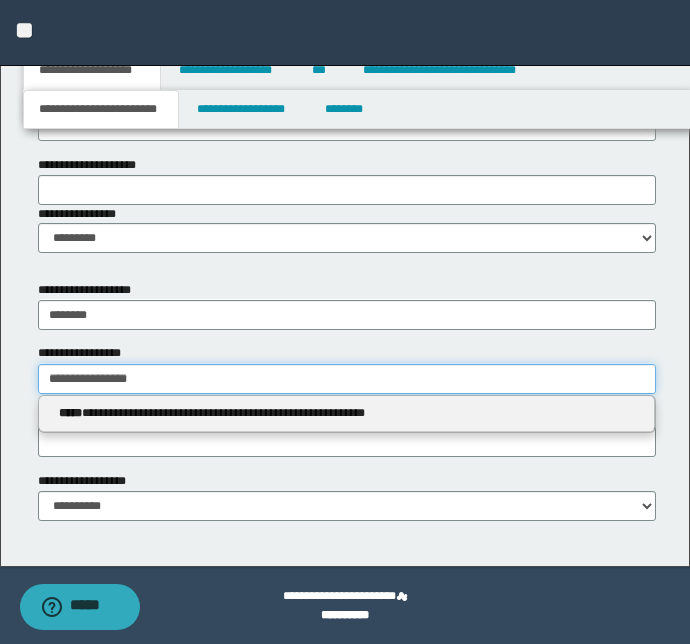 type 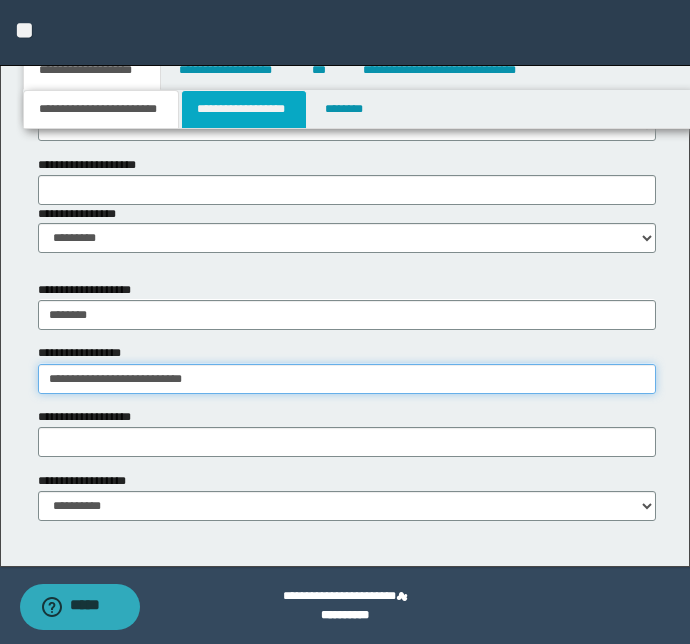type on "**********" 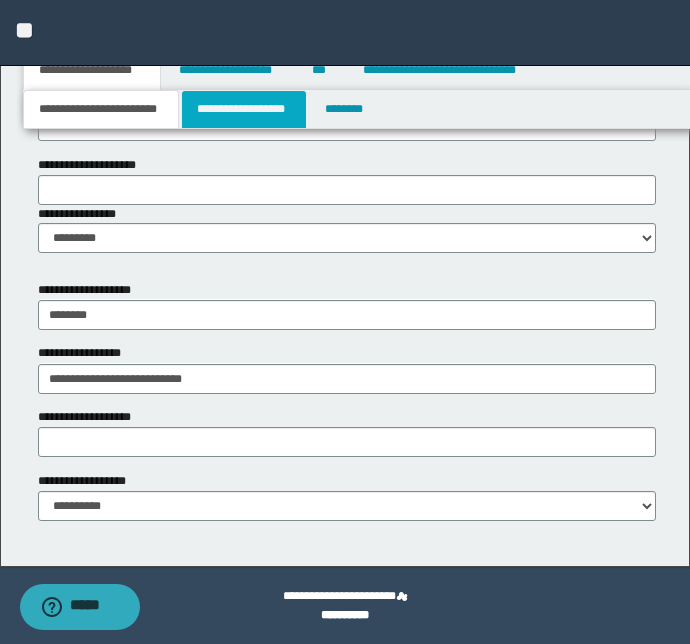 click on "**********" at bounding box center (244, 109) 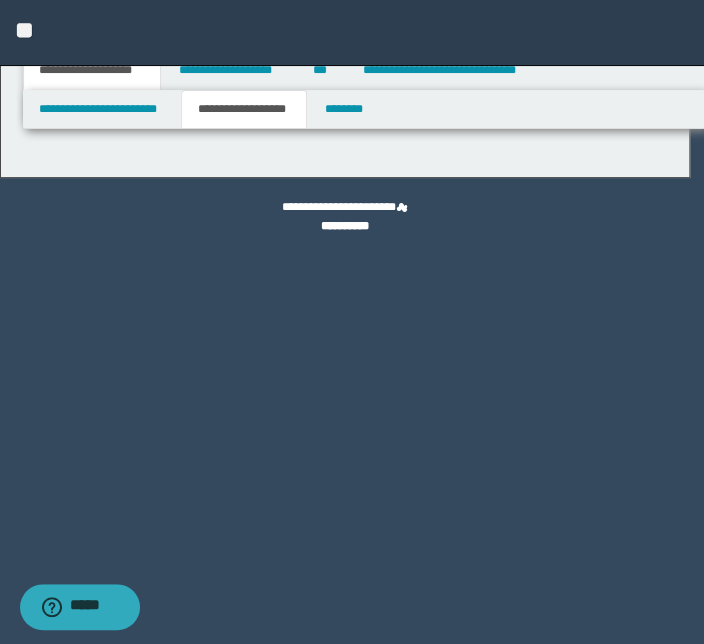 type on "********" 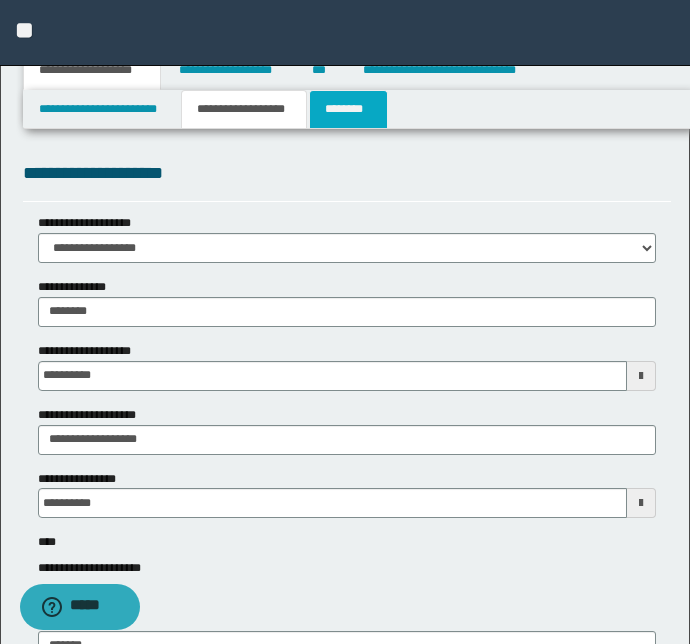 click on "********" at bounding box center (348, 109) 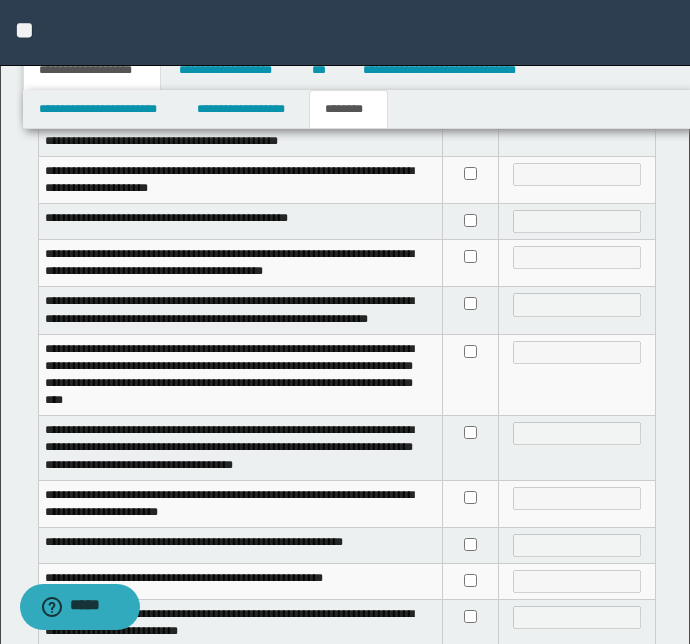 scroll, scrollTop: 727, scrollLeft: 0, axis: vertical 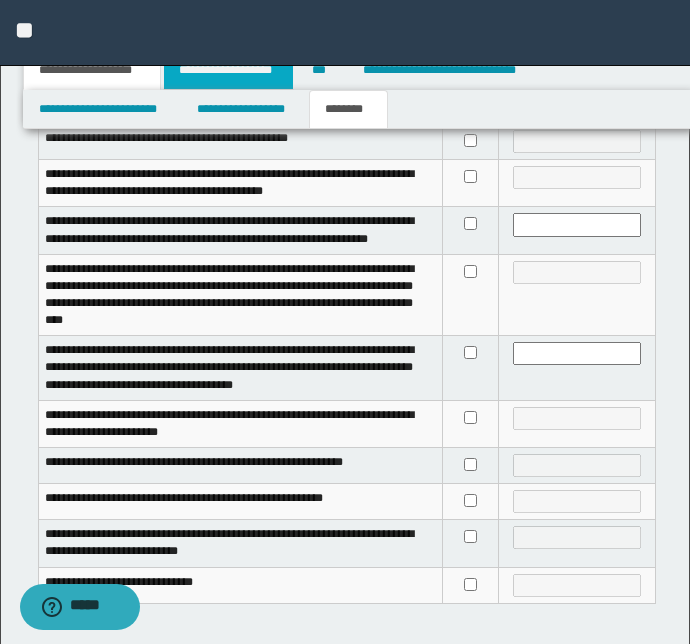 click on "**********" at bounding box center (228, 70) 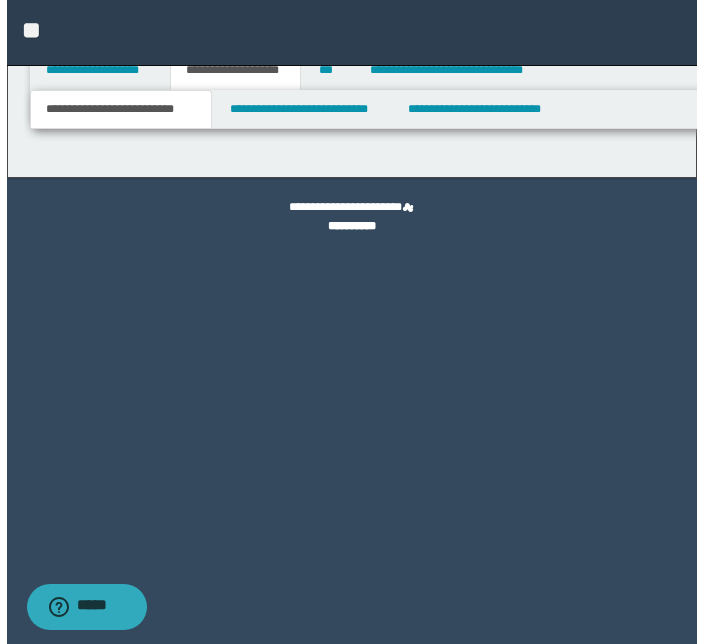 scroll, scrollTop: 0, scrollLeft: 0, axis: both 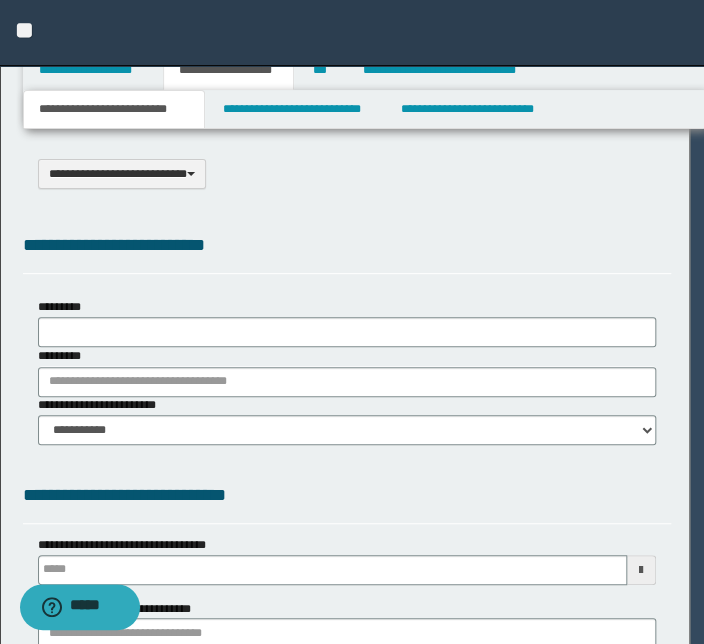 type on "**********" 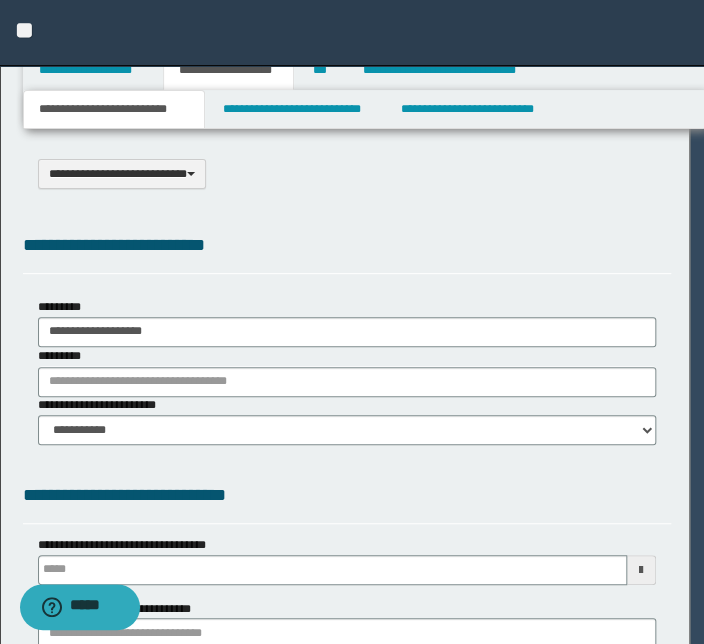 scroll, scrollTop: 0, scrollLeft: 0, axis: both 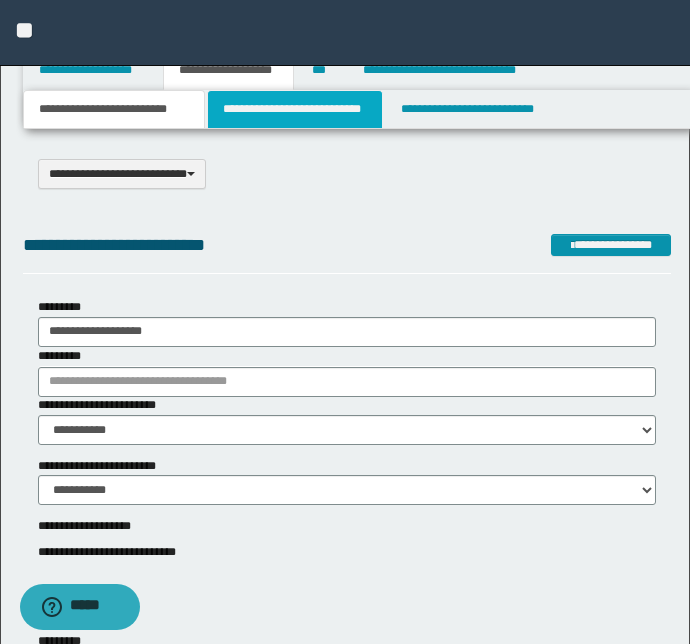 click on "**********" at bounding box center (294, 109) 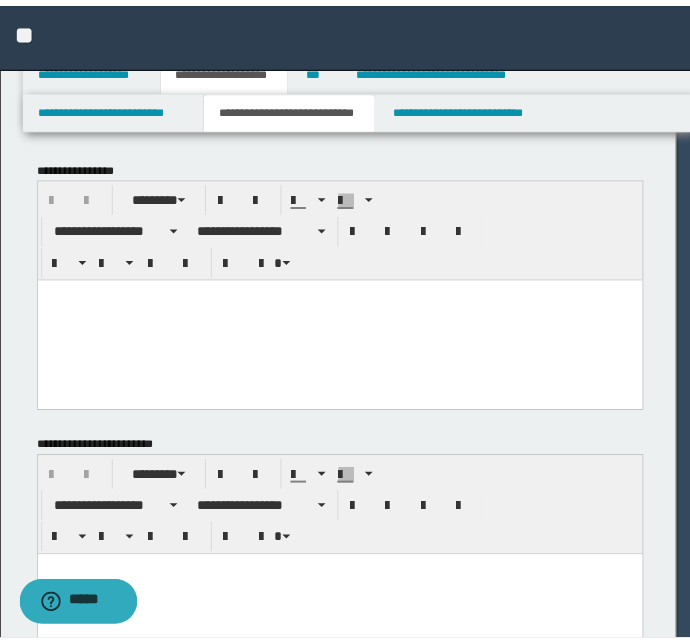 scroll, scrollTop: 0, scrollLeft: 0, axis: both 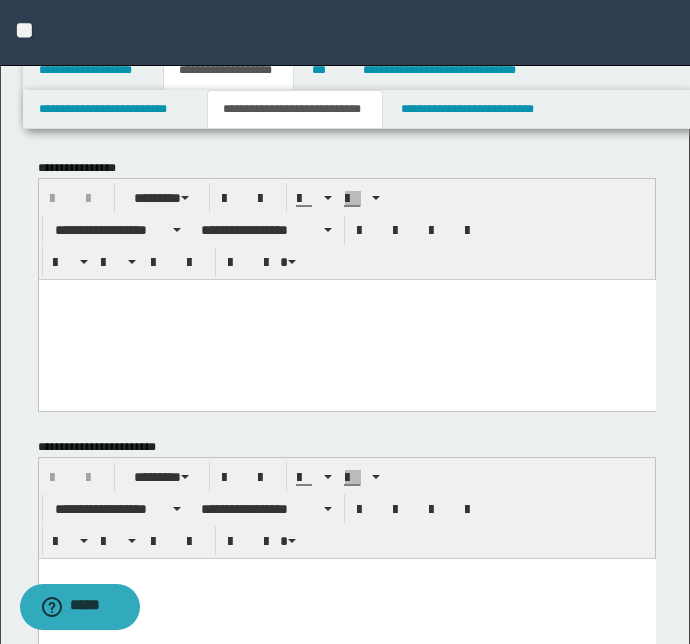 click at bounding box center [346, 294] 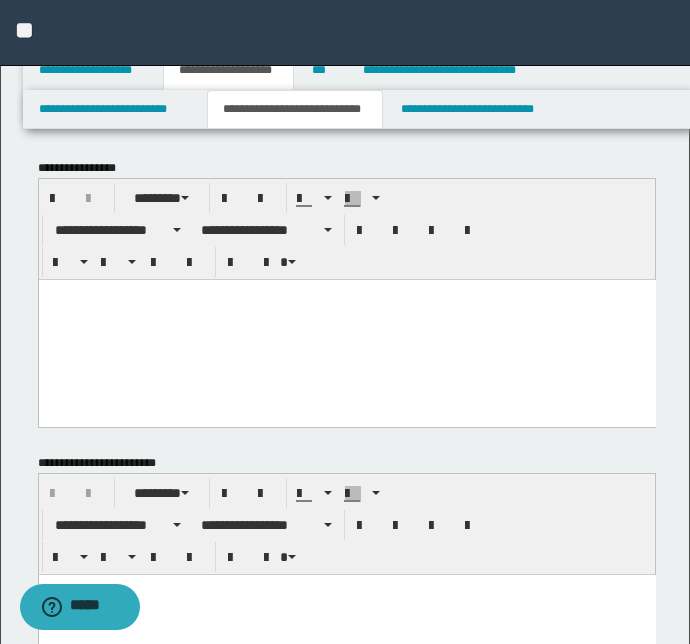 click at bounding box center (346, 326) 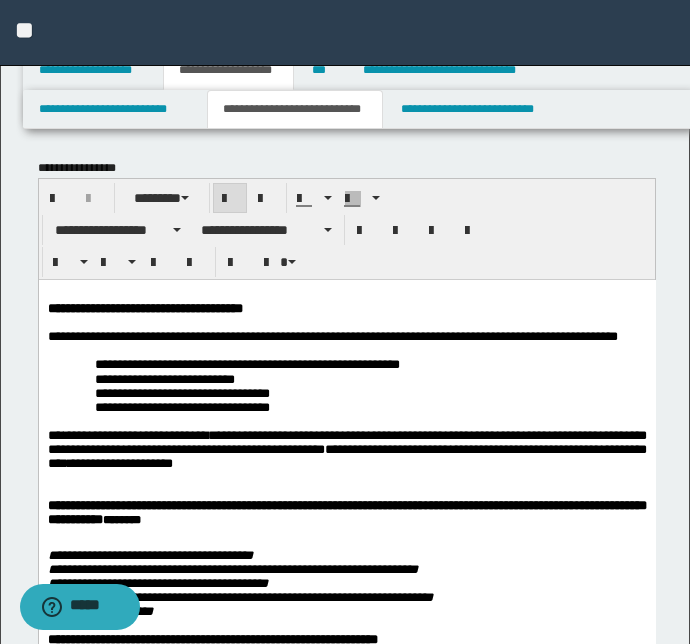 click on "**********" at bounding box center [346, 1371] 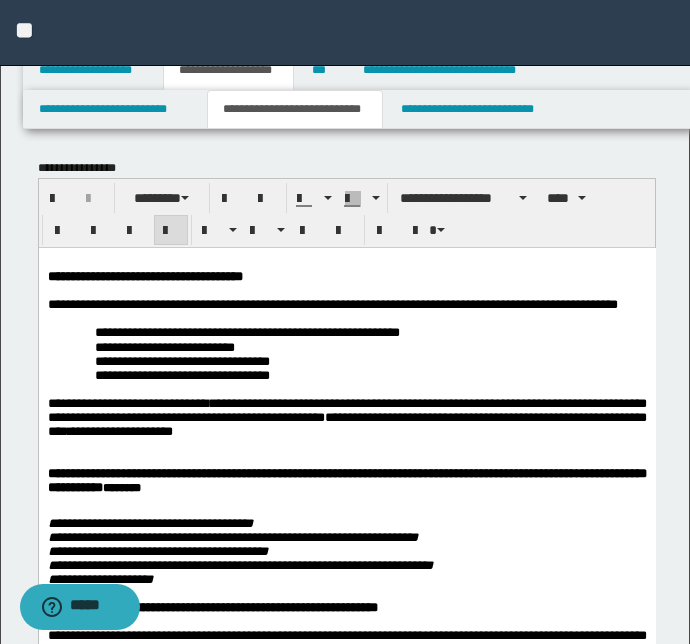 click on "**********" at bounding box center [369, 332] 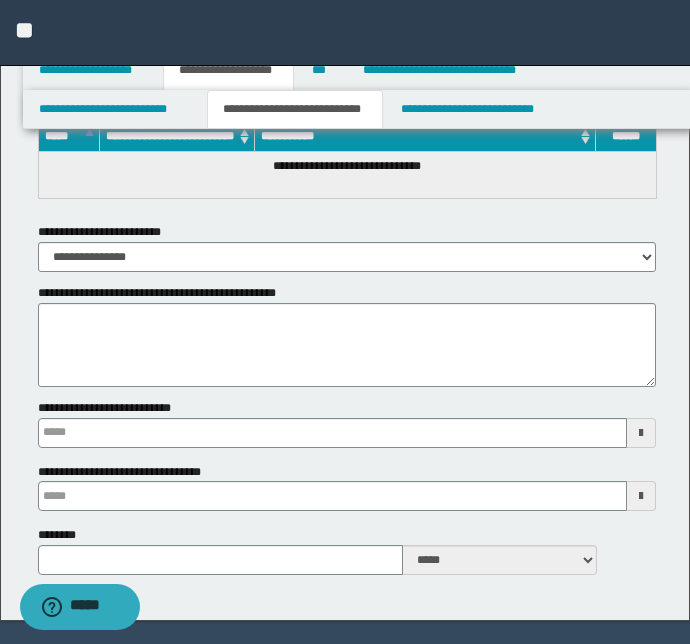 scroll, scrollTop: 3745, scrollLeft: 0, axis: vertical 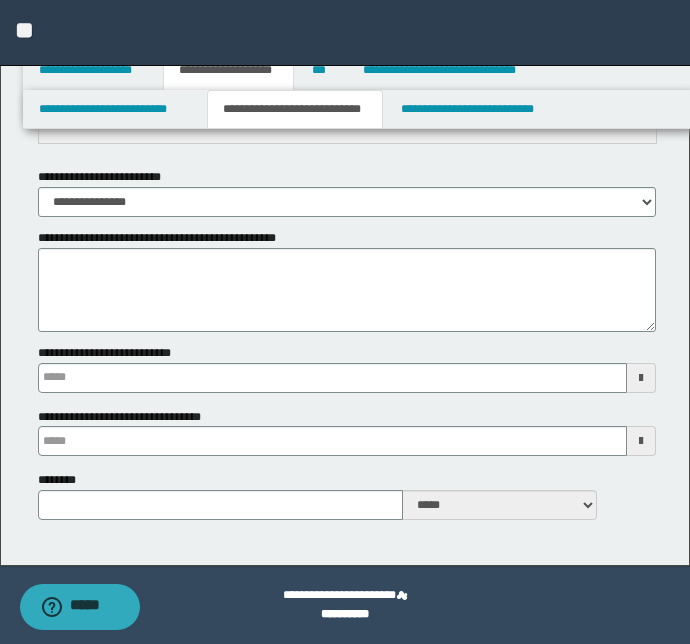 click on "**********" at bounding box center [347, 202] 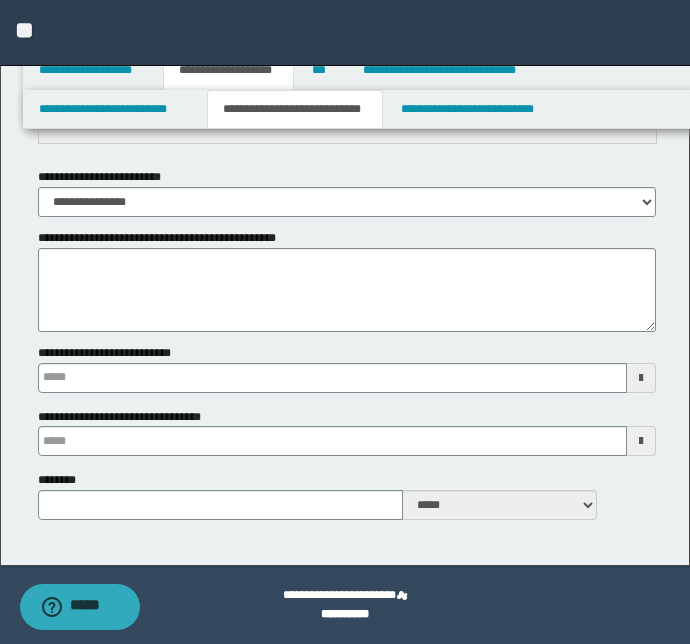 select on "*" 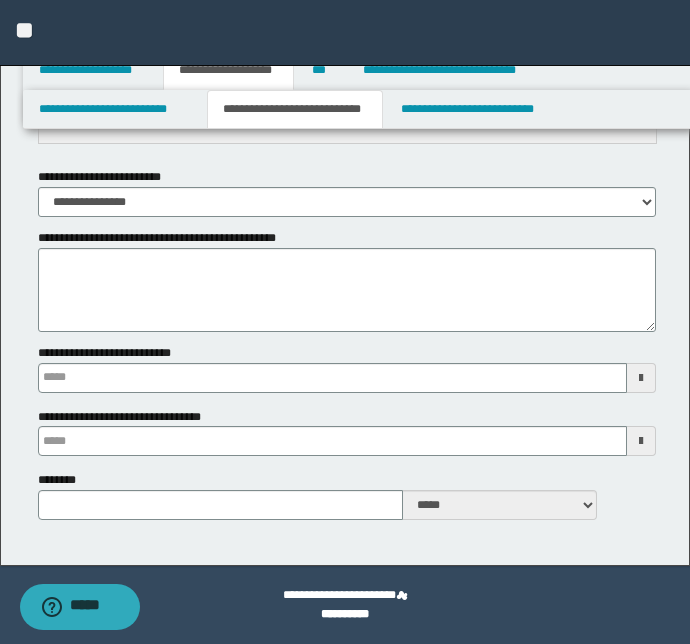 click on "**********" at bounding box center (347, 202) 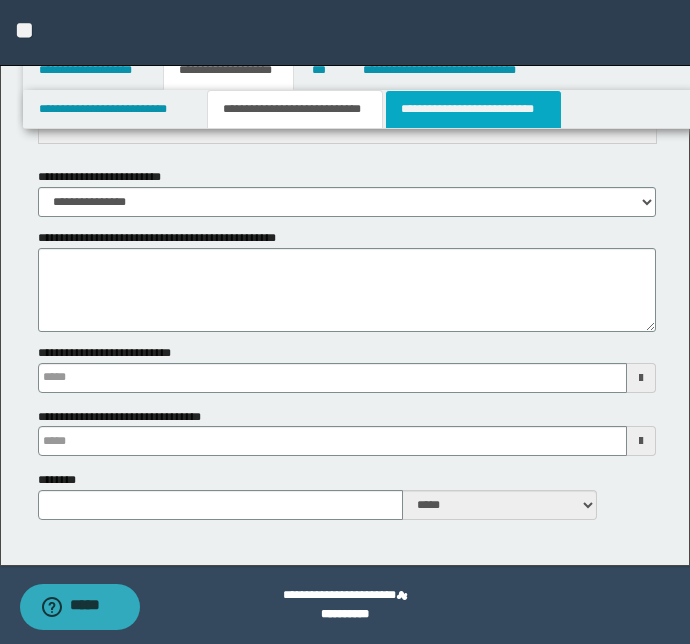 click on "**********" at bounding box center [473, 109] 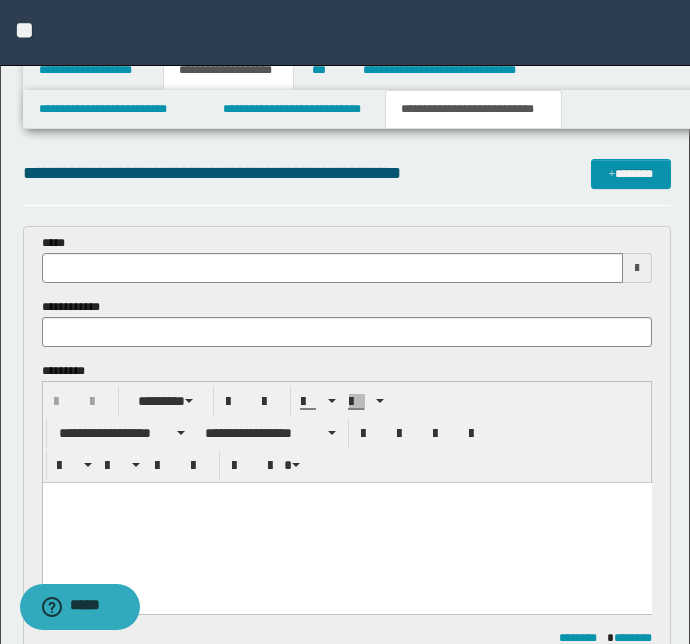 scroll, scrollTop: 0, scrollLeft: 0, axis: both 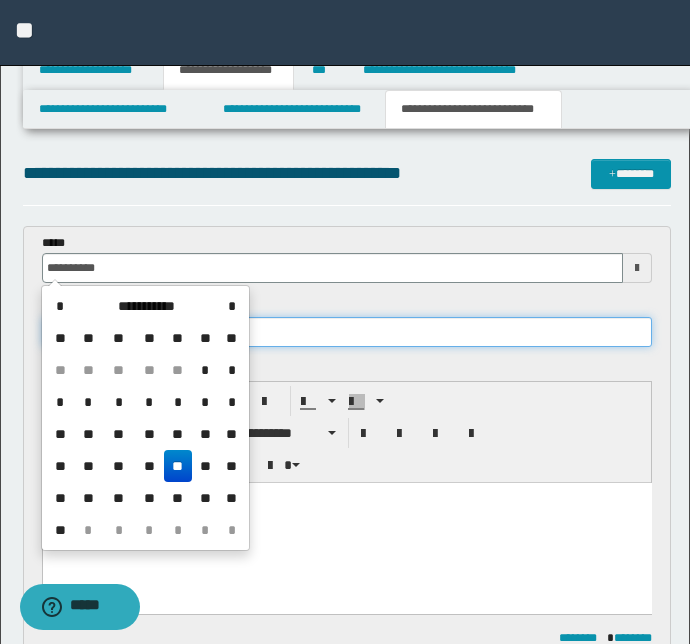 type on "**********" 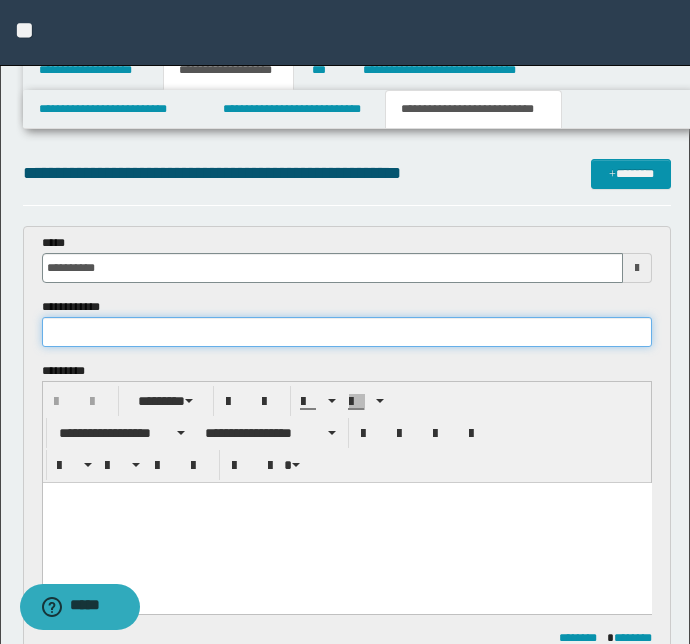 paste on "**********" 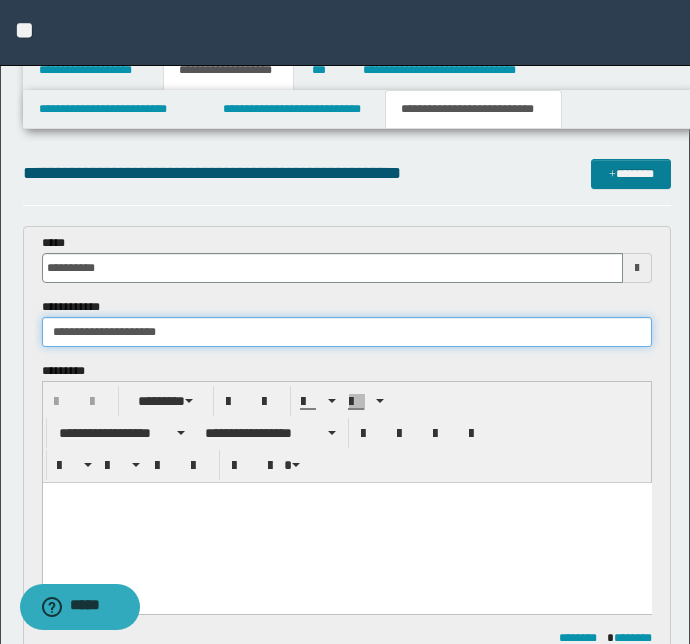 type on "**********" 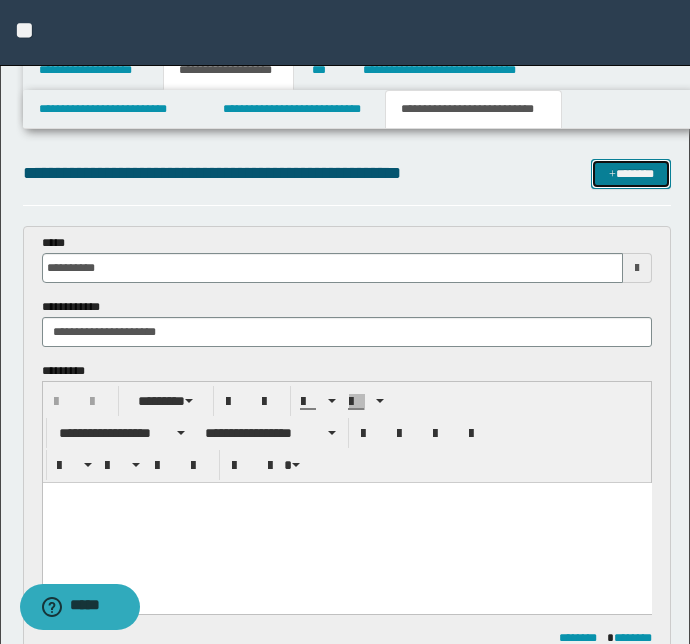 click on "*******" at bounding box center (631, 174) 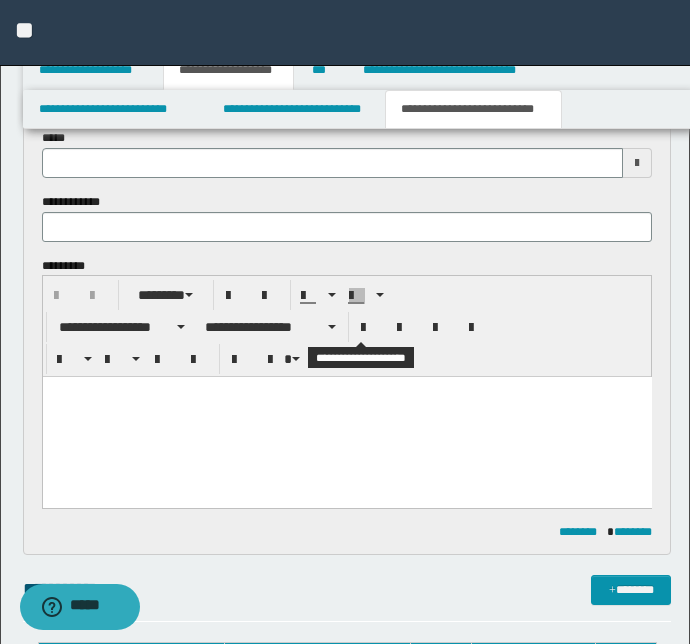 scroll, scrollTop: 516, scrollLeft: 0, axis: vertical 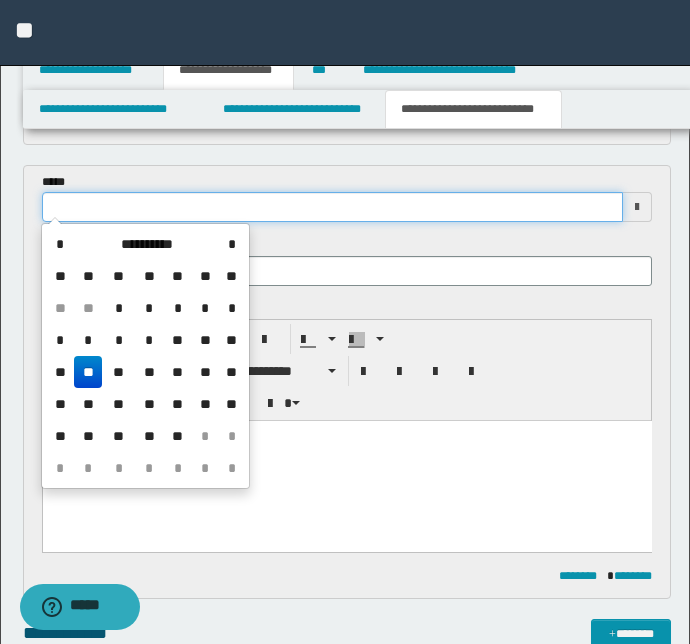click at bounding box center (333, 207) 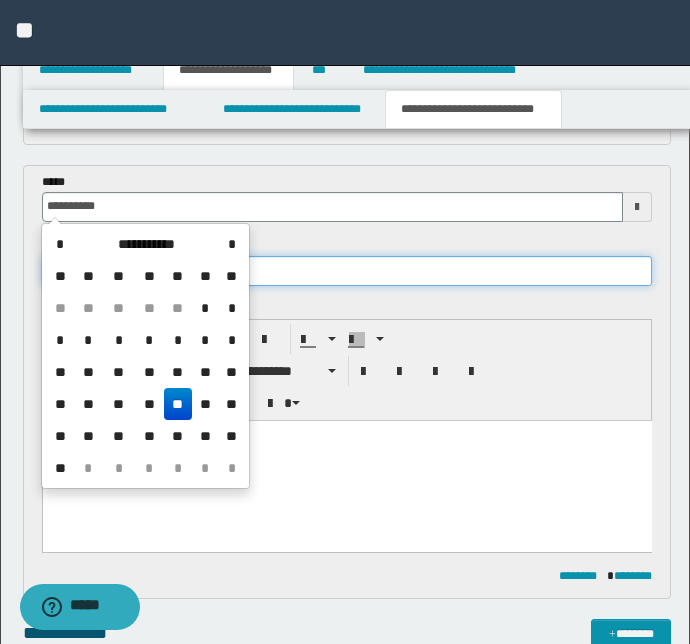type on "**********" 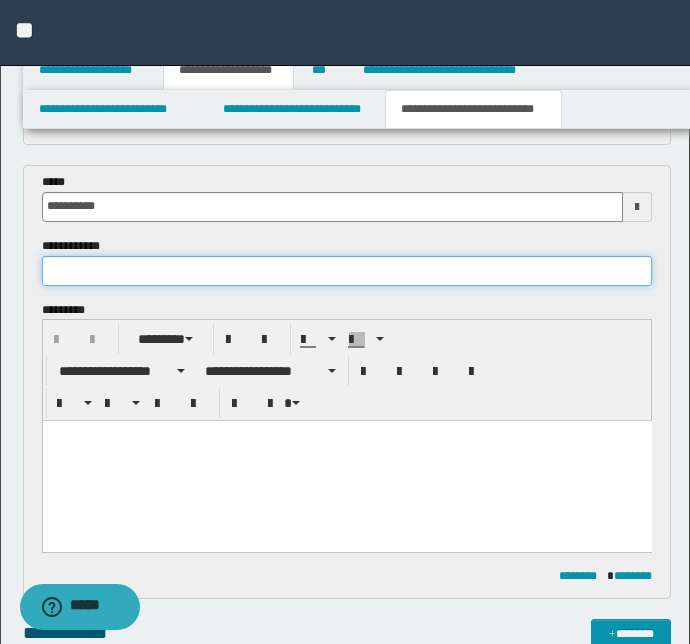 paste on "**********" 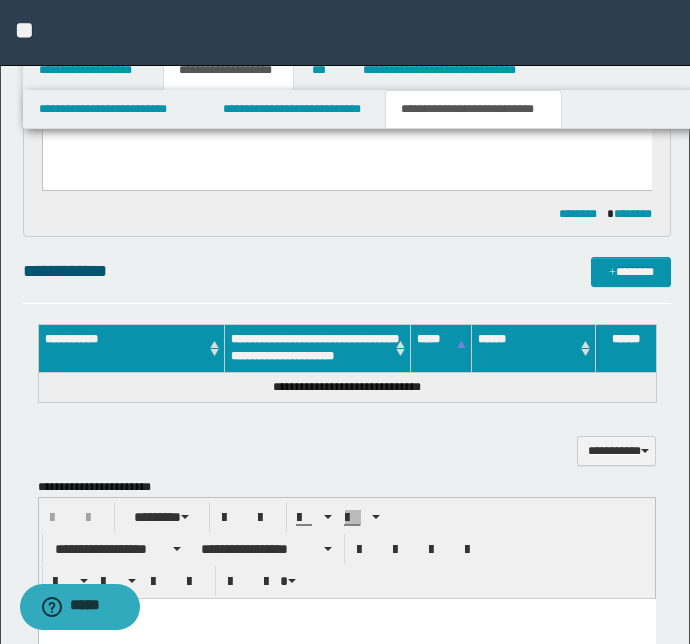 scroll, scrollTop: 880, scrollLeft: 0, axis: vertical 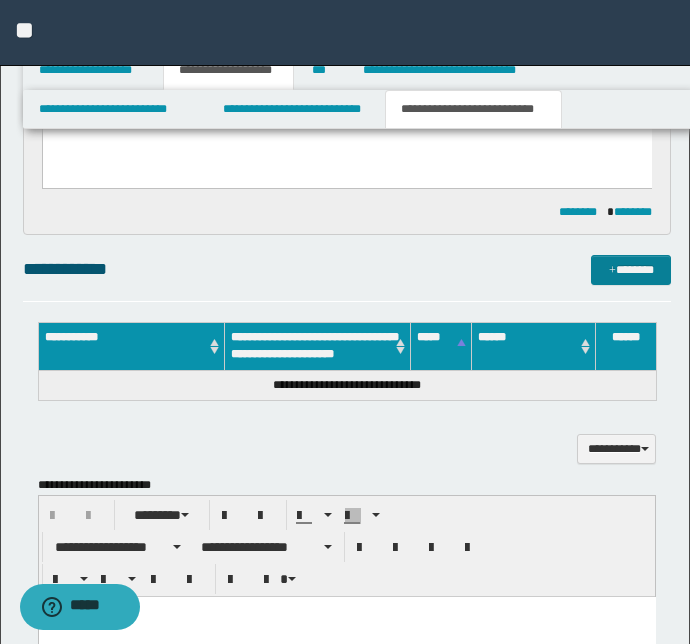 type on "**********" 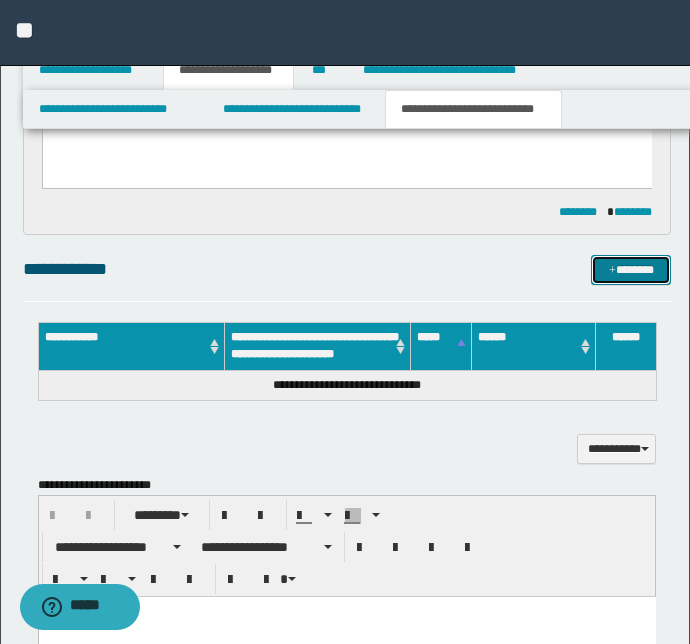 click at bounding box center (612, 271) 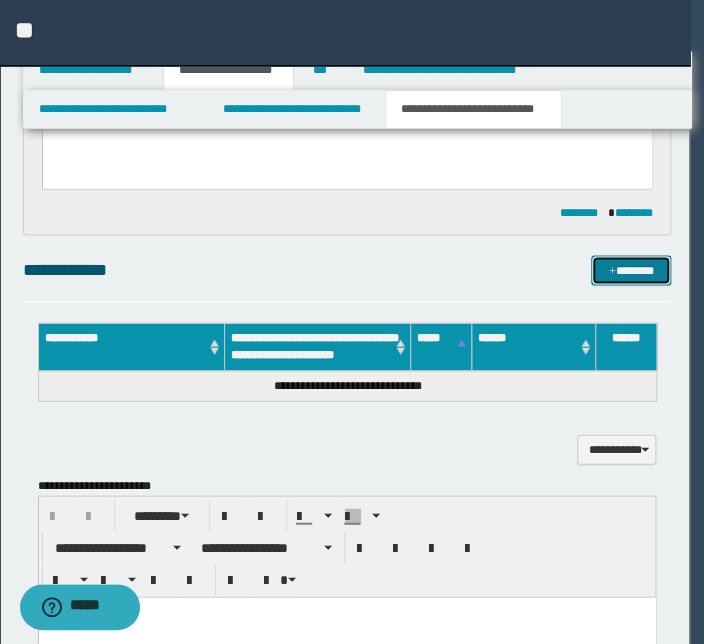 type 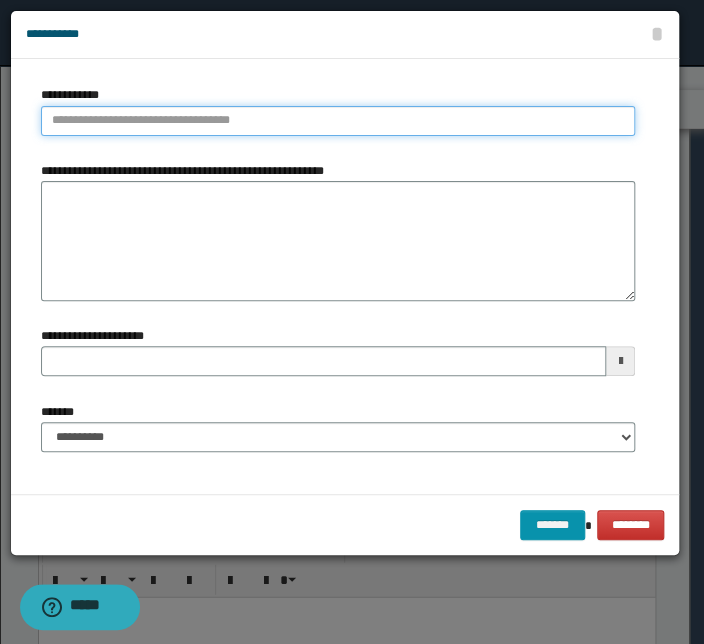 click on "**********" at bounding box center [338, 121] 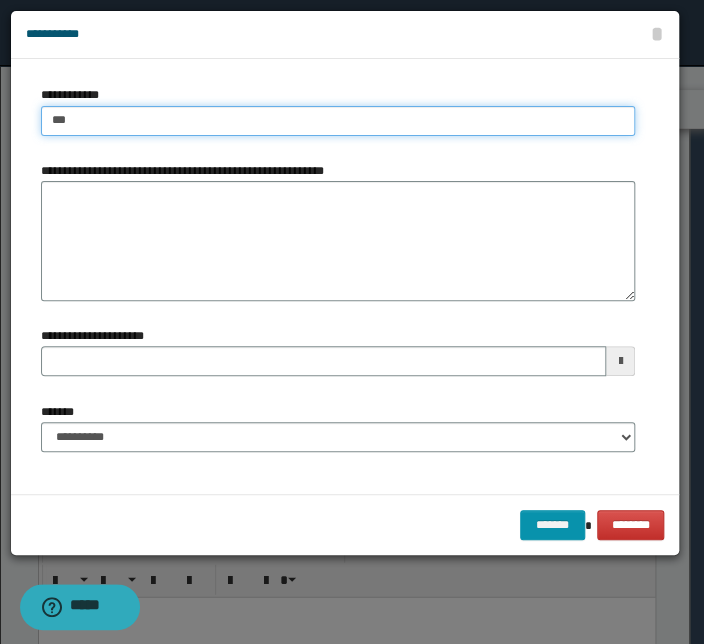 type on "****" 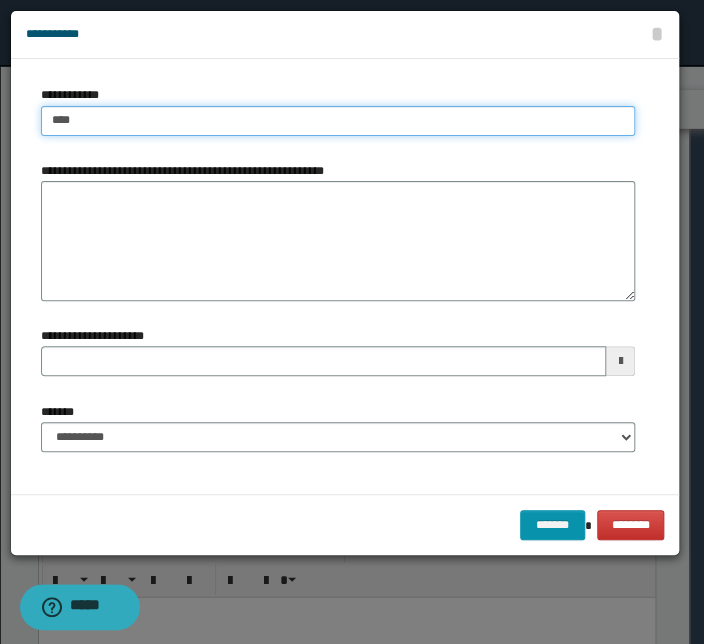 type on "****" 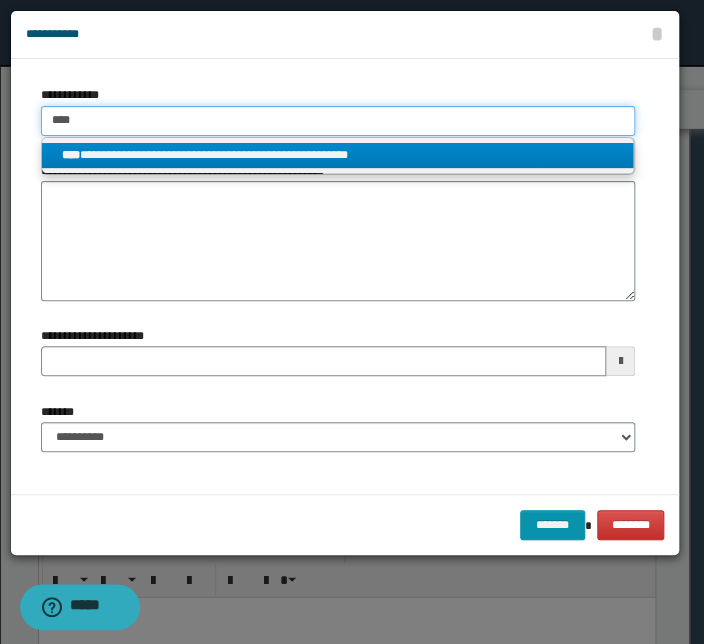 type on "****" 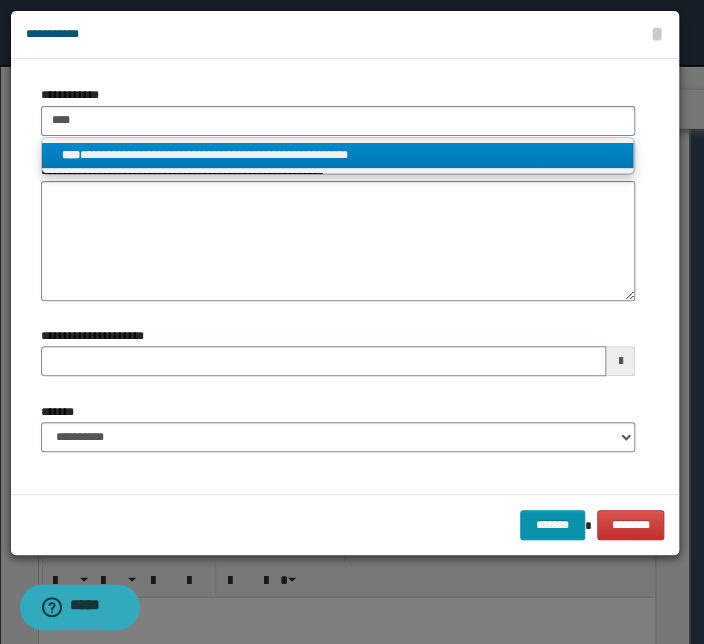 click on "**********" at bounding box center (337, 155) 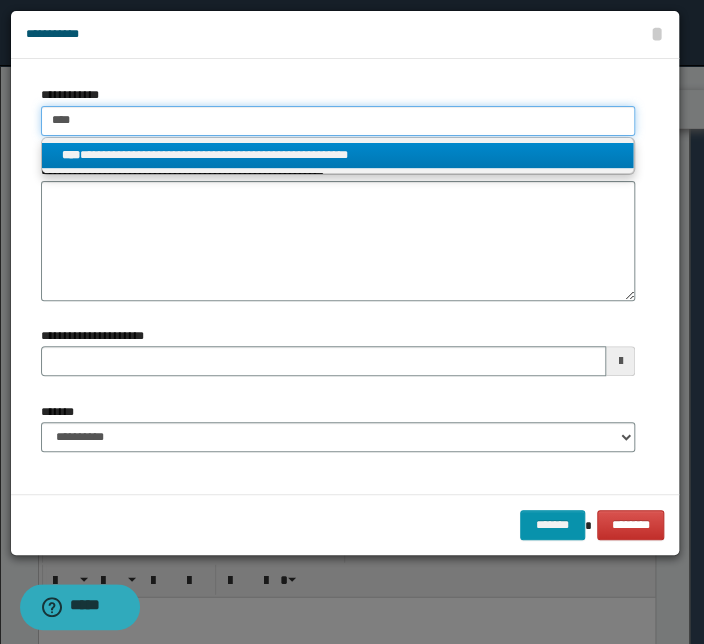 type 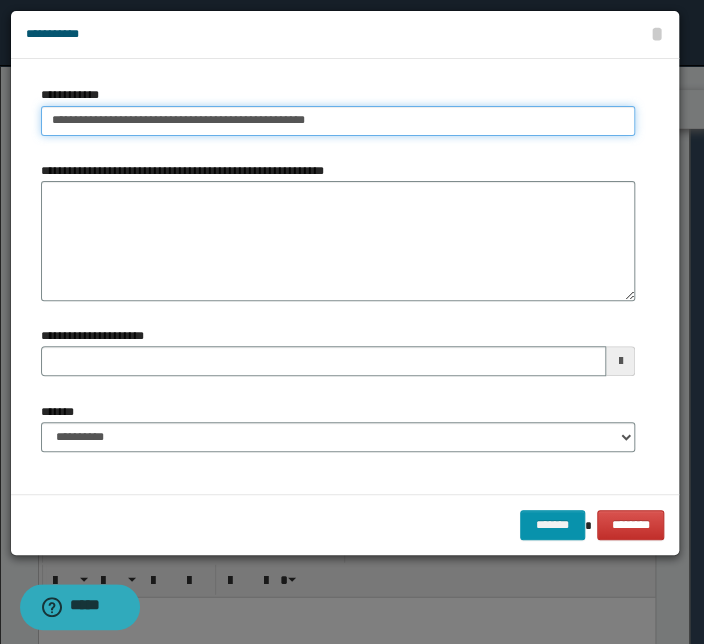type 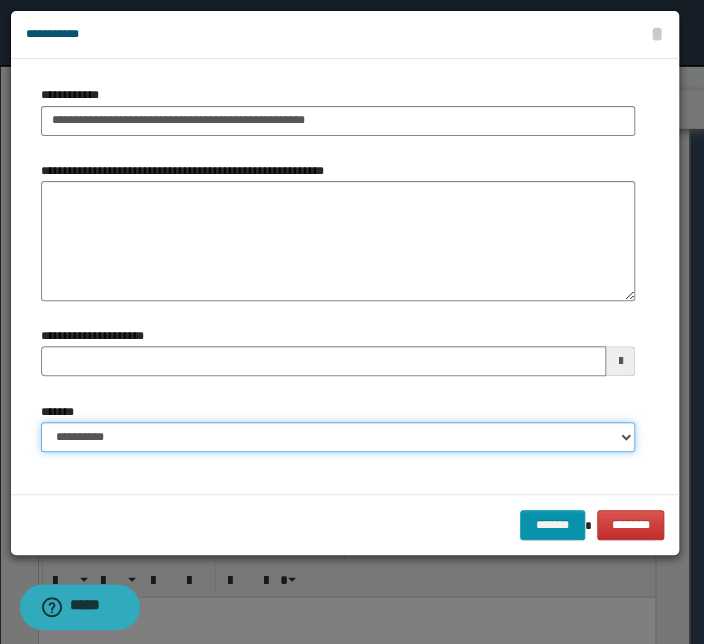 click on "**********" at bounding box center (338, 437) 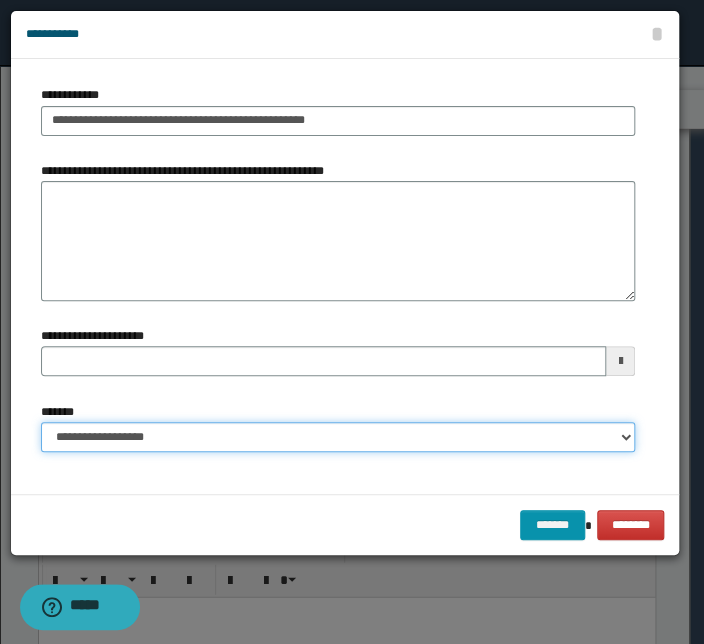 click on "**********" at bounding box center [338, 437] 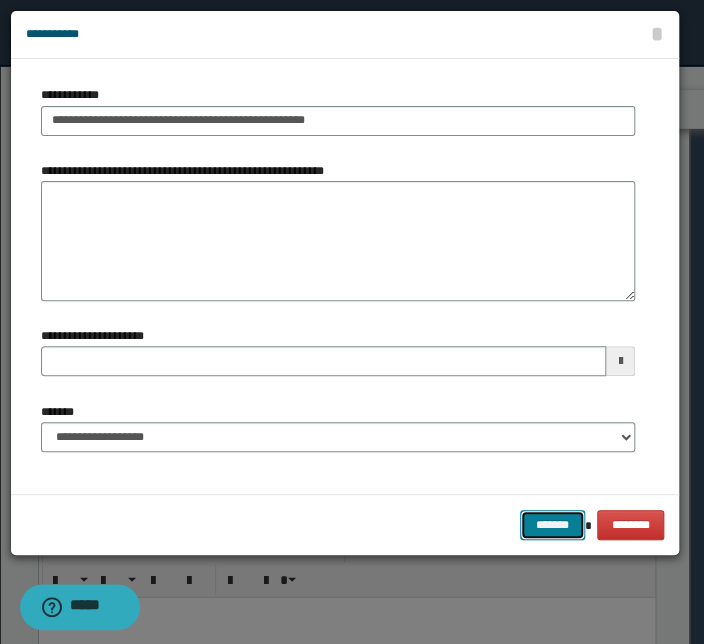 click on "*******" at bounding box center (552, 525) 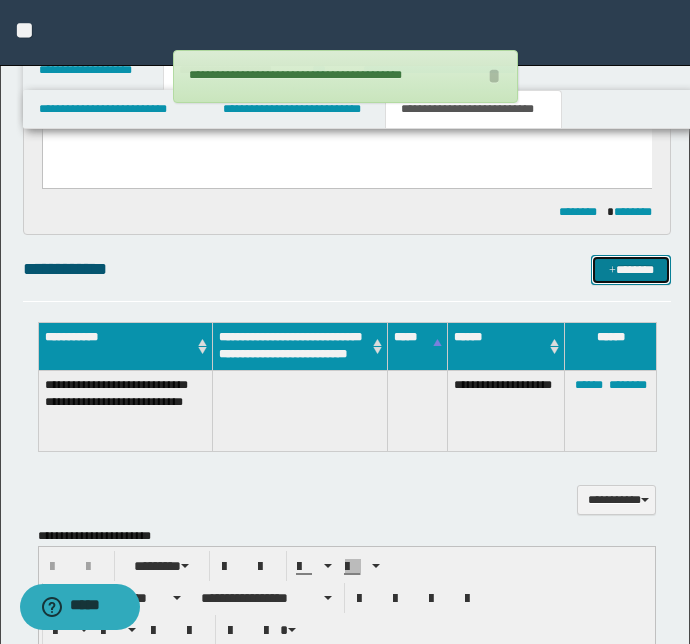 click on "*******" at bounding box center [631, 270] 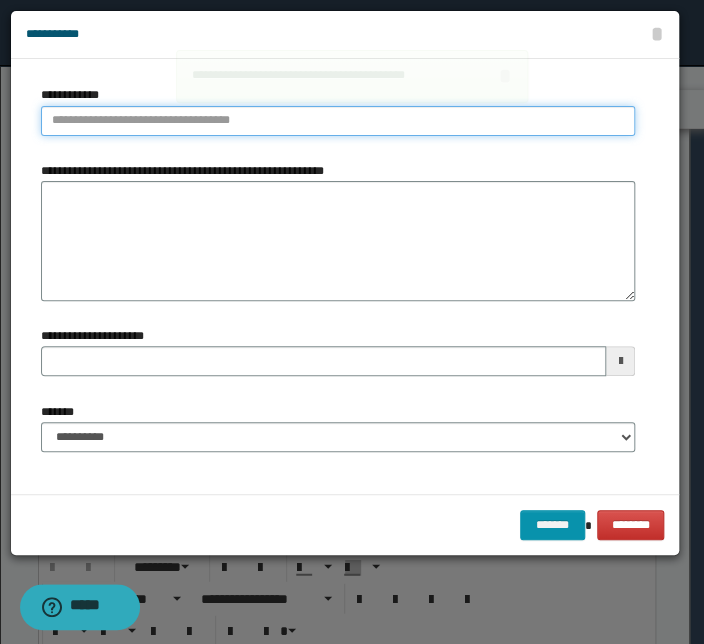 type on "**********" 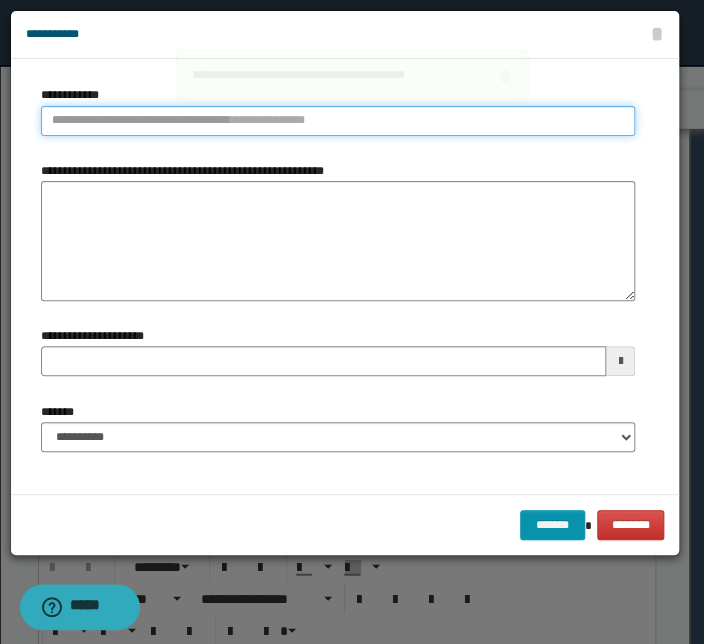 click on "**********" at bounding box center [338, 121] 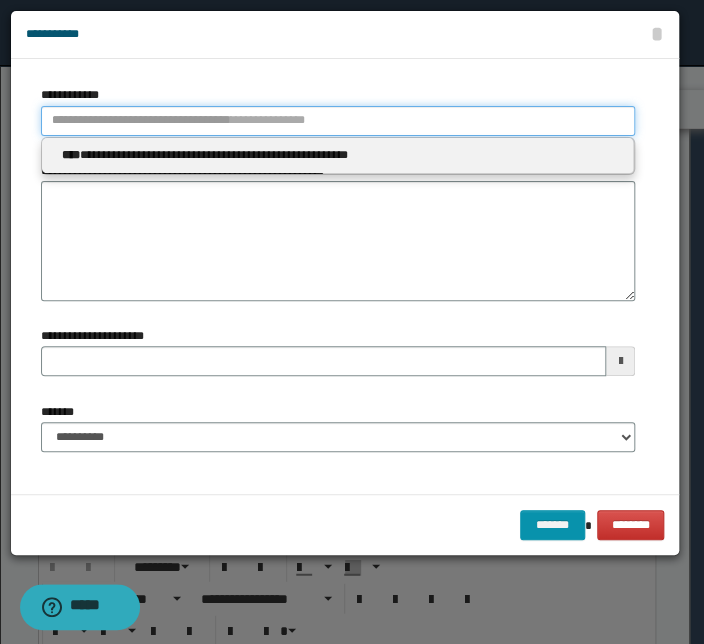 type 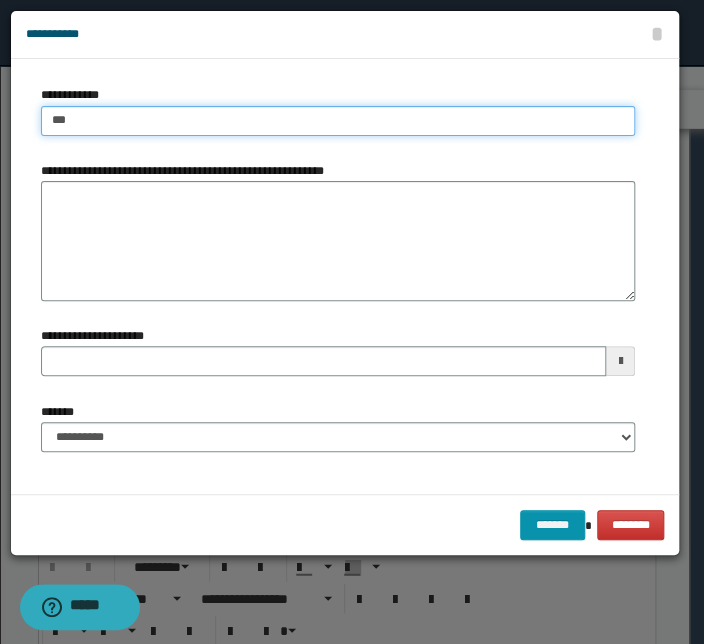 type on "****" 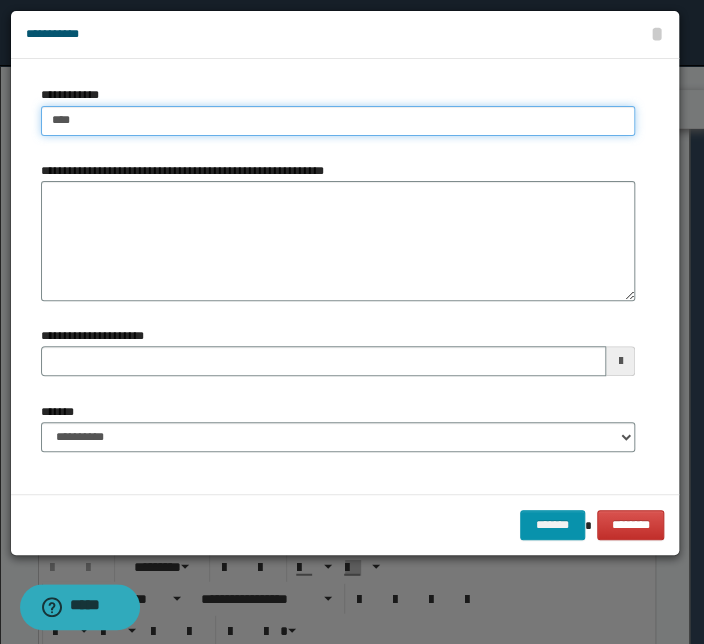 type on "****" 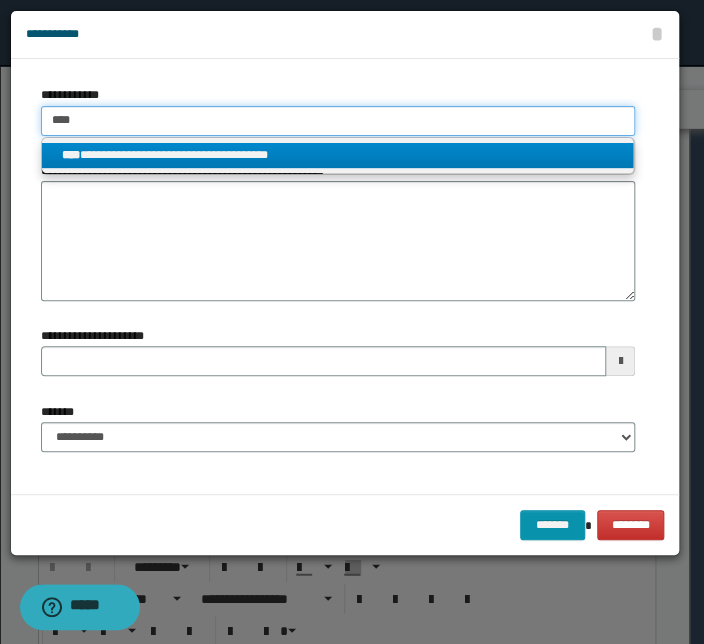 type on "****" 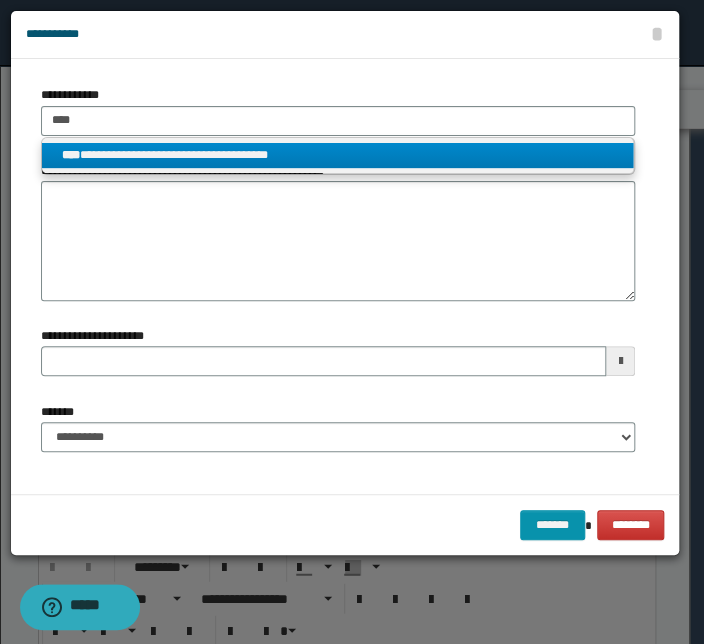 click on "**********" at bounding box center [337, 155] 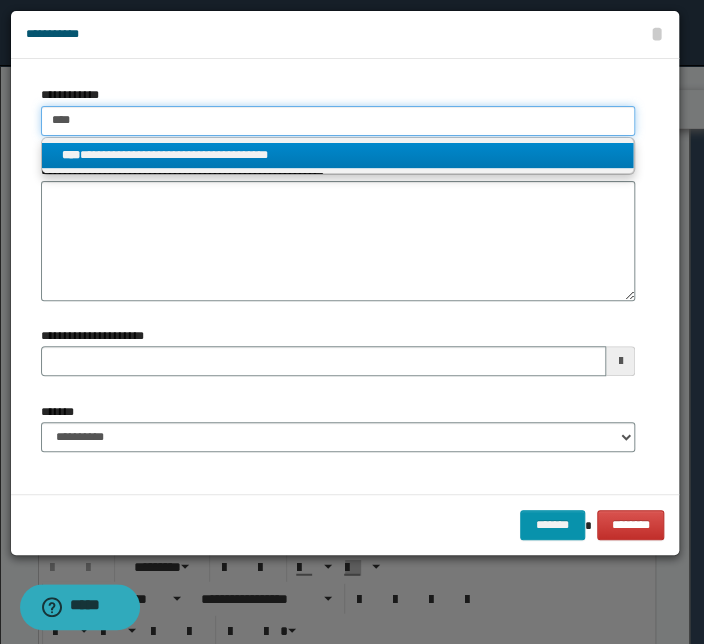 type 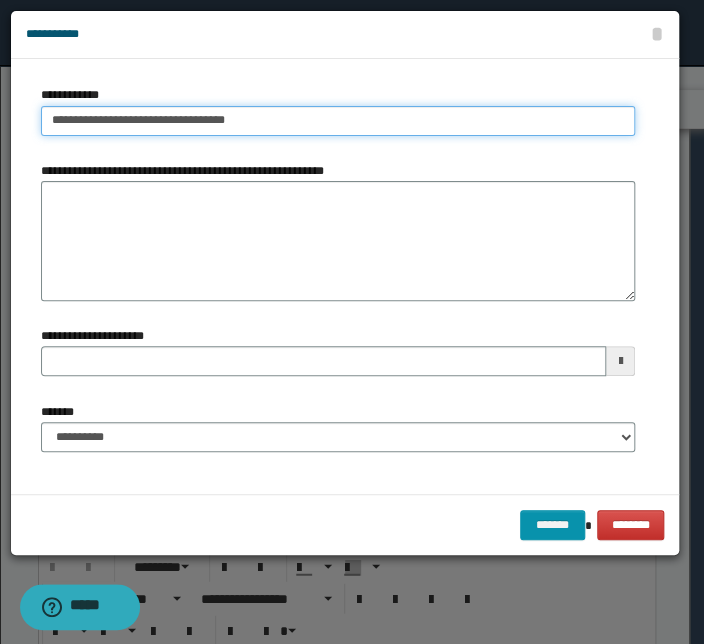 drag, startPoint x: 260, startPoint y: 119, endPoint x: 37, endPoint y: 114, distance: 223.05605 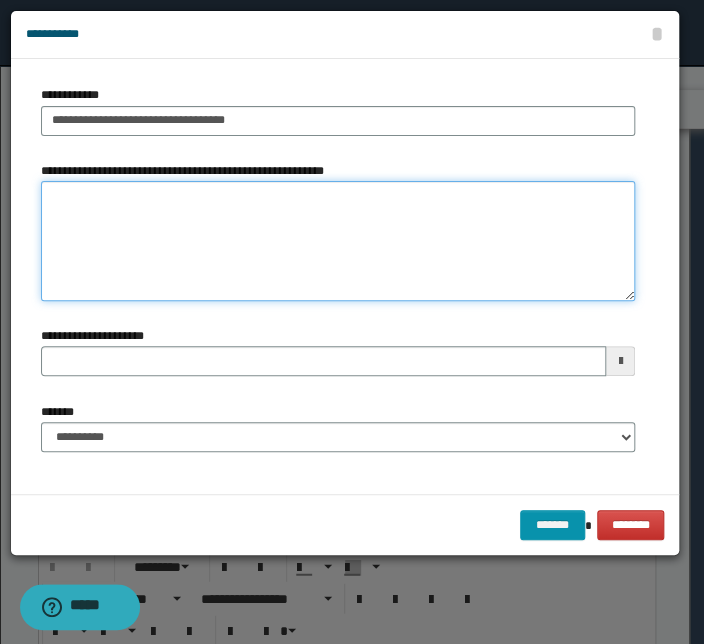click on "**********" at bounding box center [338, 241] 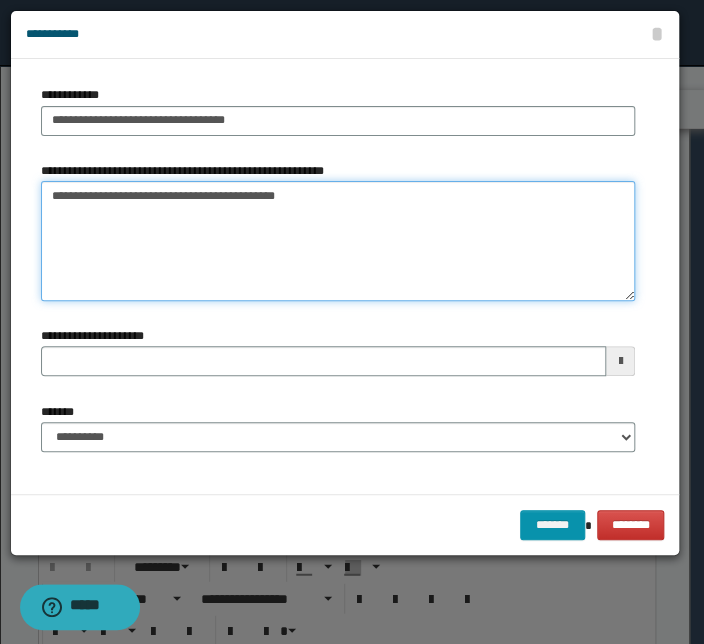 type on "**********" 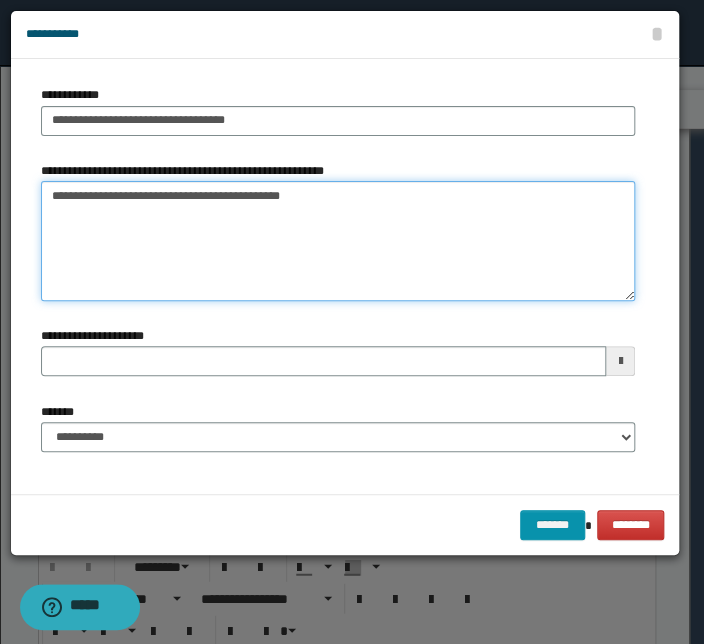 type 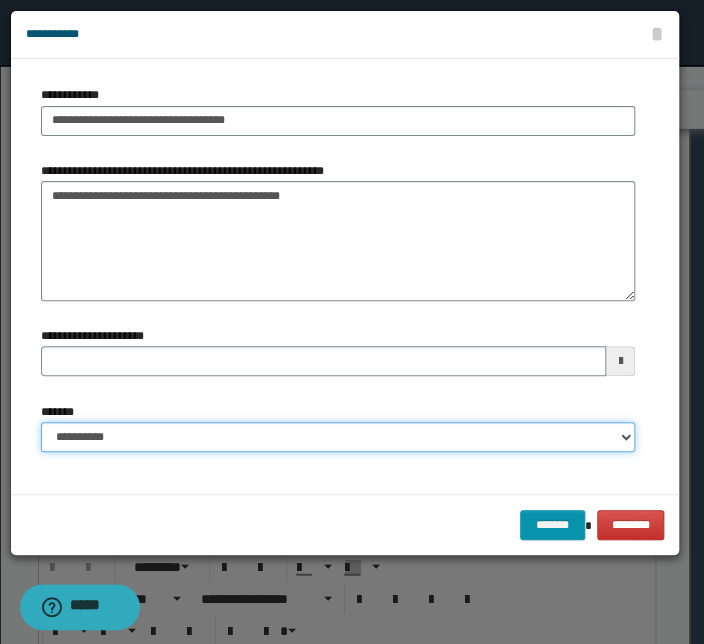 click on "**********" at bounding box center [338, 437] 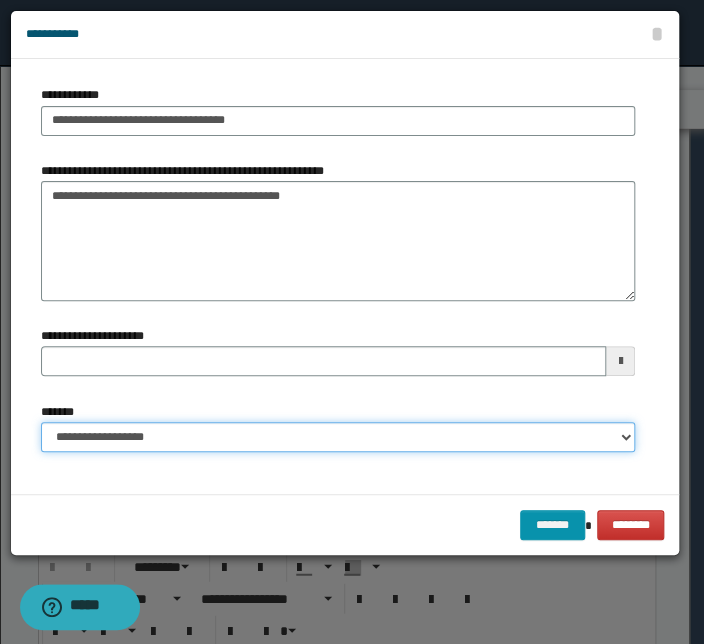 type 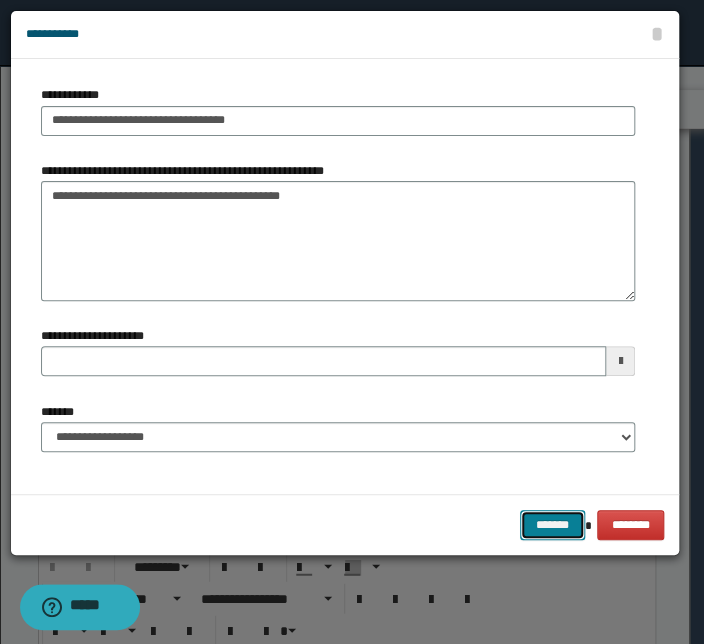click on "*******" at bounding box center (552, 525) 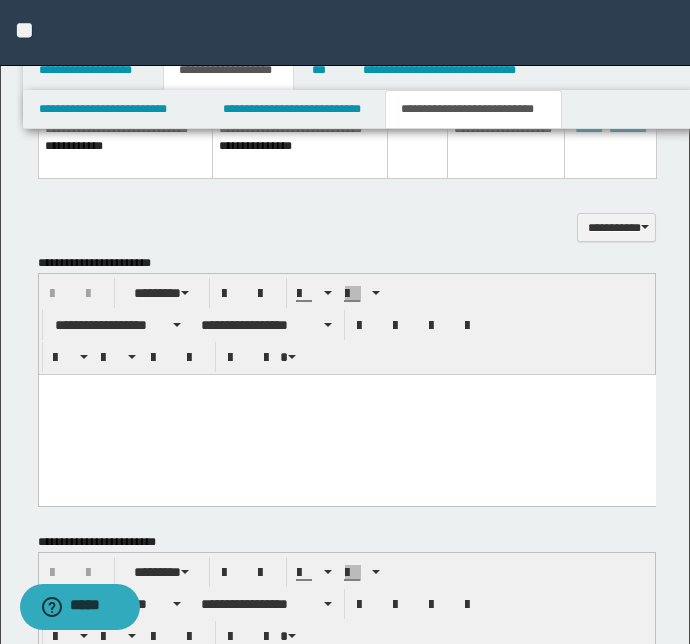 scroll, scrollTop: 1243, scrollLeft: 0, axis: vertical 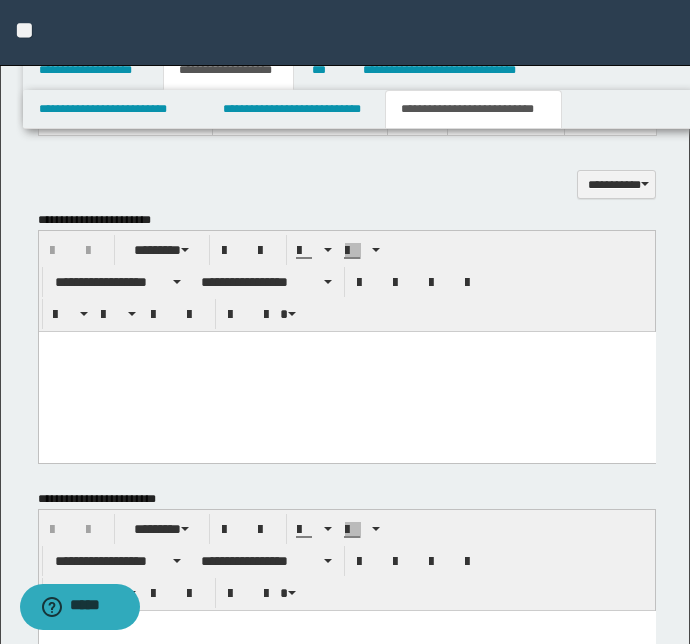 click at bounding box center (346, 372) 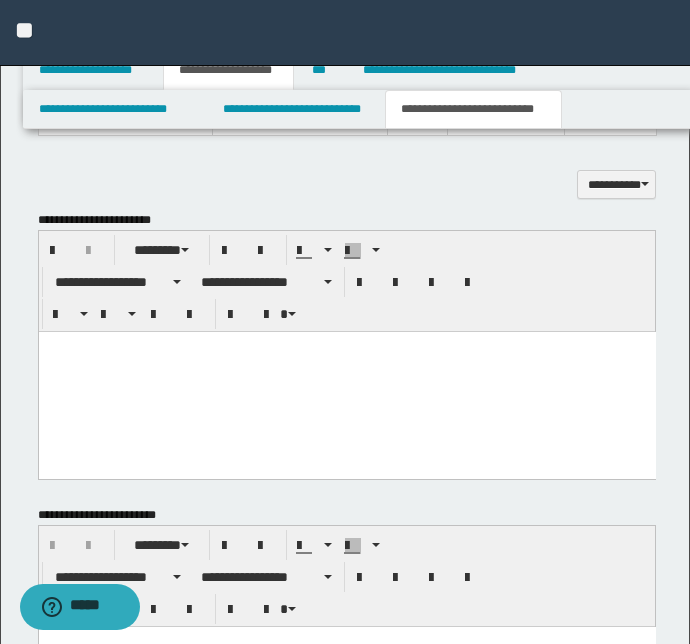 paste 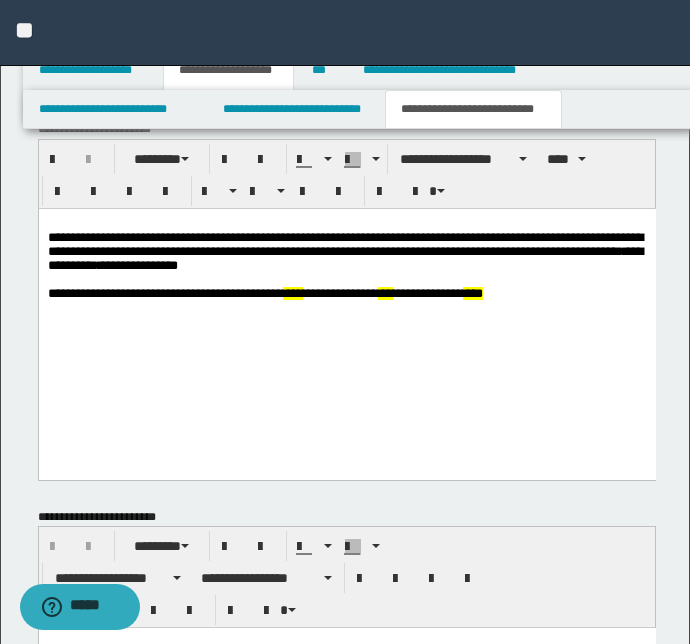 scroll, scrollTop: 1243, scrollLeft: 0, axis: vertical 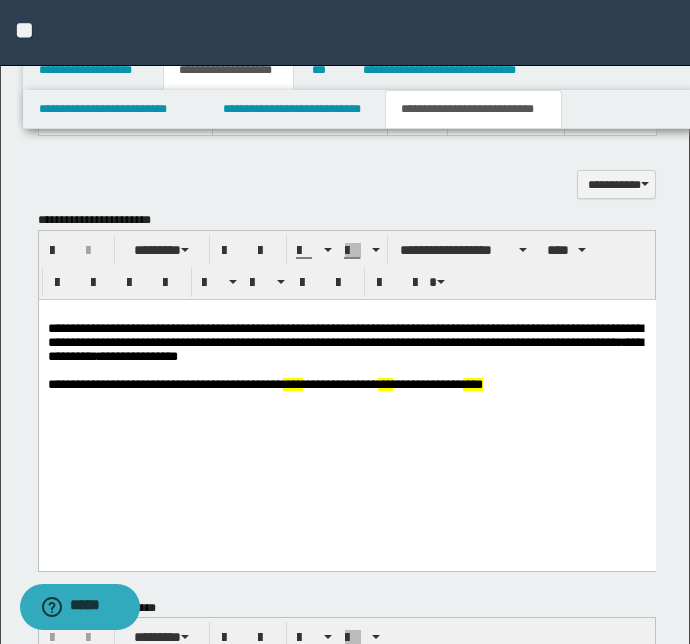 click on "**********" at bounding box center (346, 403) 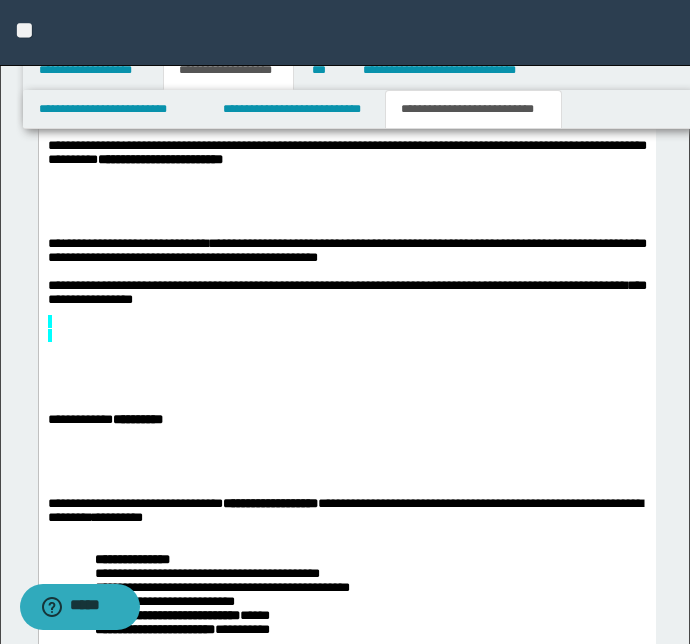 scroll, scrollTop: 1607, scrollLeft: 0, axis: vertical 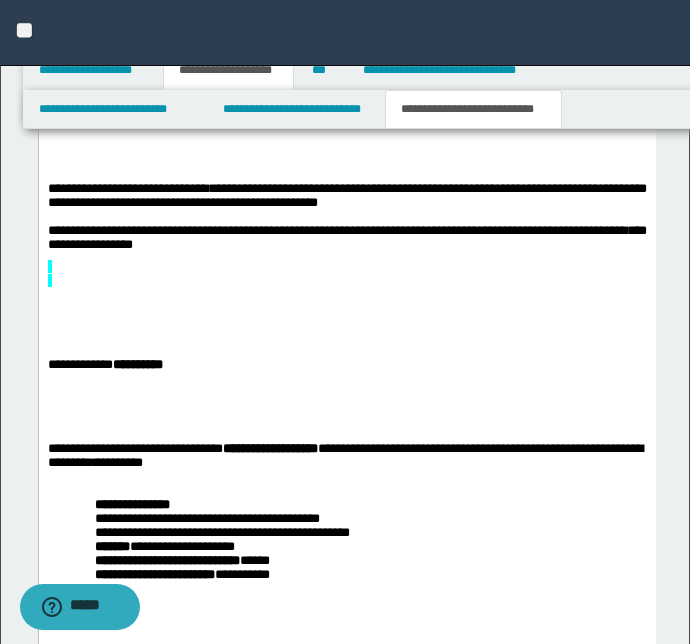 click on "**********" at bounding box center [104, 365] 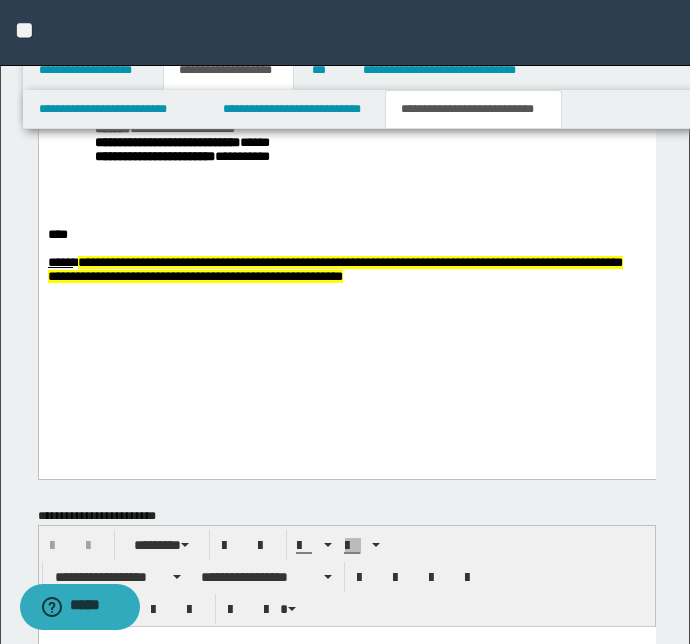 scroll, scrollTop: 1970, scrollLeft: 0, axis: vertical 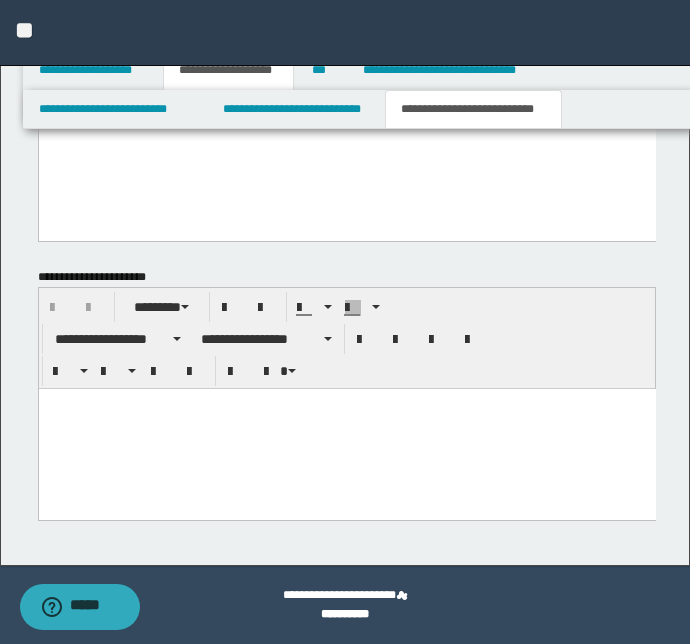 click at bounding box center [346, 429] 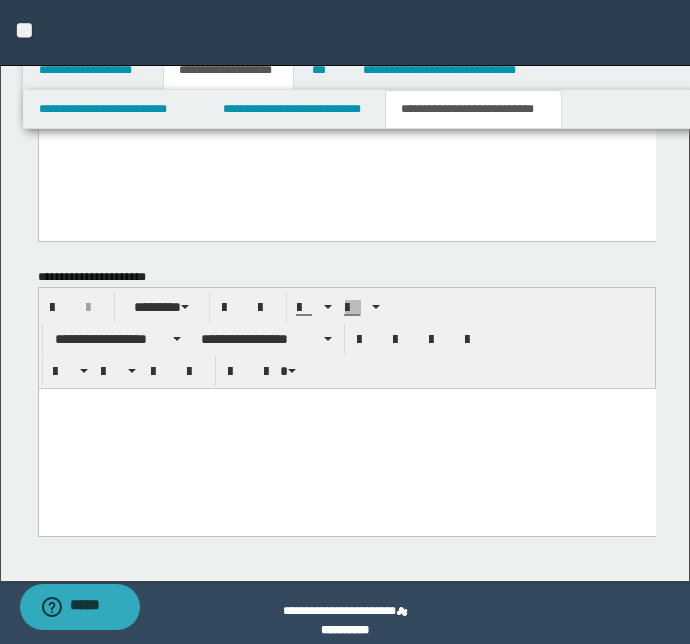 paste 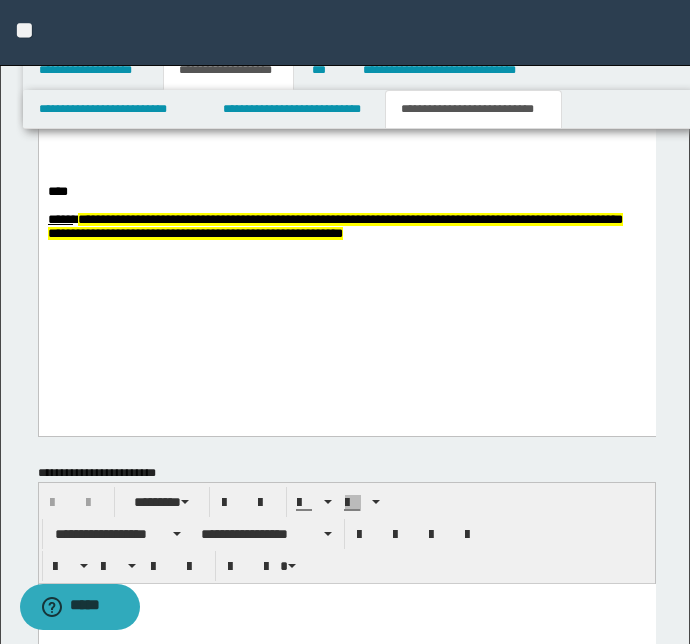 scroll, scrollTop: 1740, scrollLeft: 0, axis: vertical 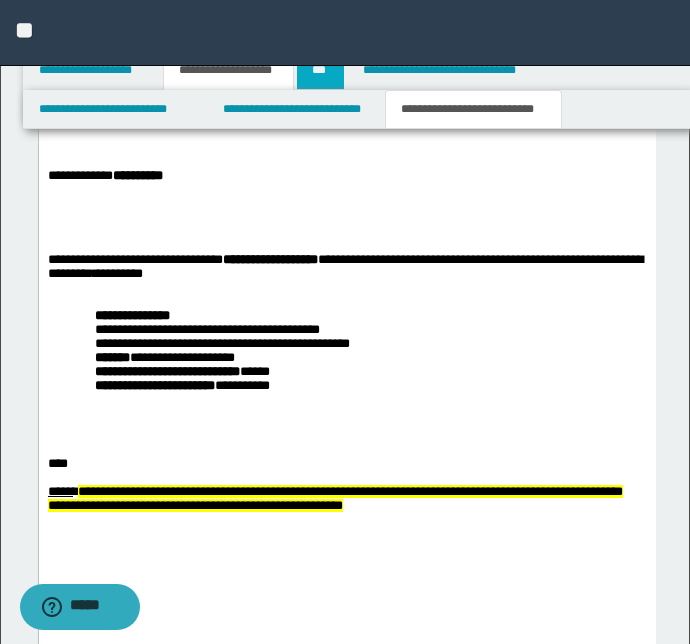 click on "***" at bounding box center [320, 70] 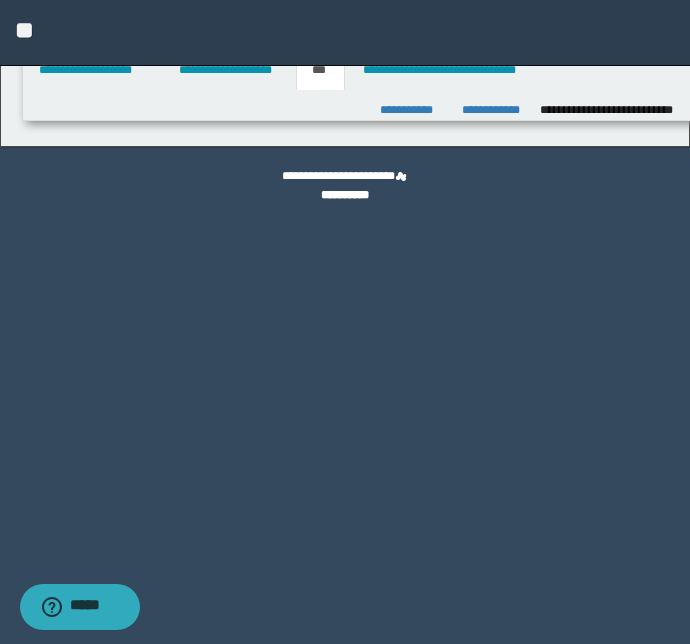 scroll, scrollTop: 0, scrollLeft: 0, axis: both 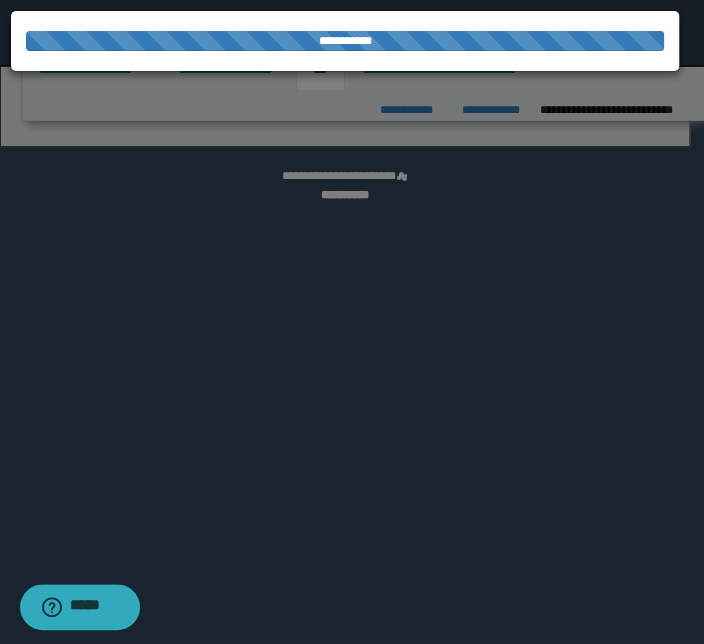 select on "*" 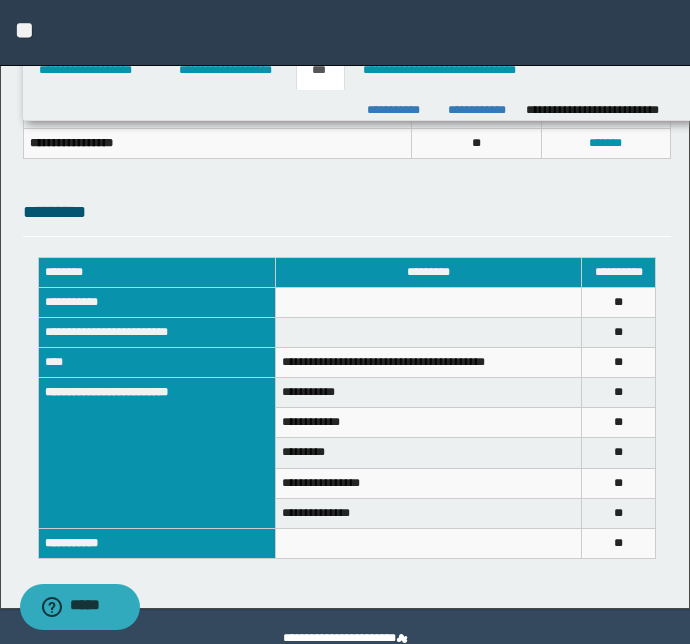 scroll, scrollTop: 634, scrollLeft: 0, axis: vertical 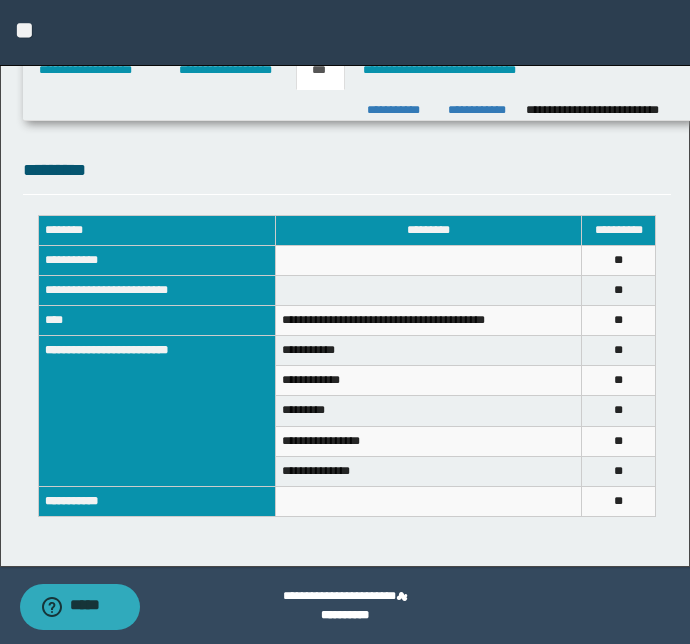 click on "*********" at bounding box center [347, 175] 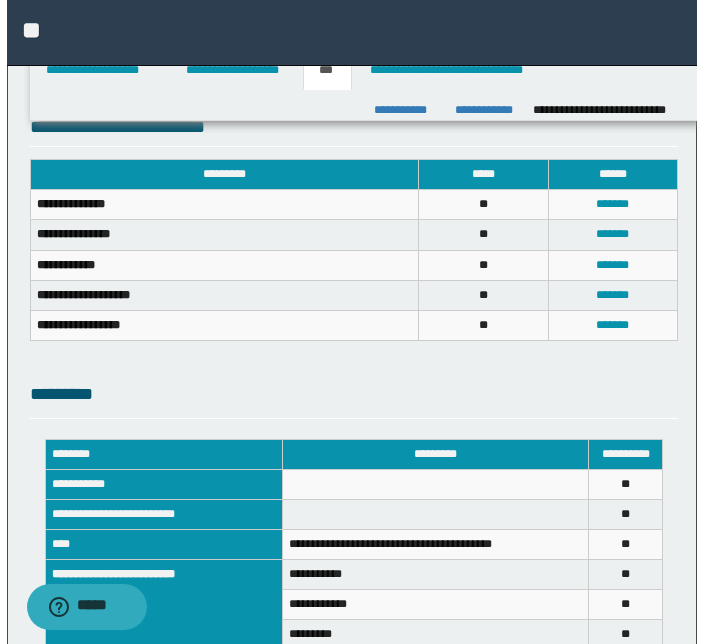 scroll, scrollTop: 361, scrollLeft: 0, axis: vertical 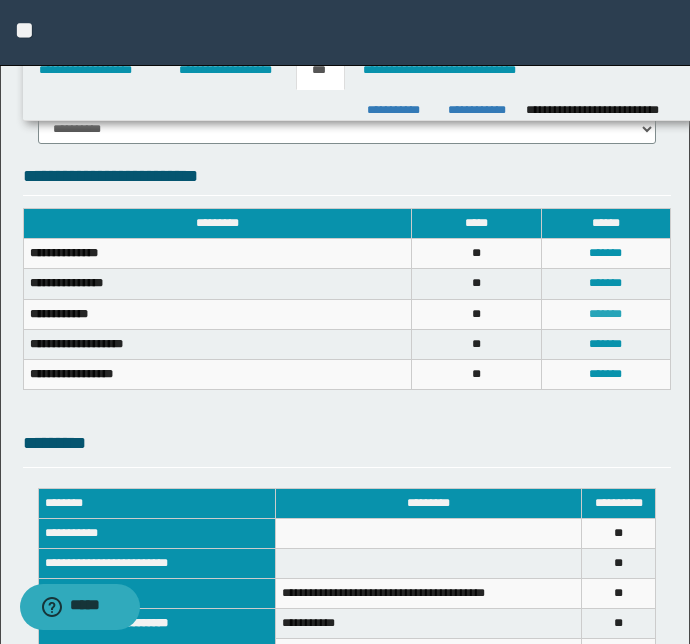 click on "*******" at bounding box center (605, 314) 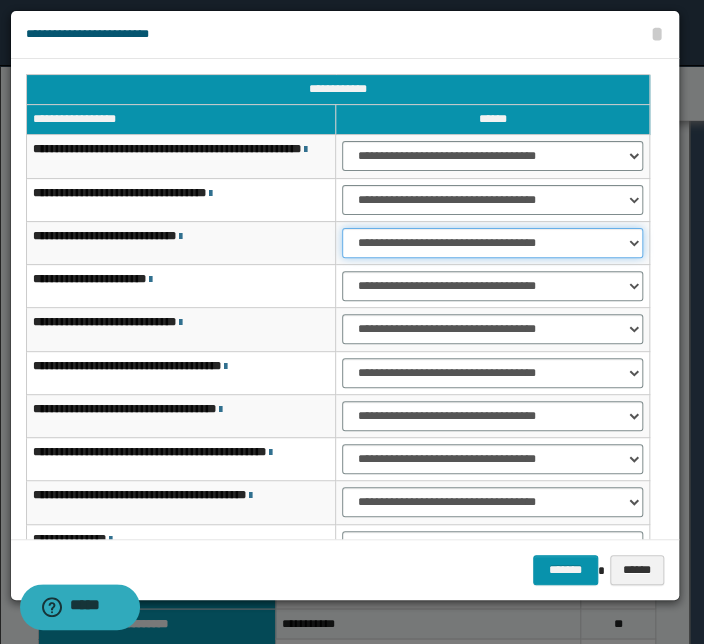 click on "**********" at bounding box center (492, 243) 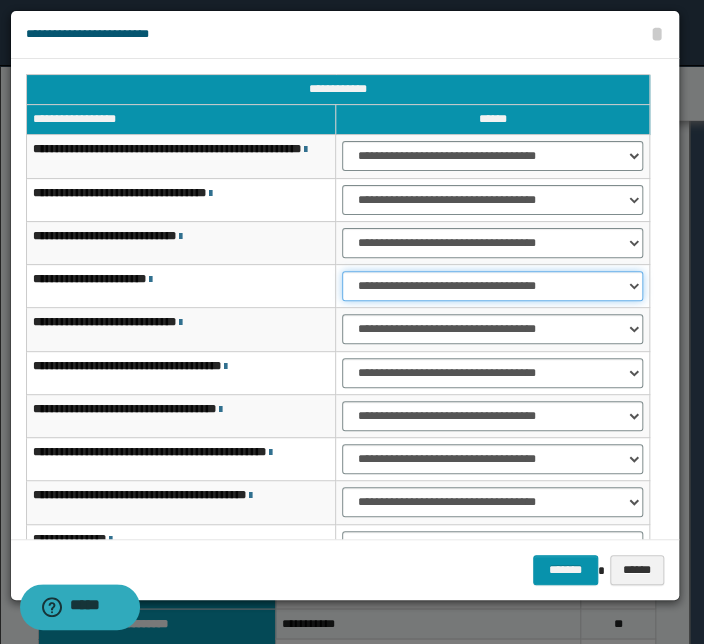 click on "**********" at bounding box center [492, 286] 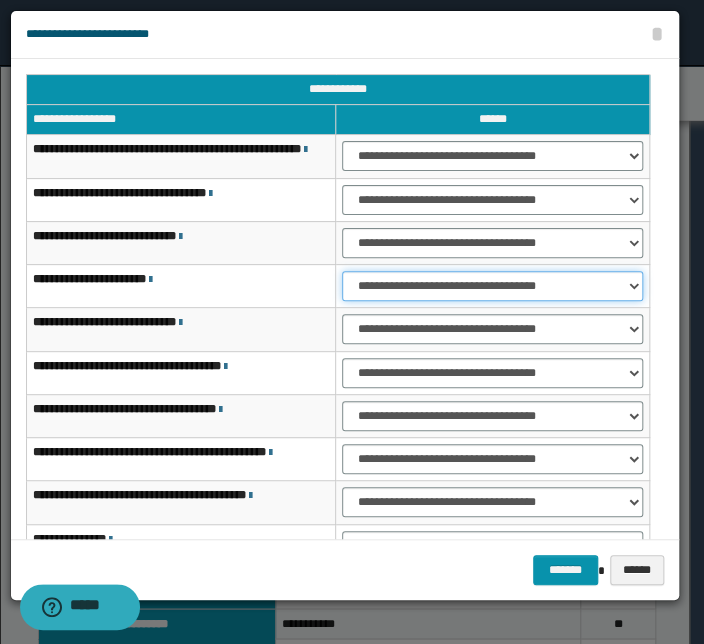 select on "***" 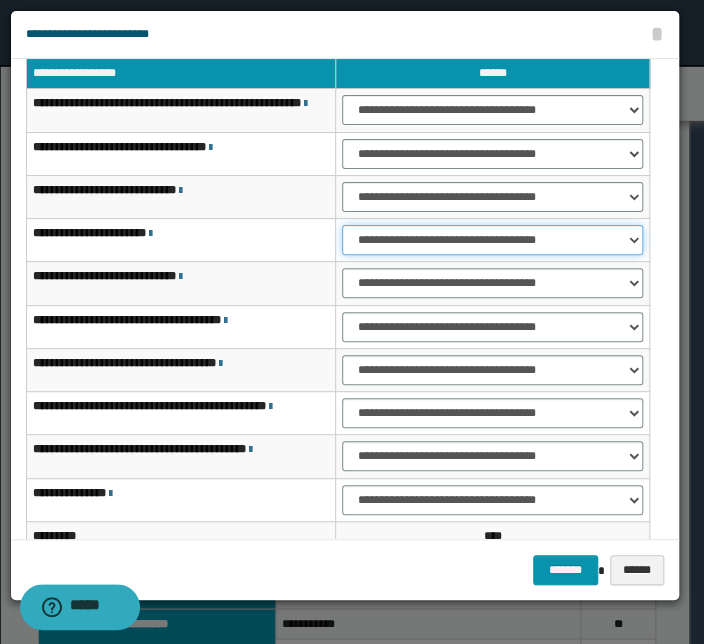 scroll, scrollTop: 90, scrollLeft: 0, axis: vertical 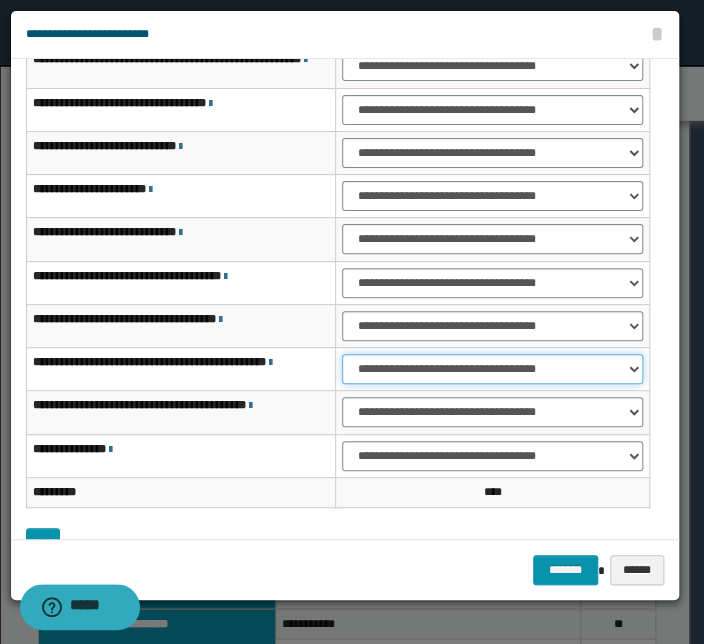 click on "**********" at bounding box center [492, 369] 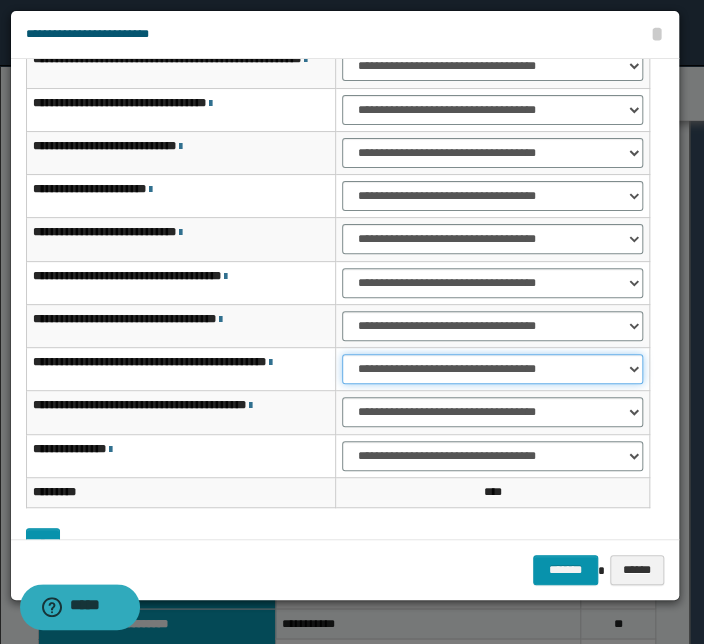 select on "***" 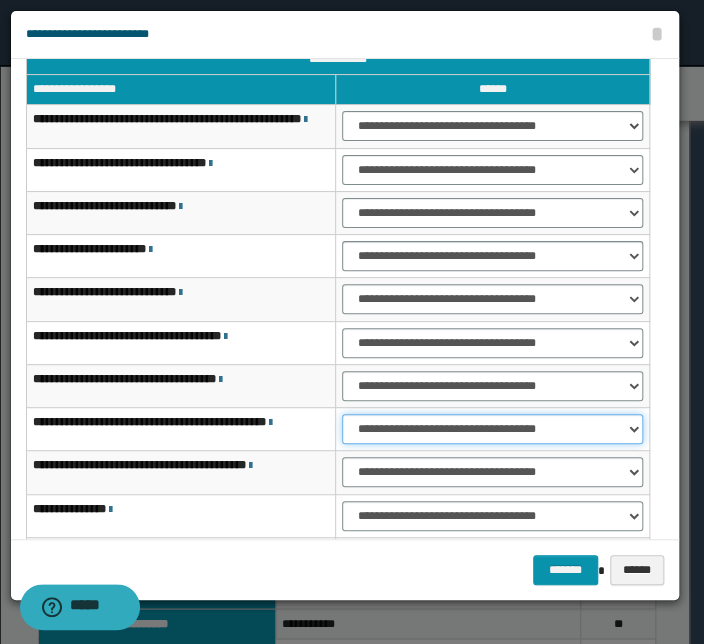 scroll, scrollTop: 0, scrollLeft: 0, axis: both 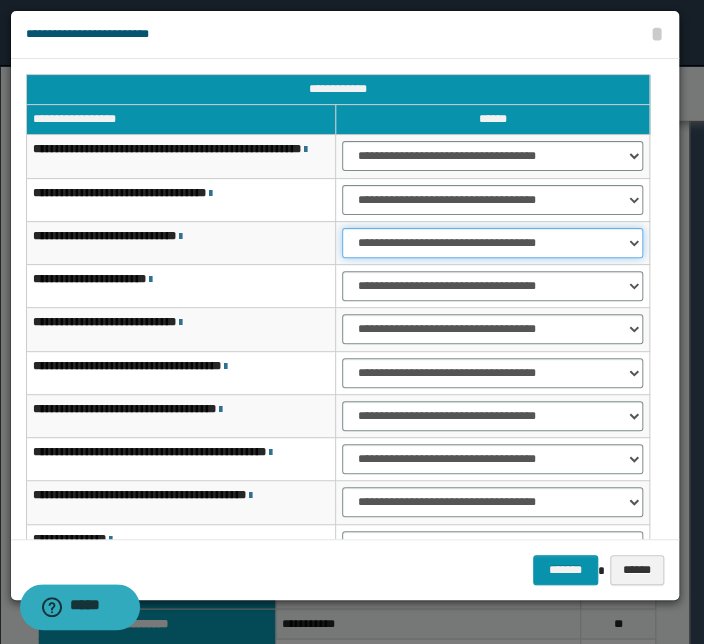 click on "**********" at bounding box center (492, 243) 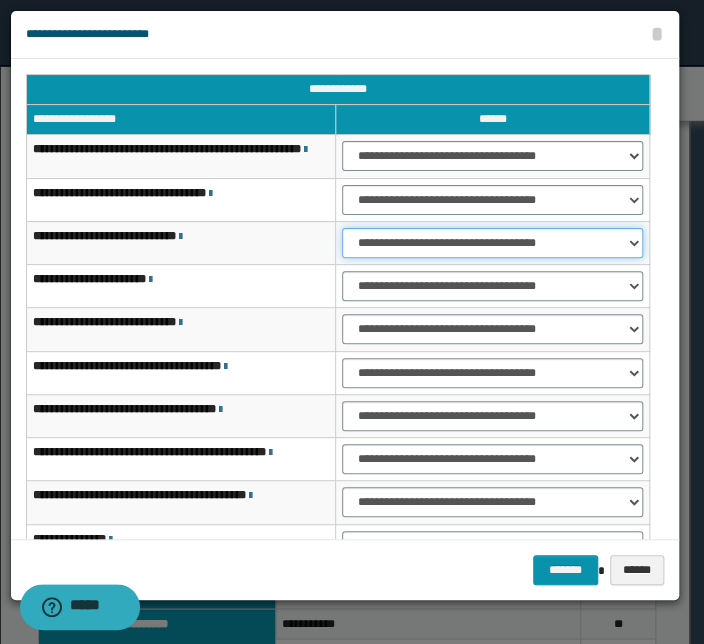 select on "***" 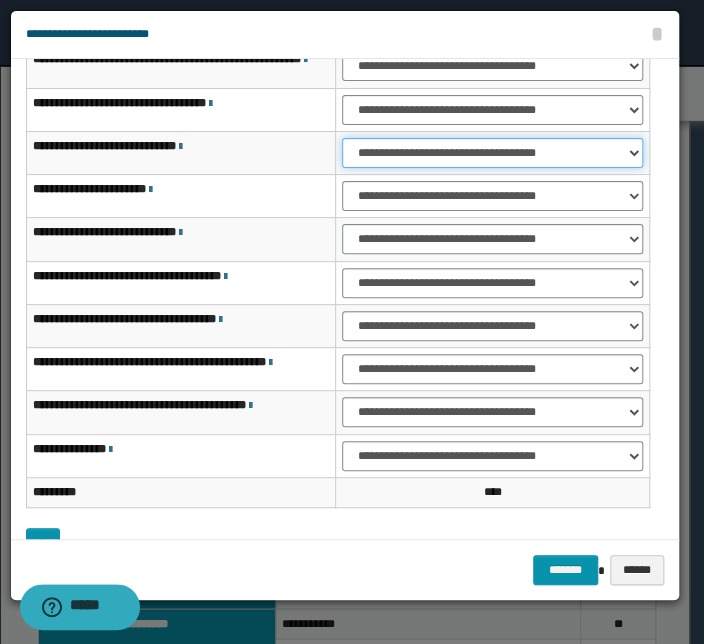 scroll, scrollTop: 153, scrollLeft: 0, axis: vertical 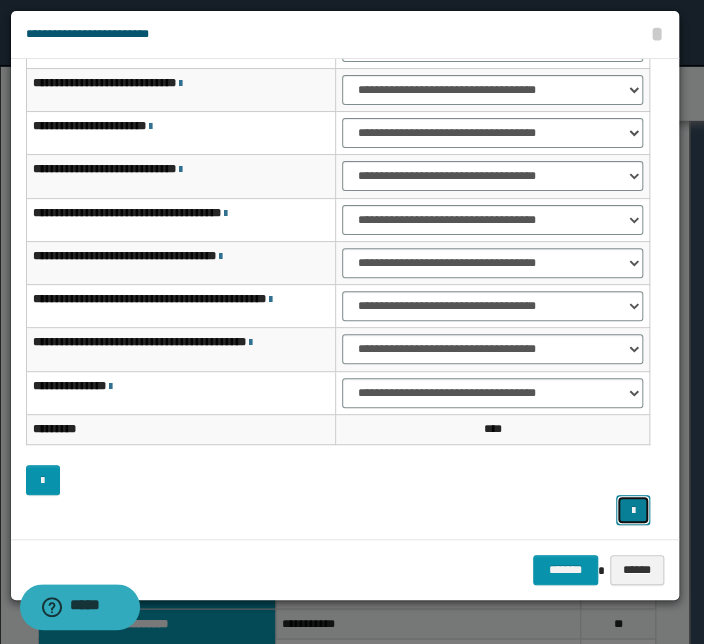 click at bounding box center (633, 510) 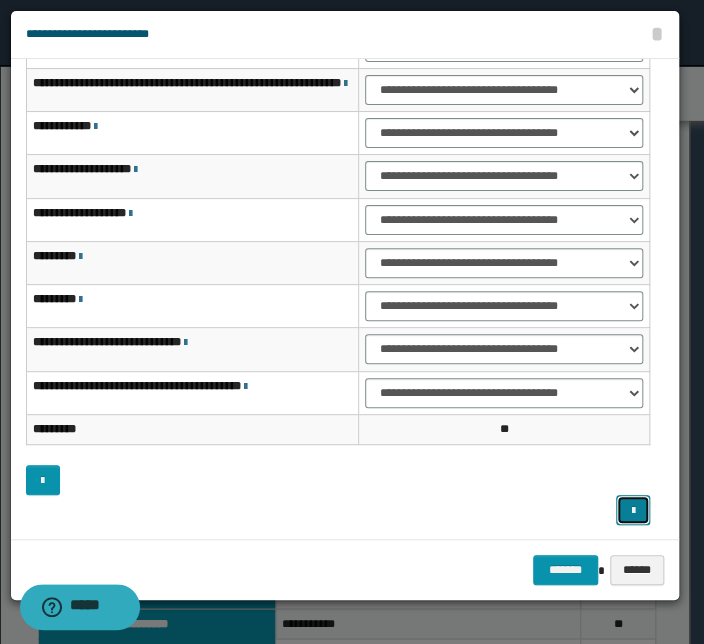 scroll, scrollTop: 62, scrollLeft: 0, axis: vertical 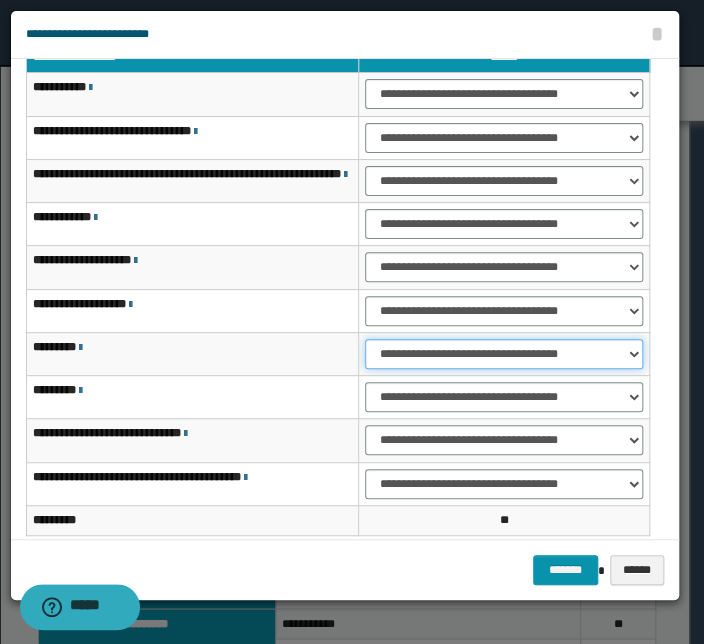 click on "**********" at bounding box center (504, 354) 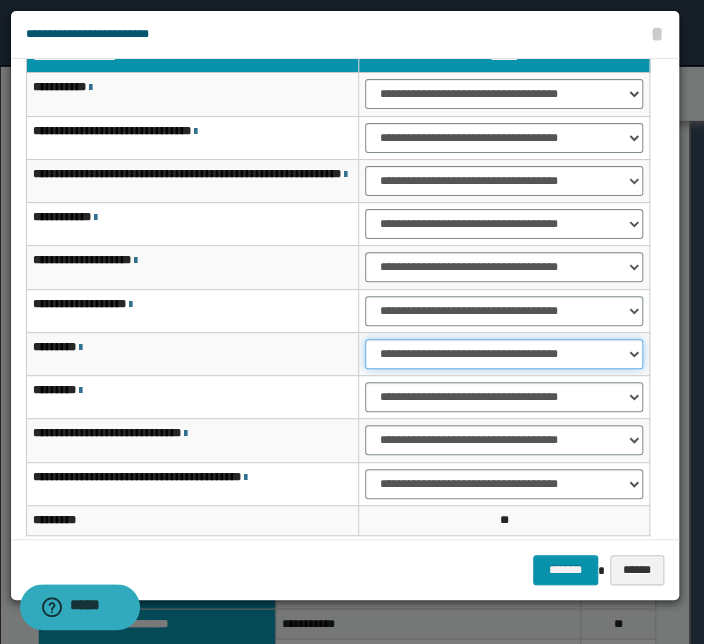 select on "***" 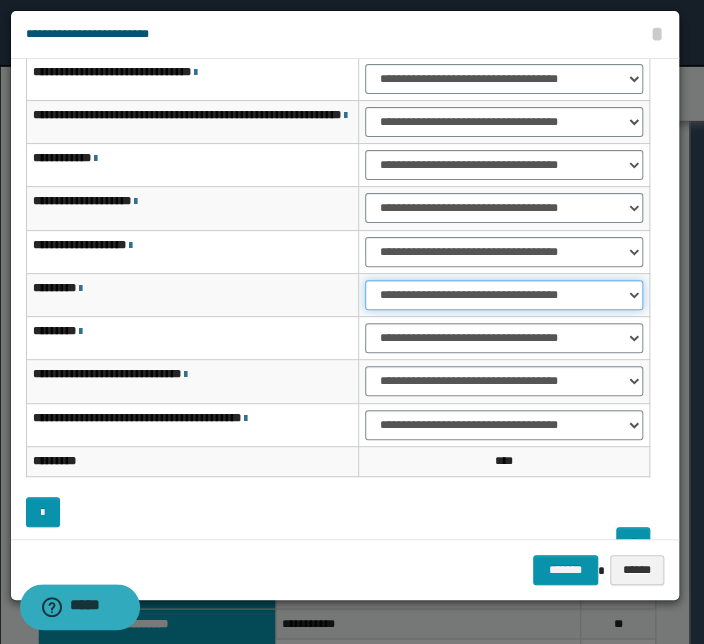 scroll, scrollTop: 153, scrollLeft: 0, axis: vertical 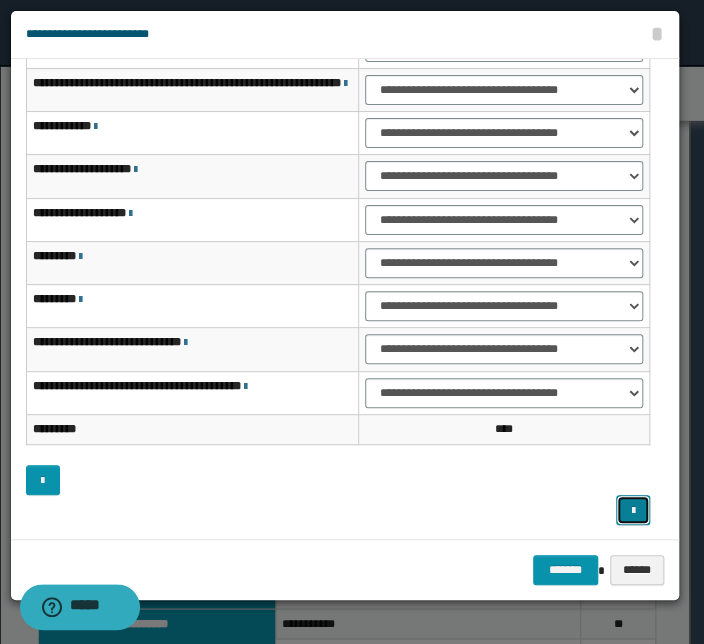 click at bounding box center (633, 511) 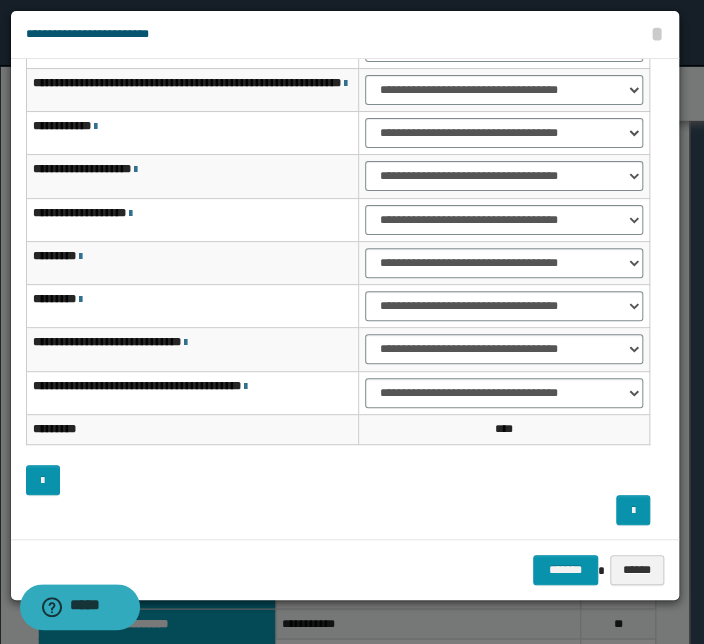 scroll, scrollTop: 125, scrollLeft: 0, axis: vertical 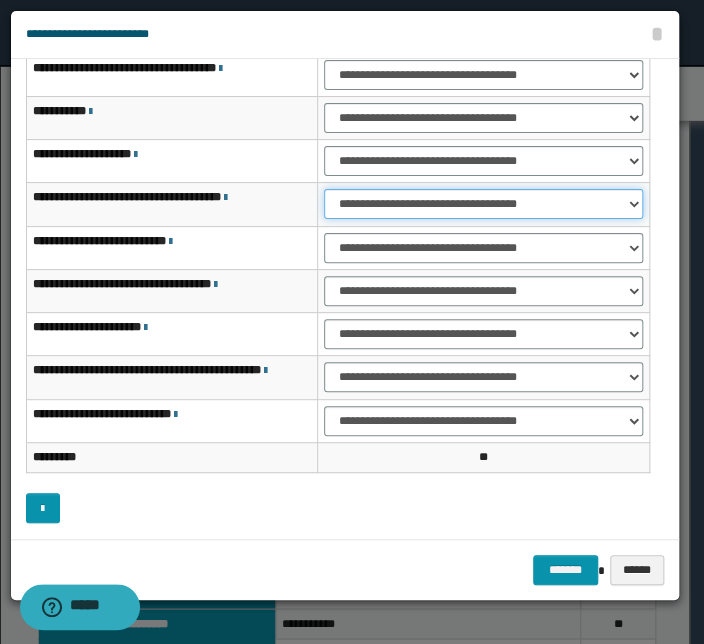 click on "**********" at bounding box center (483, 204) 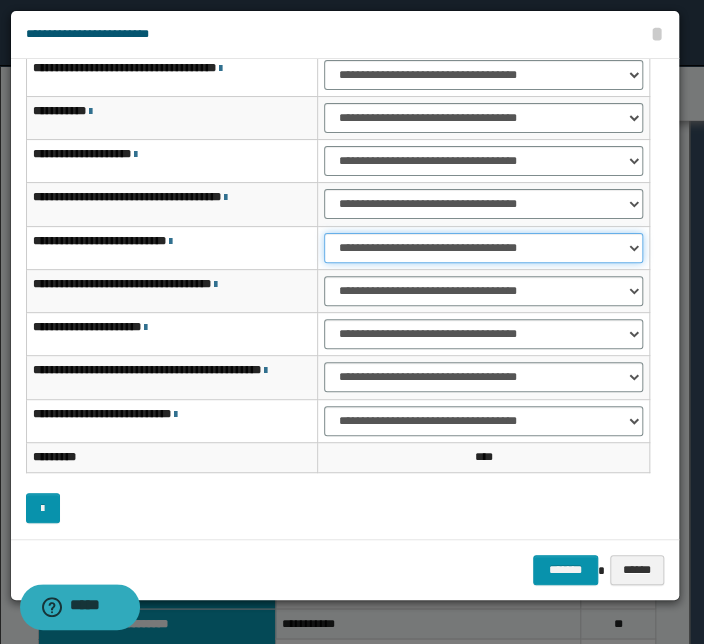 click on "**********" at bounding box center [483, 248] 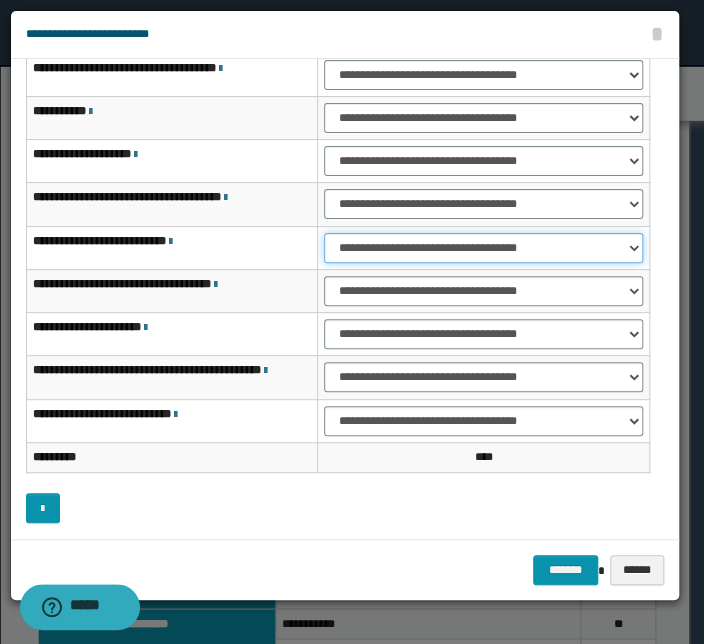 select on "***" 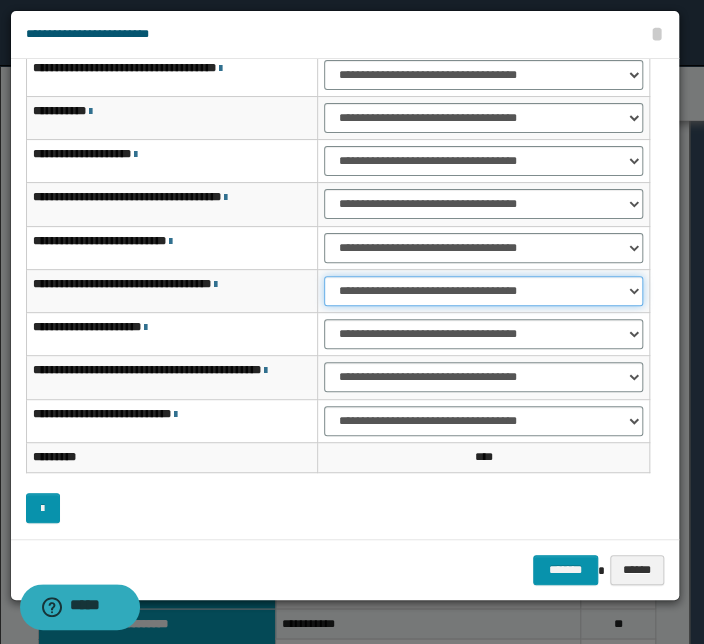 click on "**********" at bounding box center [483, 291] 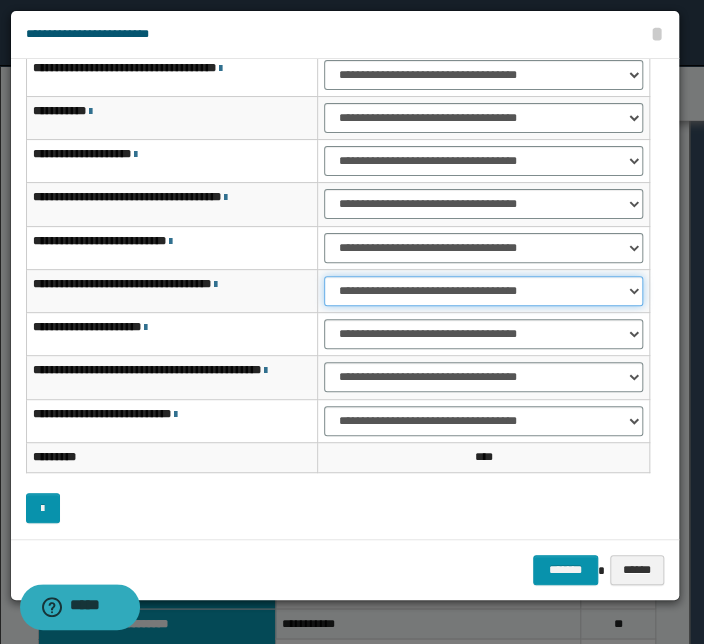 select on "***" 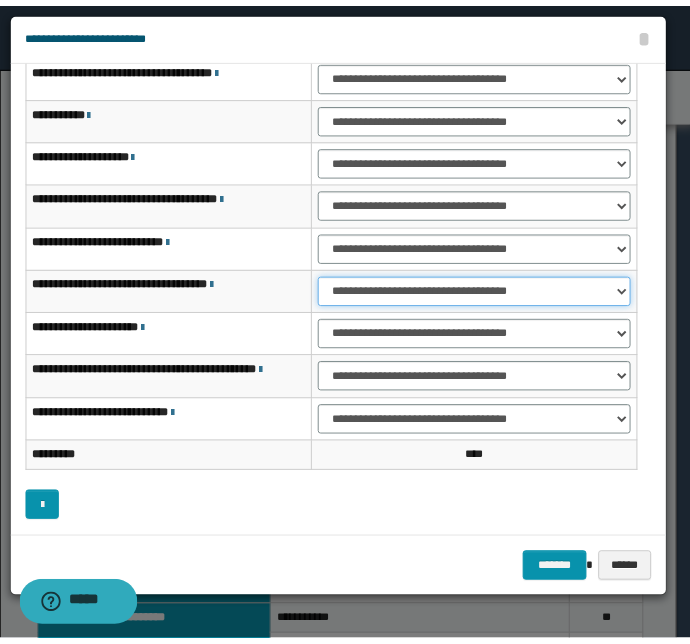 scroll, scrollTop: 124, scrollLeft: 0, axis: vertical 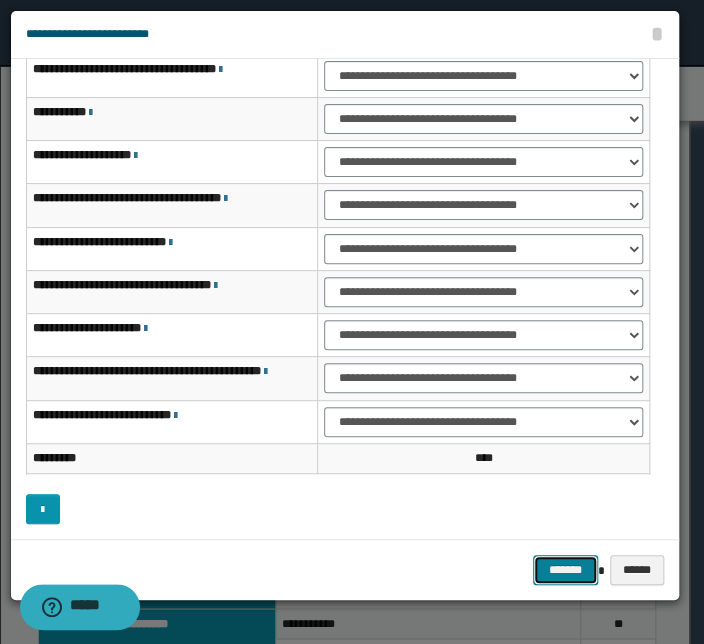 drag, startPoint x: 574, startPoint y: 560, endPoint x: 550, endPoint y: 550, distance: 26 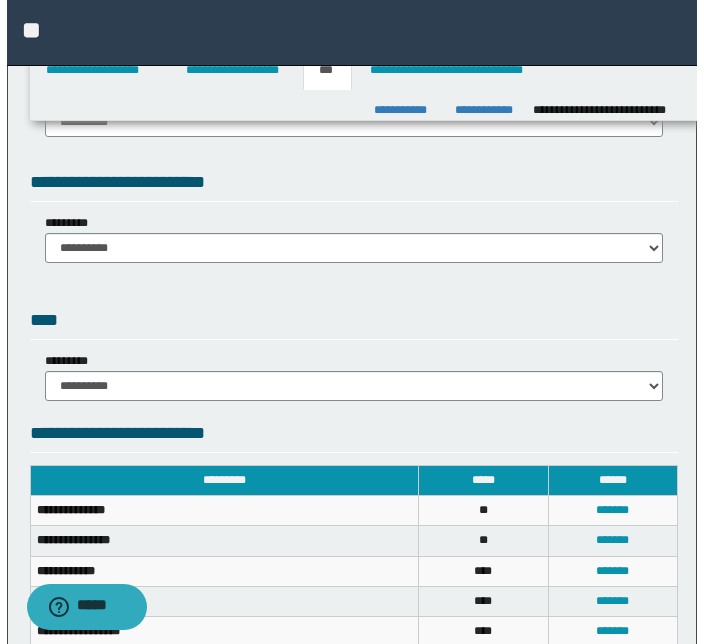 scroll, scrollTop: 0, scrollLeft: 0, axis: both 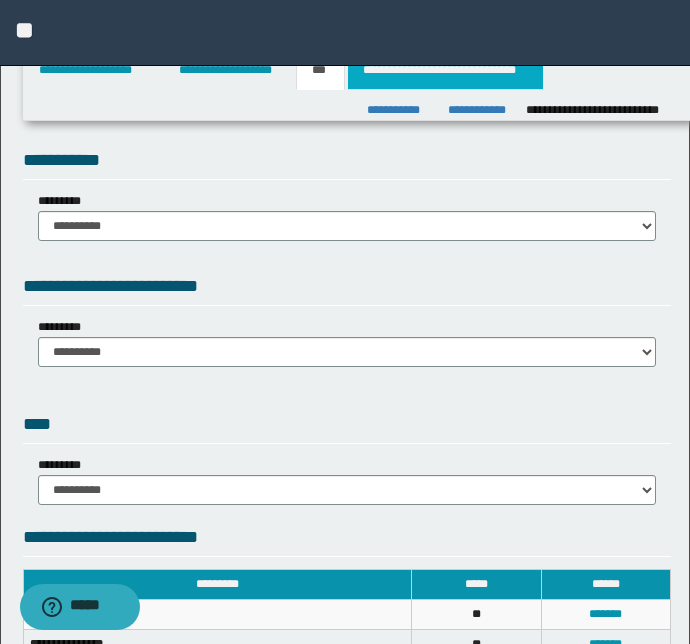 click on "**********" at bounding box center [445, 70] 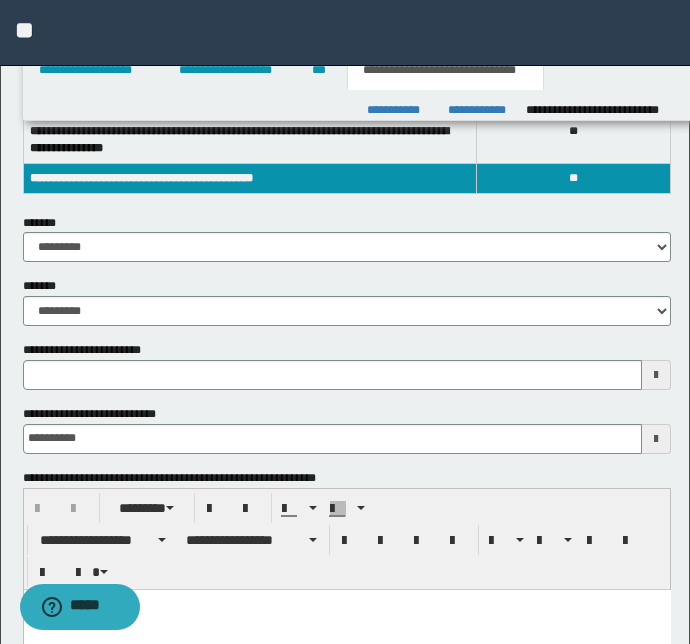 scroll, scrollTop: 363, scrollLeft: 0, axis: vertical 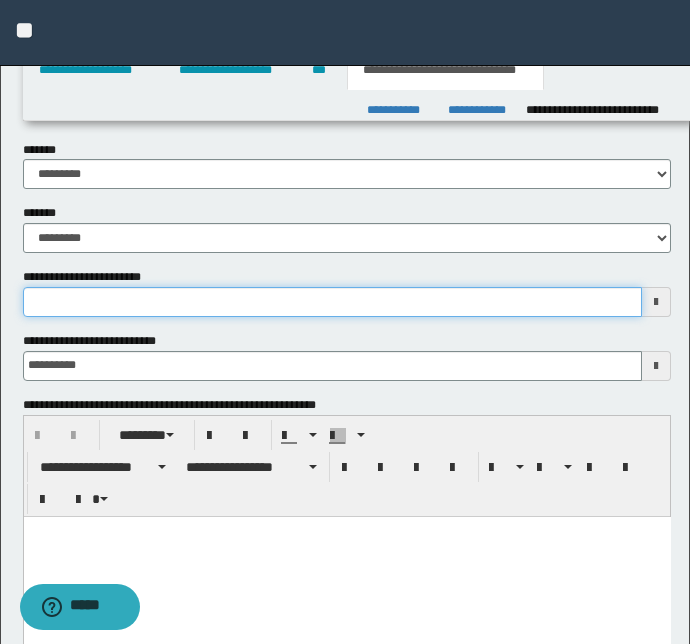 click on "**********" at bounding box center [333, 302] 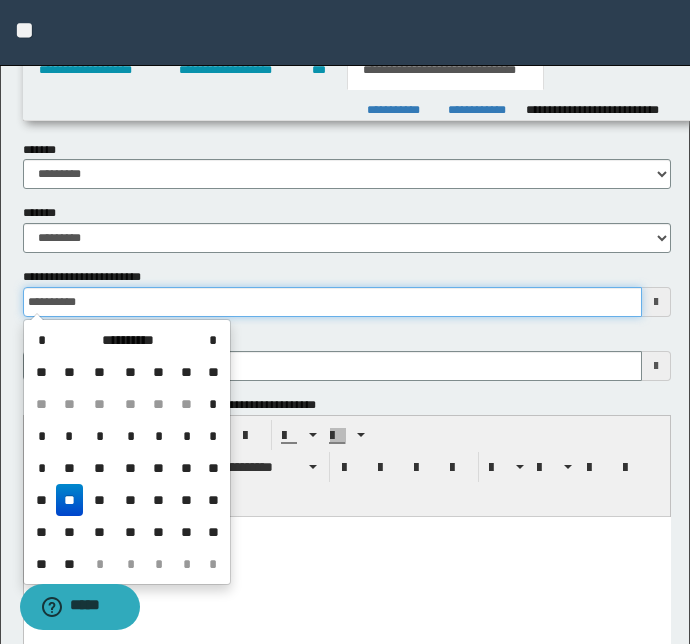 type on "**********" 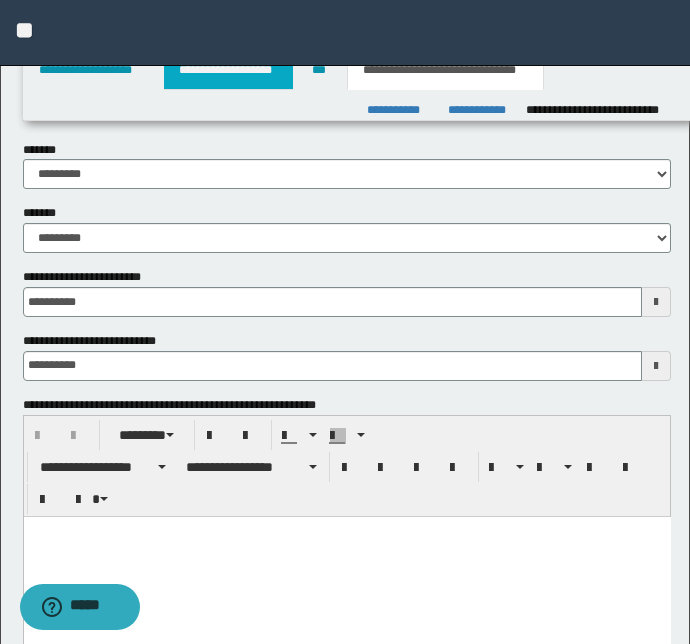 click on "**********" at bounding box center [228, 70] 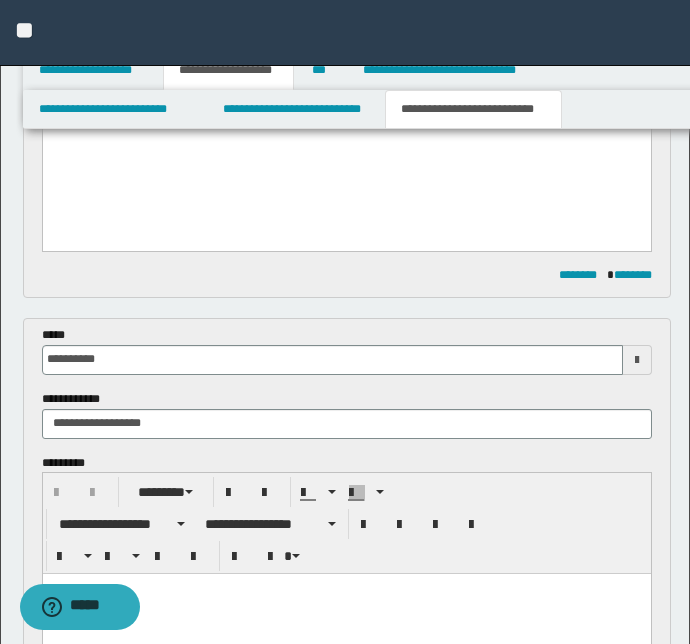 scroll, scrollTop: 394, scrollLeft: 0, axis: vertical 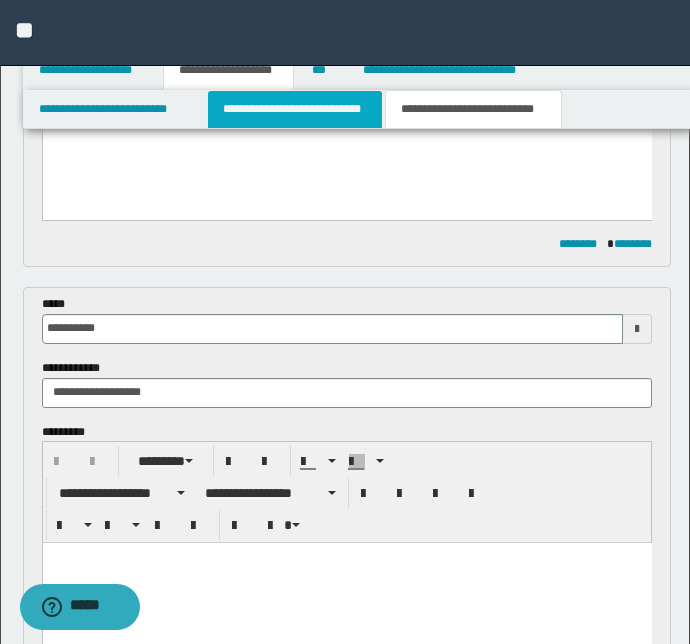 click on "**********" at bounding box center (294, 109) 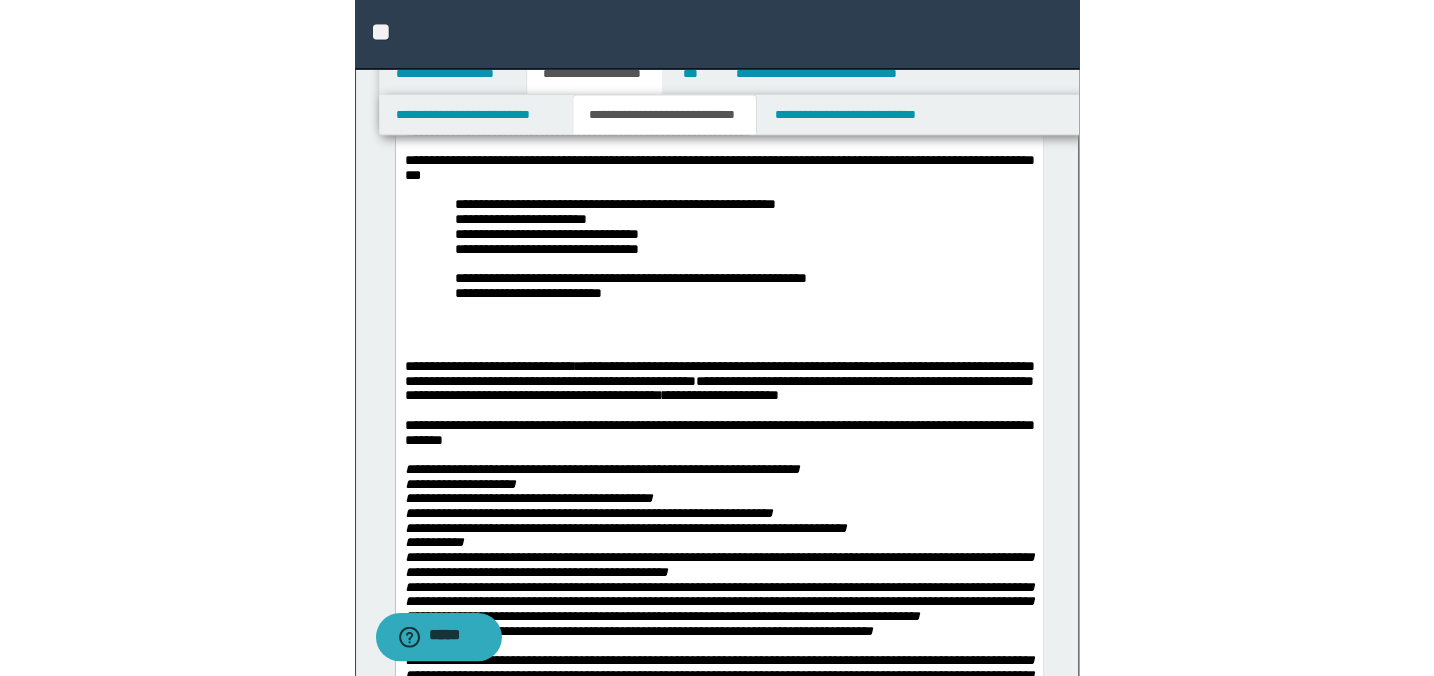 scroll, scrollTop: 758, scrollLeft: 0, axis: vertical 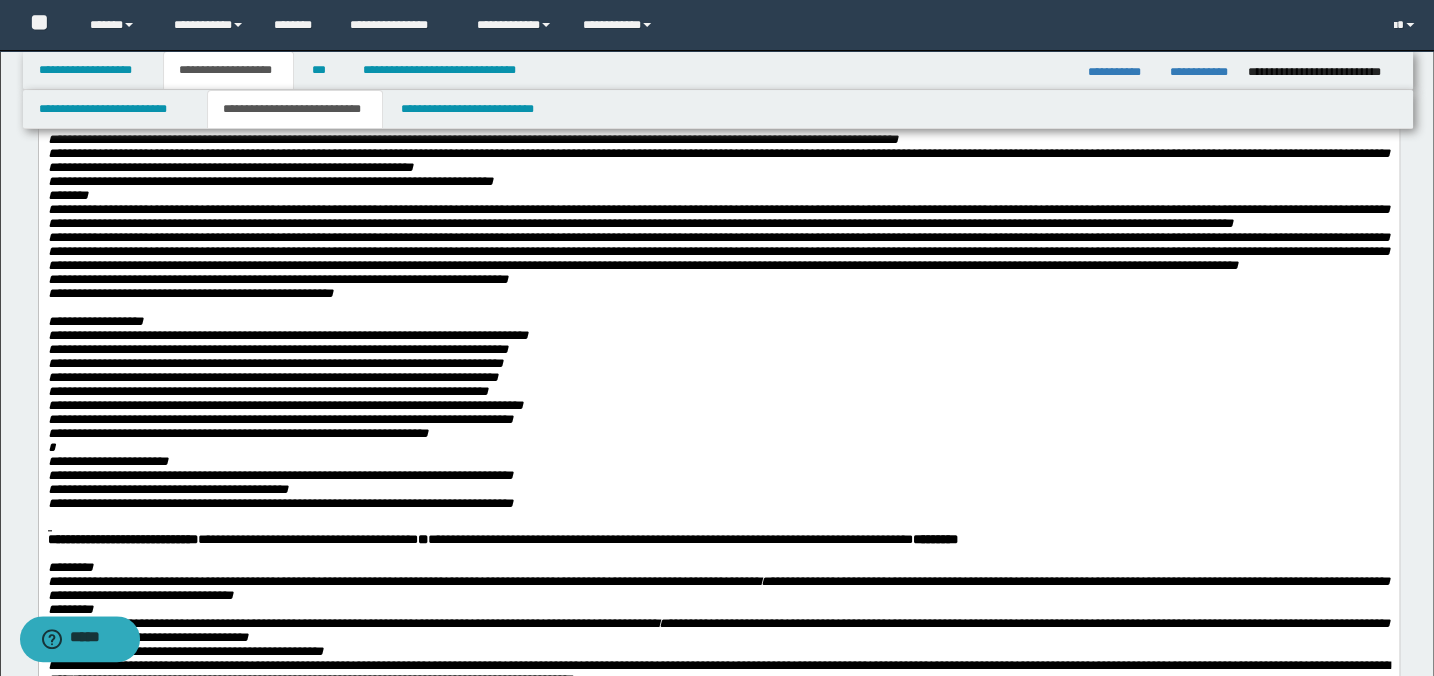 click on "**********" at bounding box center (718, 161) 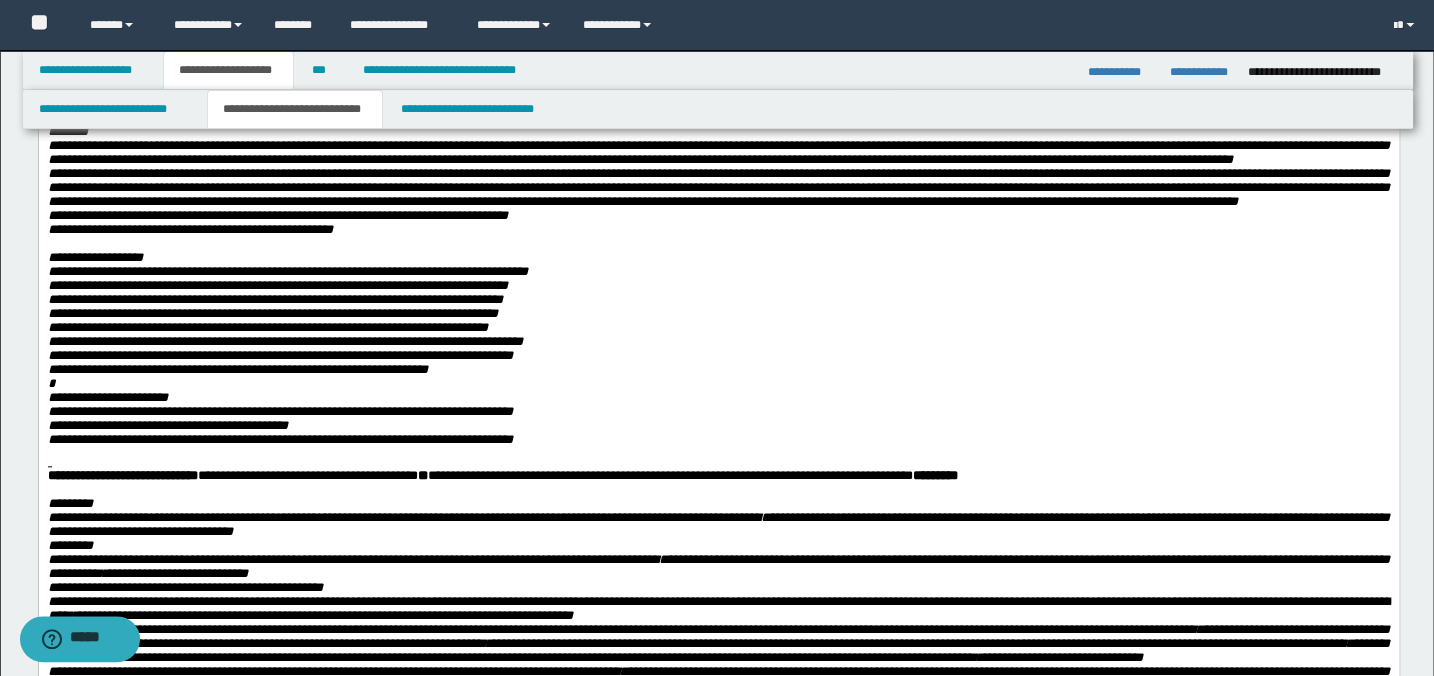 scroll, scrollTop: 849, scrollLeft: 0, axis: vertical 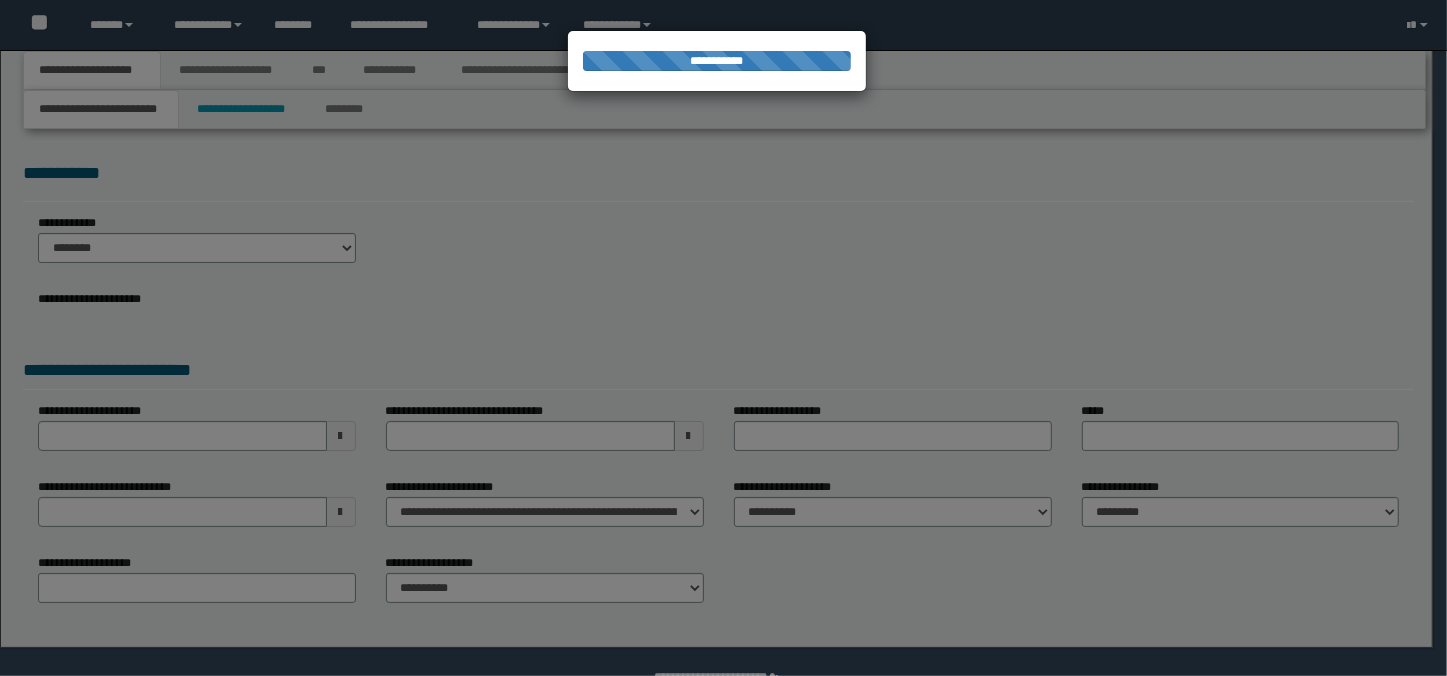select on "*" 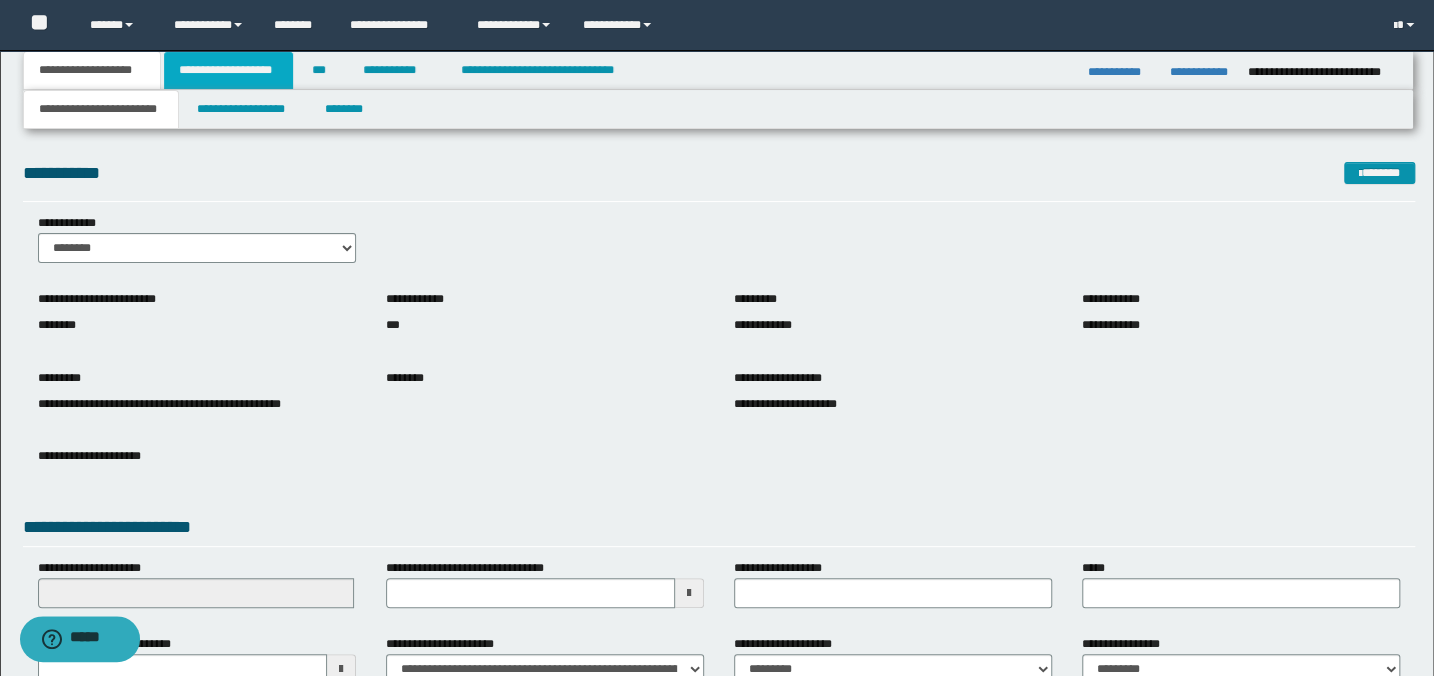 click on "**********" at bounding box center [228, 70] 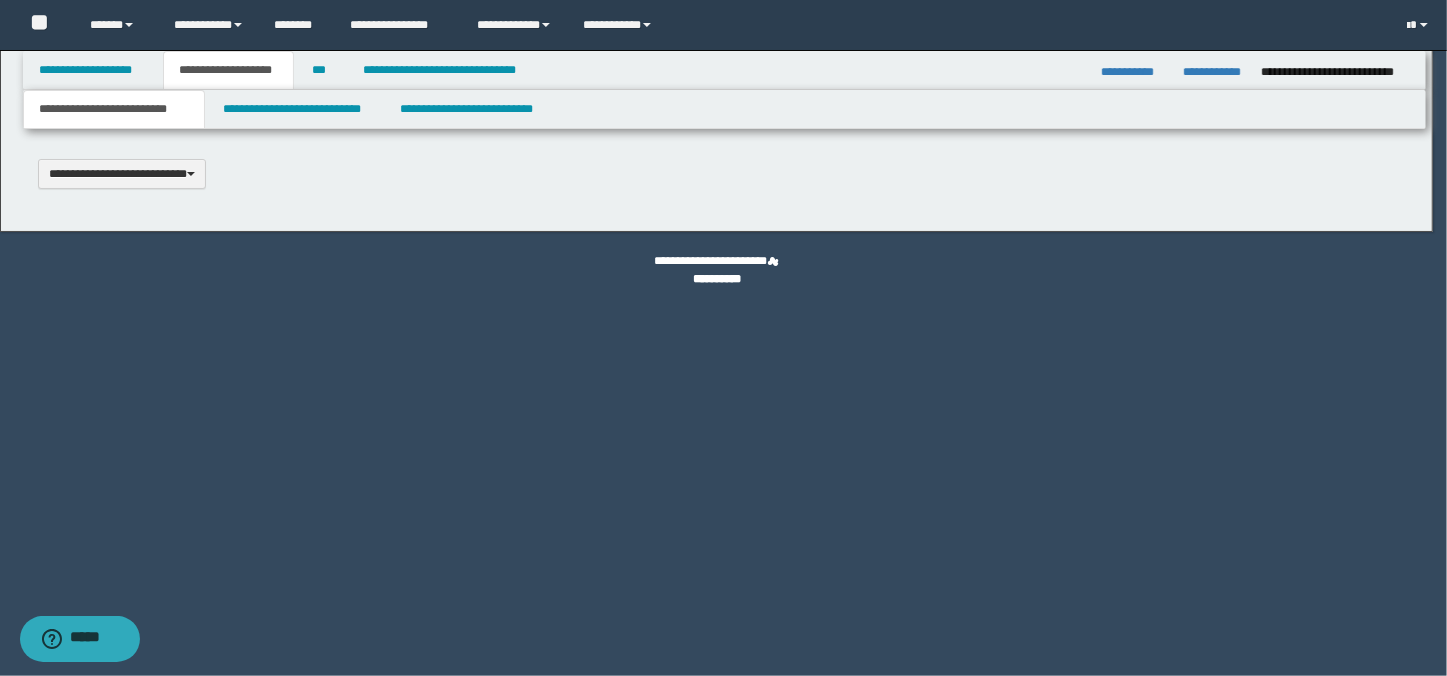 type 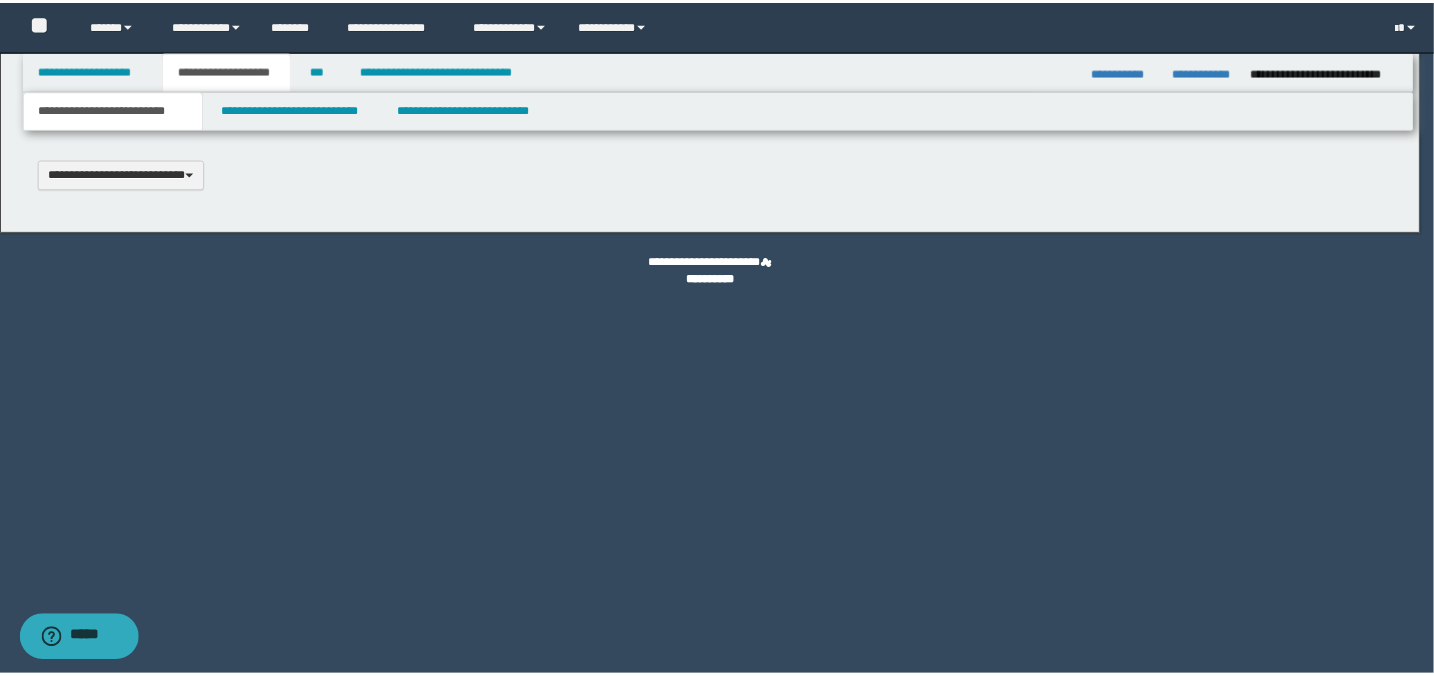 scroll, scrollTop: 0, scrollLeft: 0, axis: both 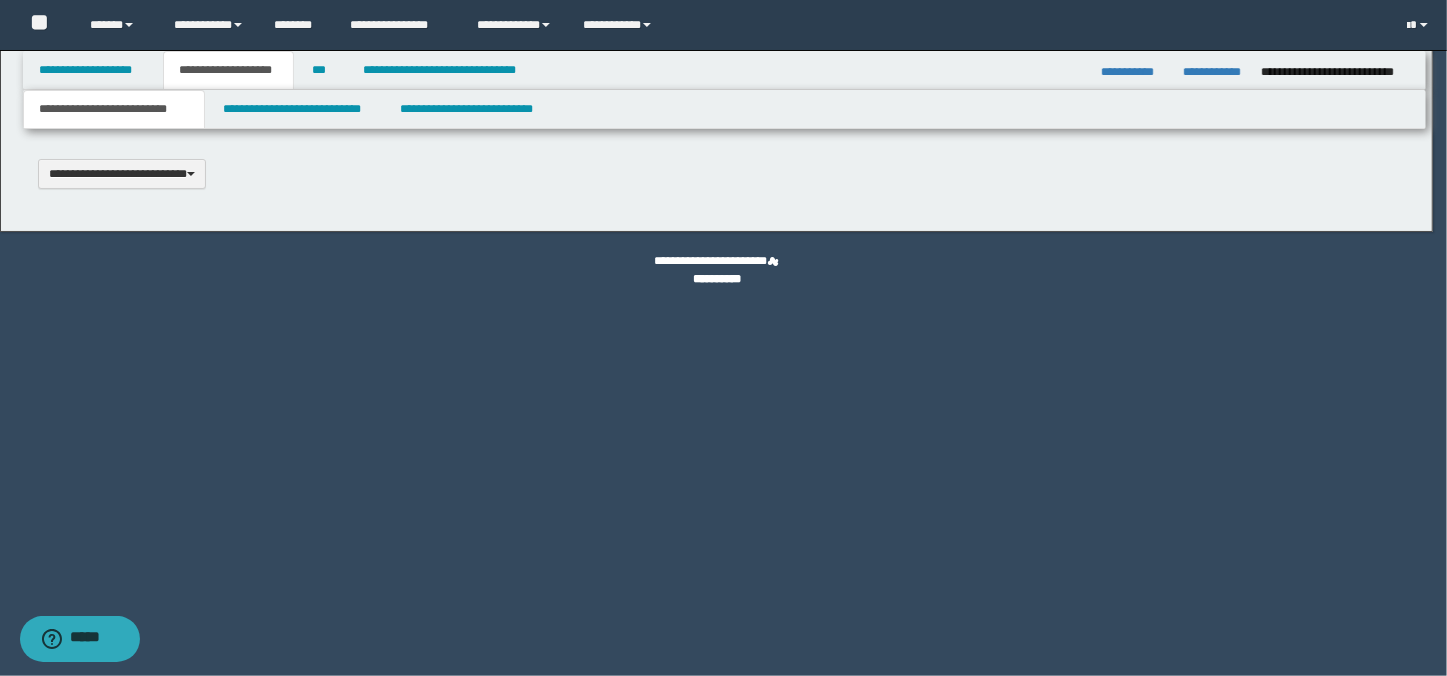 type on "**********" 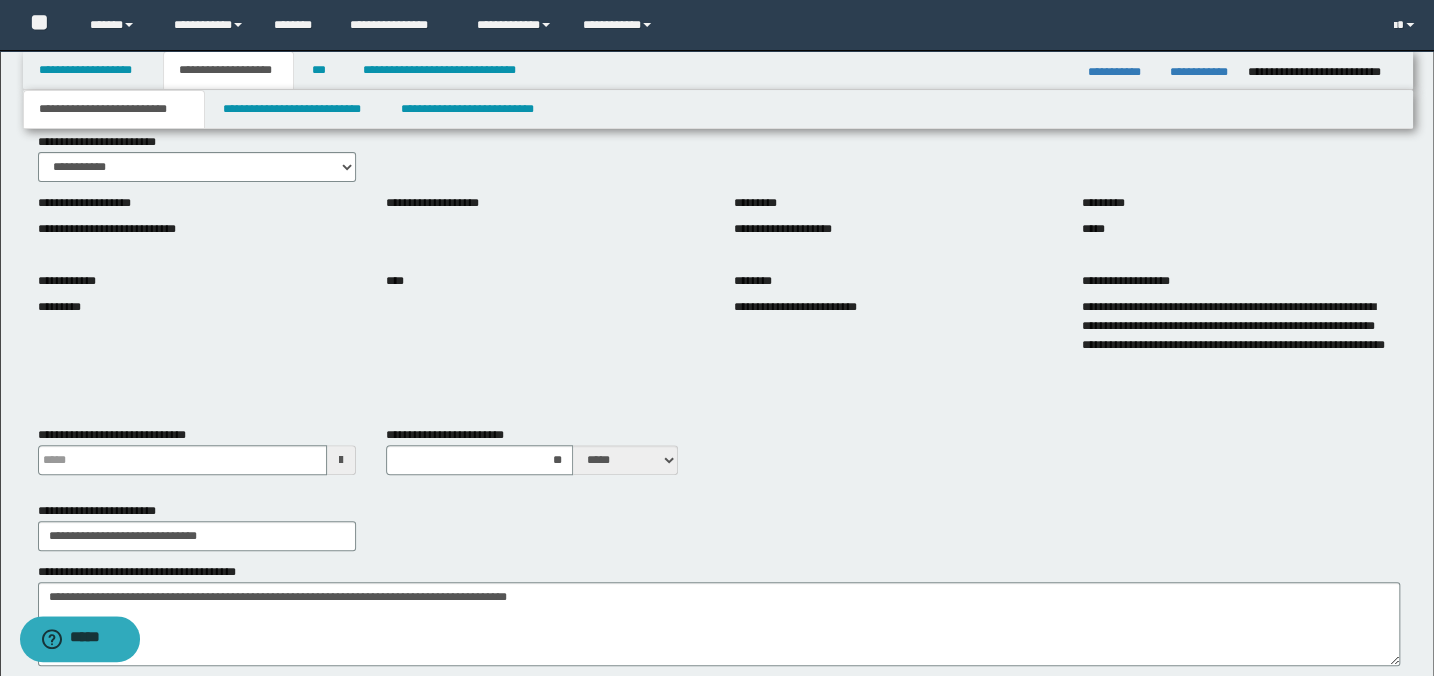 scroll, scrollTop: 272, scrollLeft: 0, axis: vertical 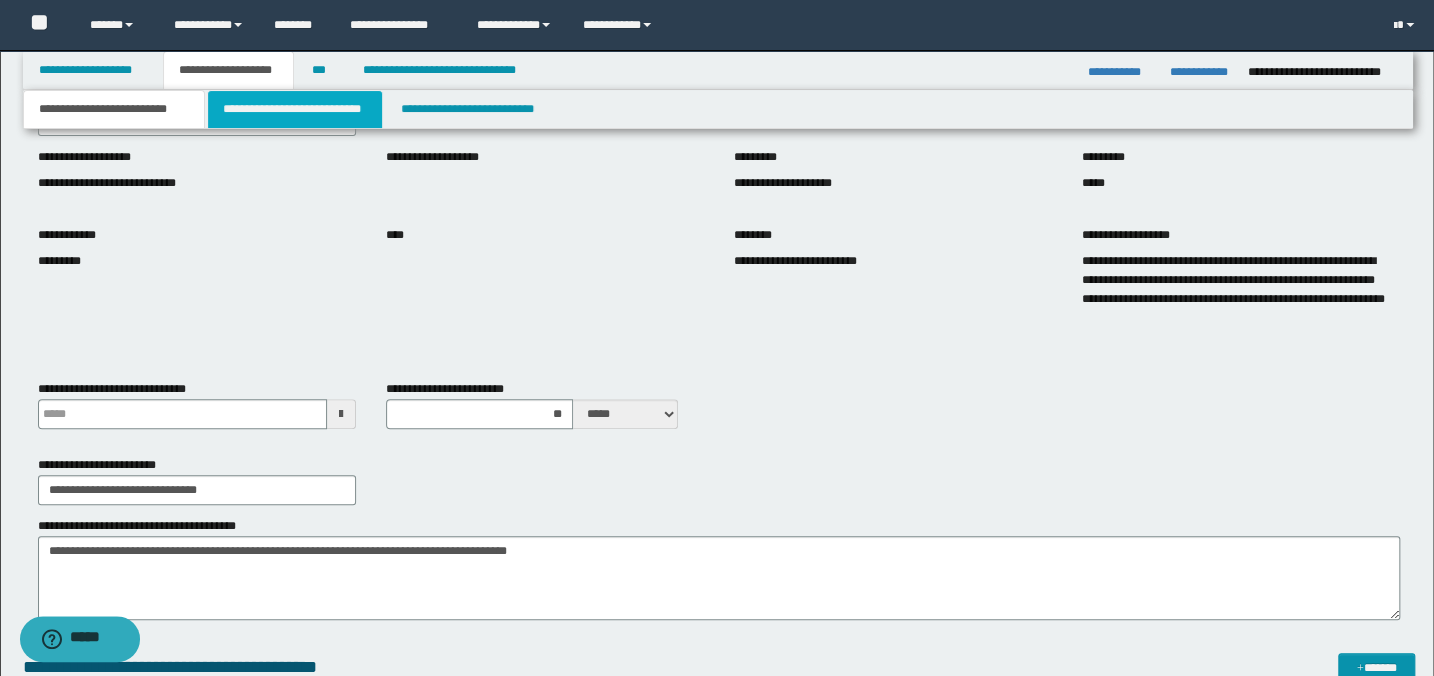 click on "**********" at bounding box center (294, 109) 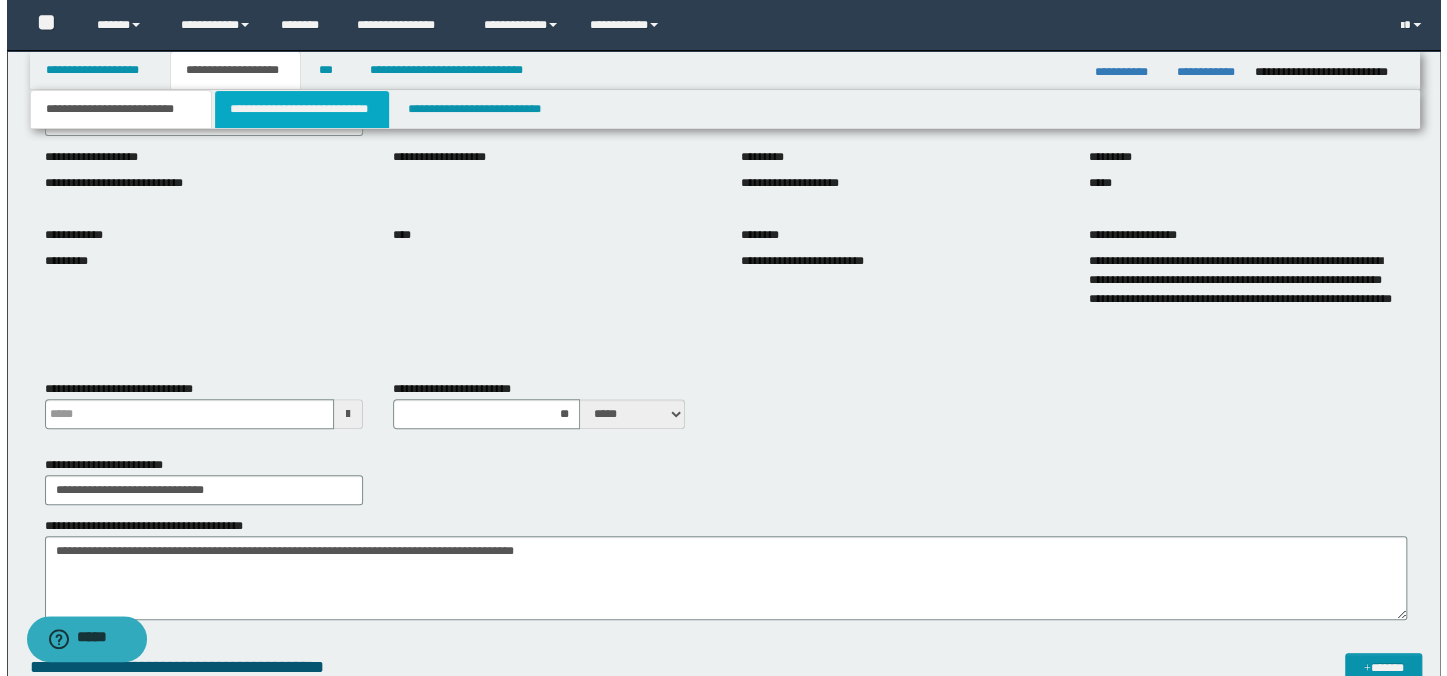 scroll, scrollTop: 0, scrollLeft: 0, axis: both 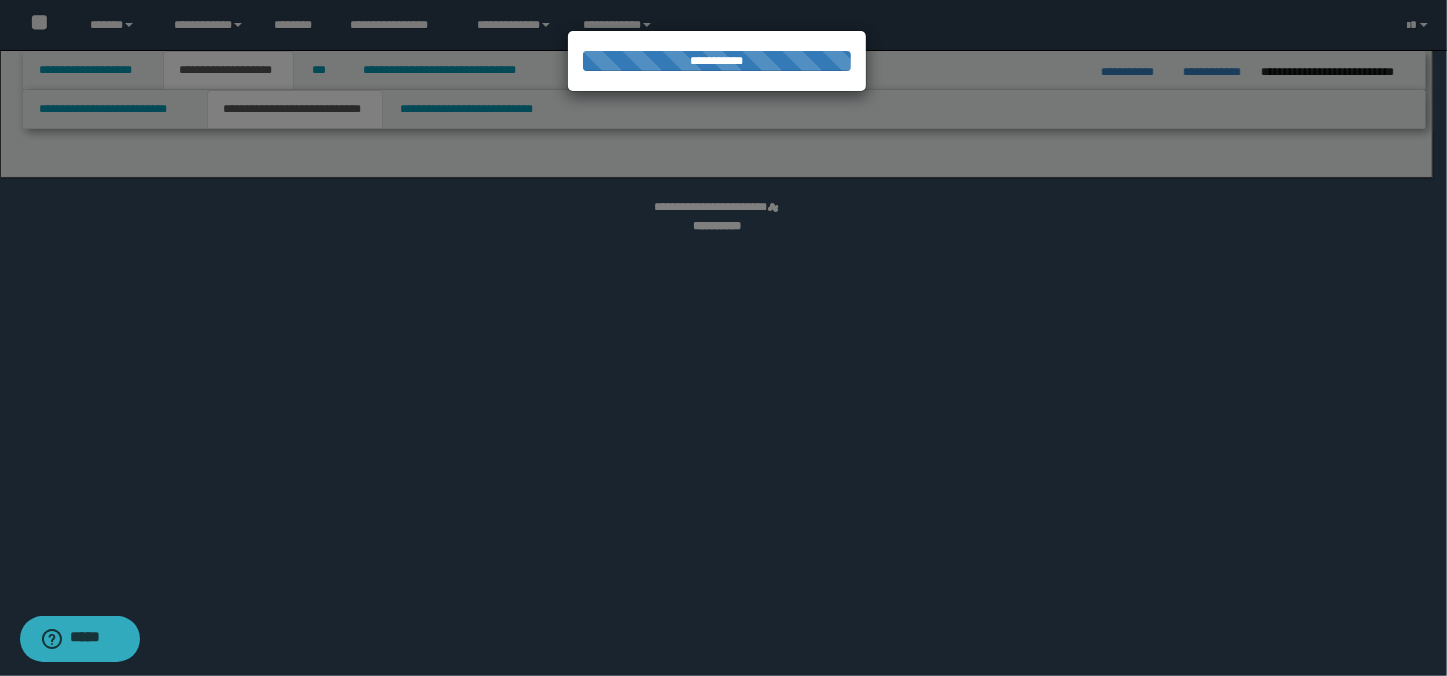 select on "*" 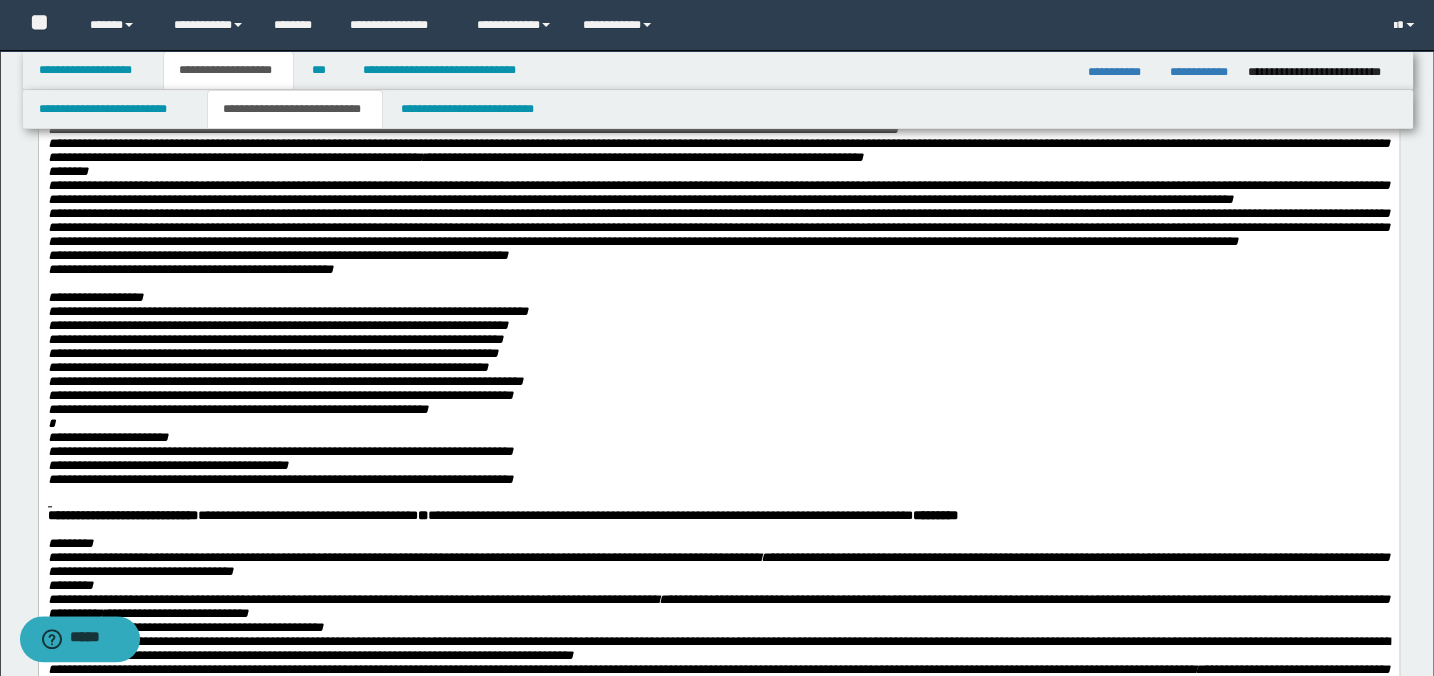 scroll, scrollTop: 818, scrollLeft: 0, axis: vertical 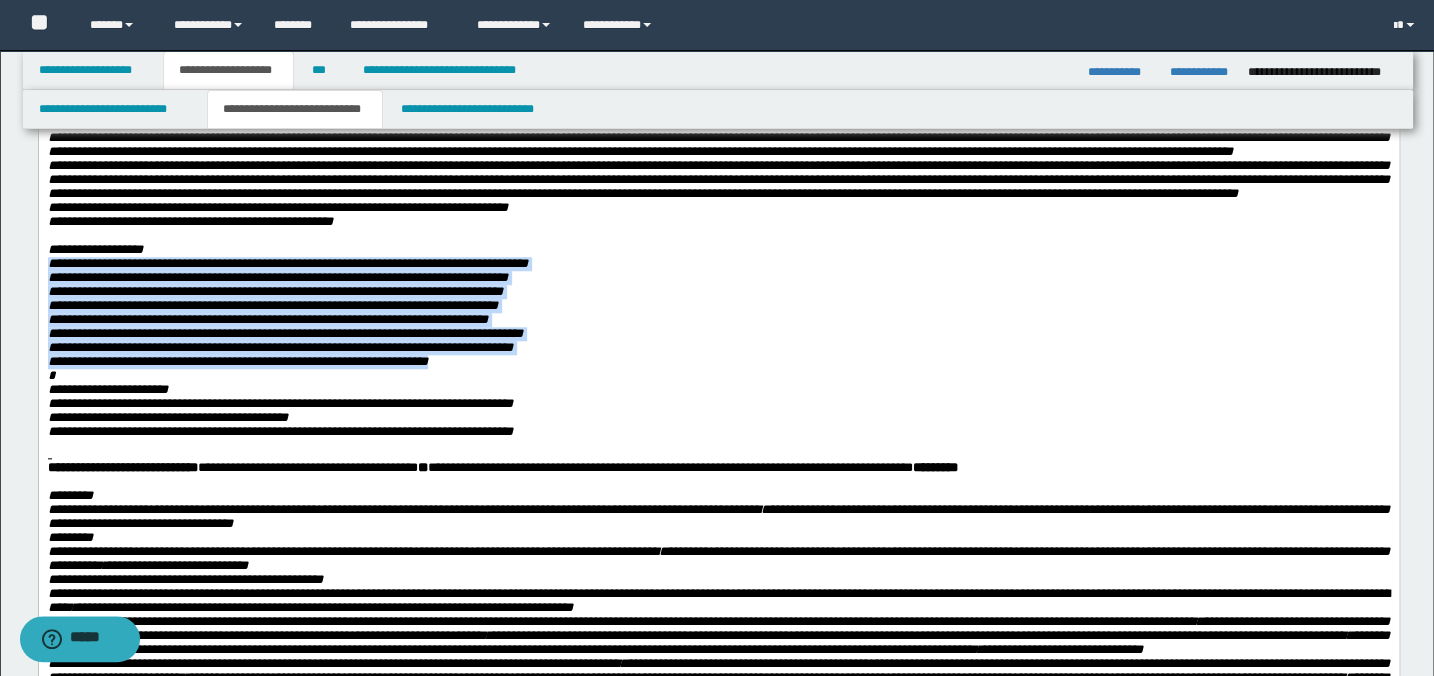 drag, startPoint x: 487, startPoint y: 506, endPoint x: 48, endPoint y: 396, distance: 452.57153 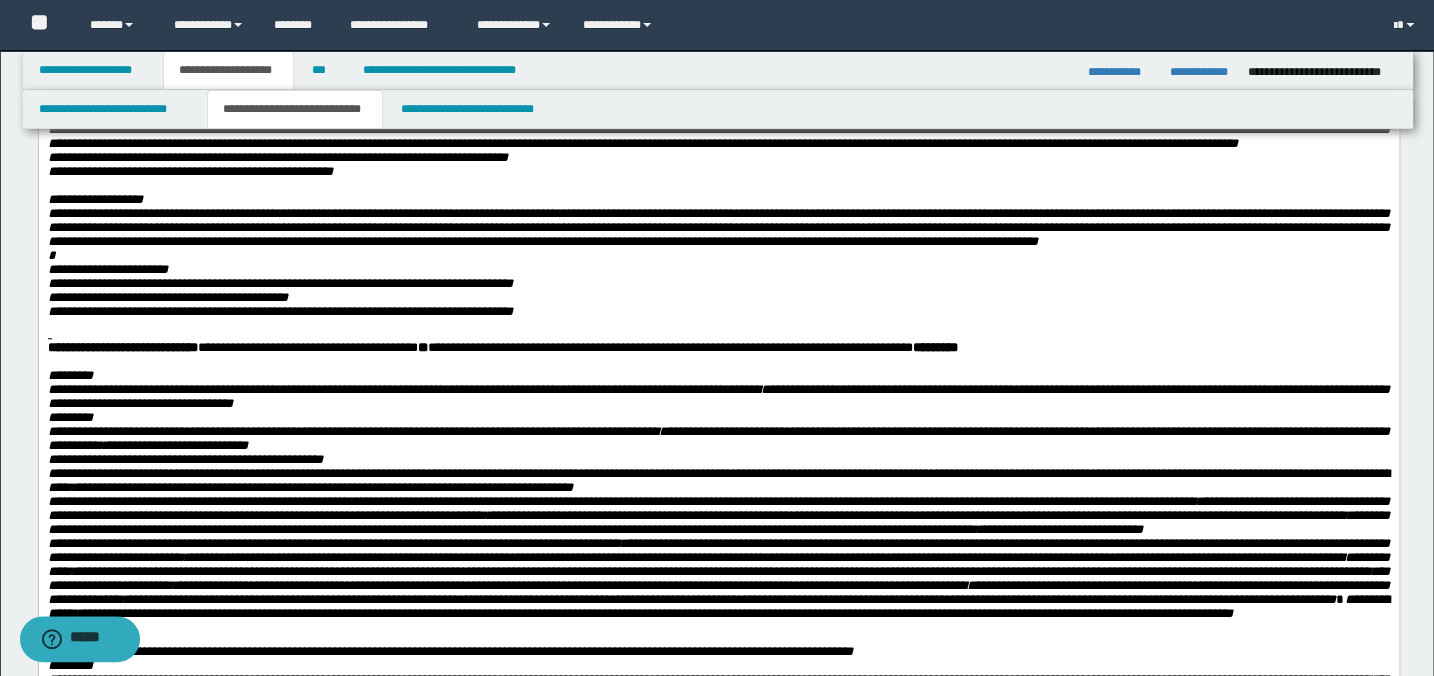 scroll, scrollTop: 909, scrollLeft: 0, axis: vertical 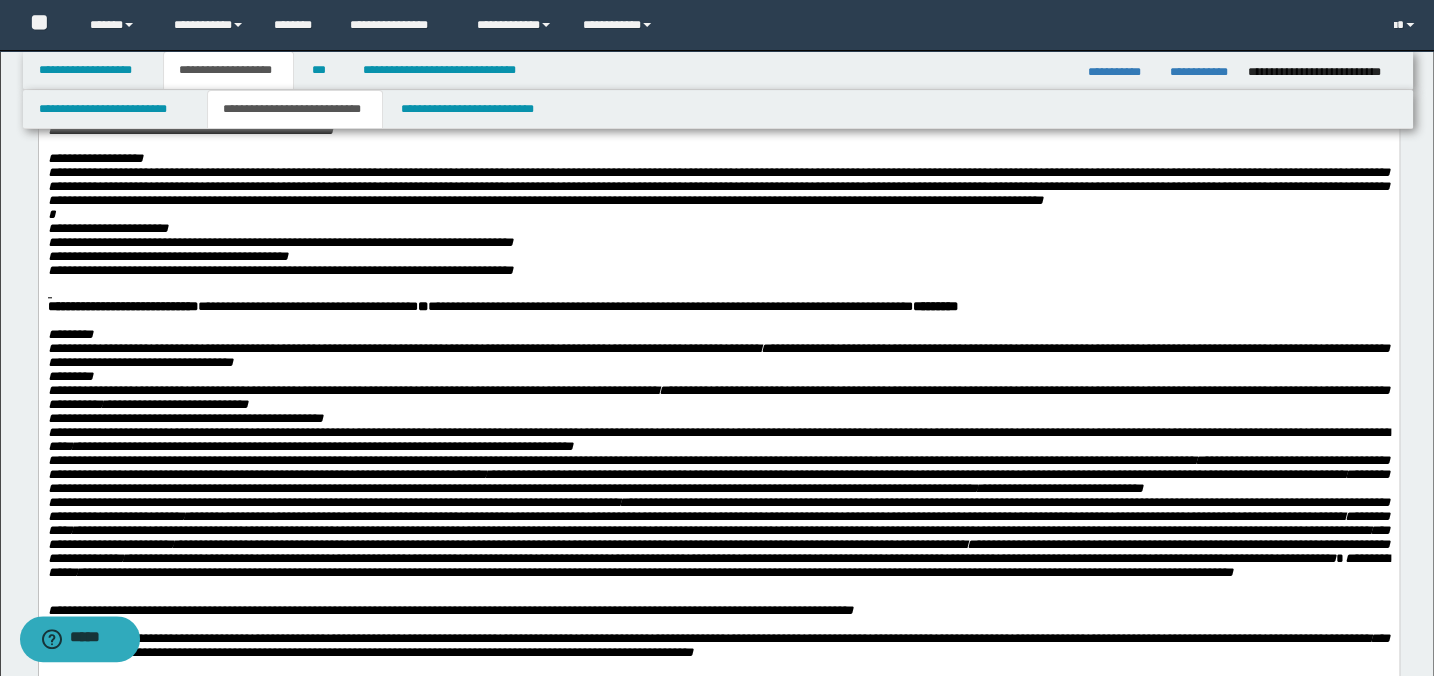 click on "**********" at bounding box center [718, 117] 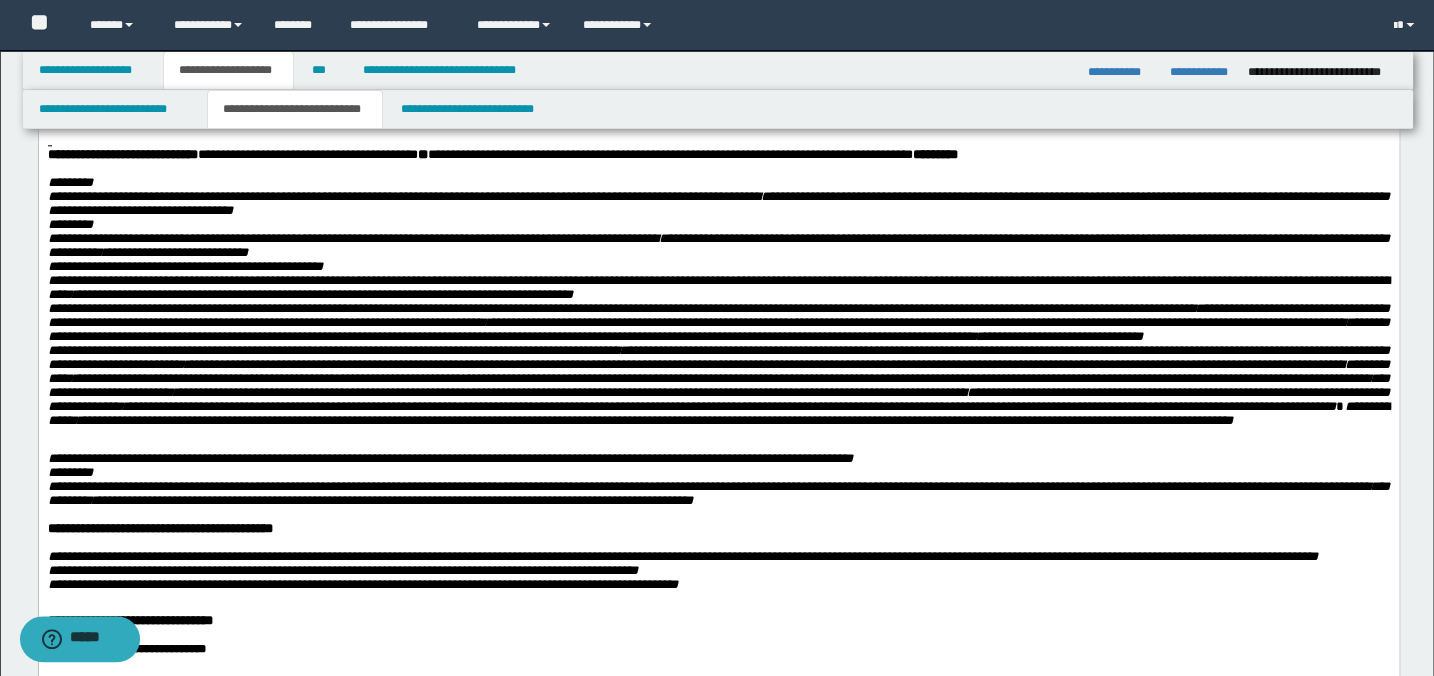 scroll, scrollTop: 1090, scrollLeft: 0, axis: vertical 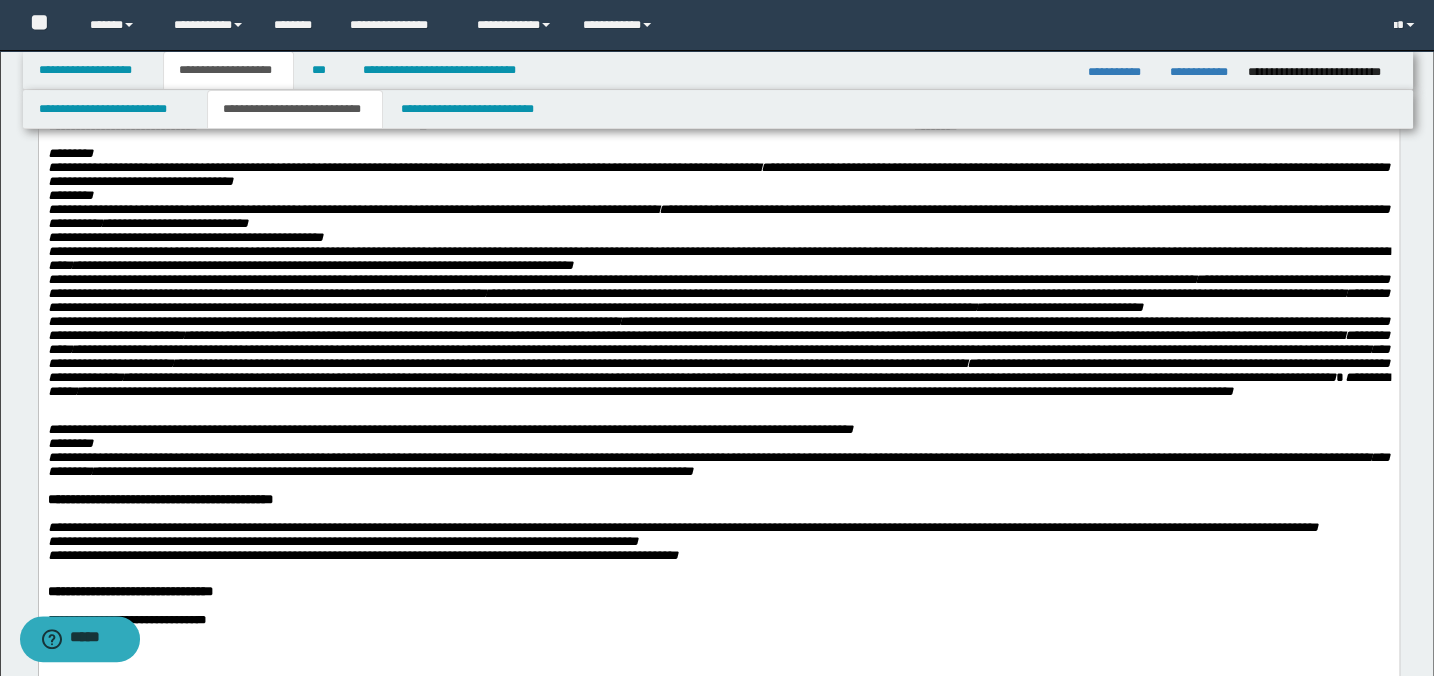 click on "**********" at bounding box center (718, 62) 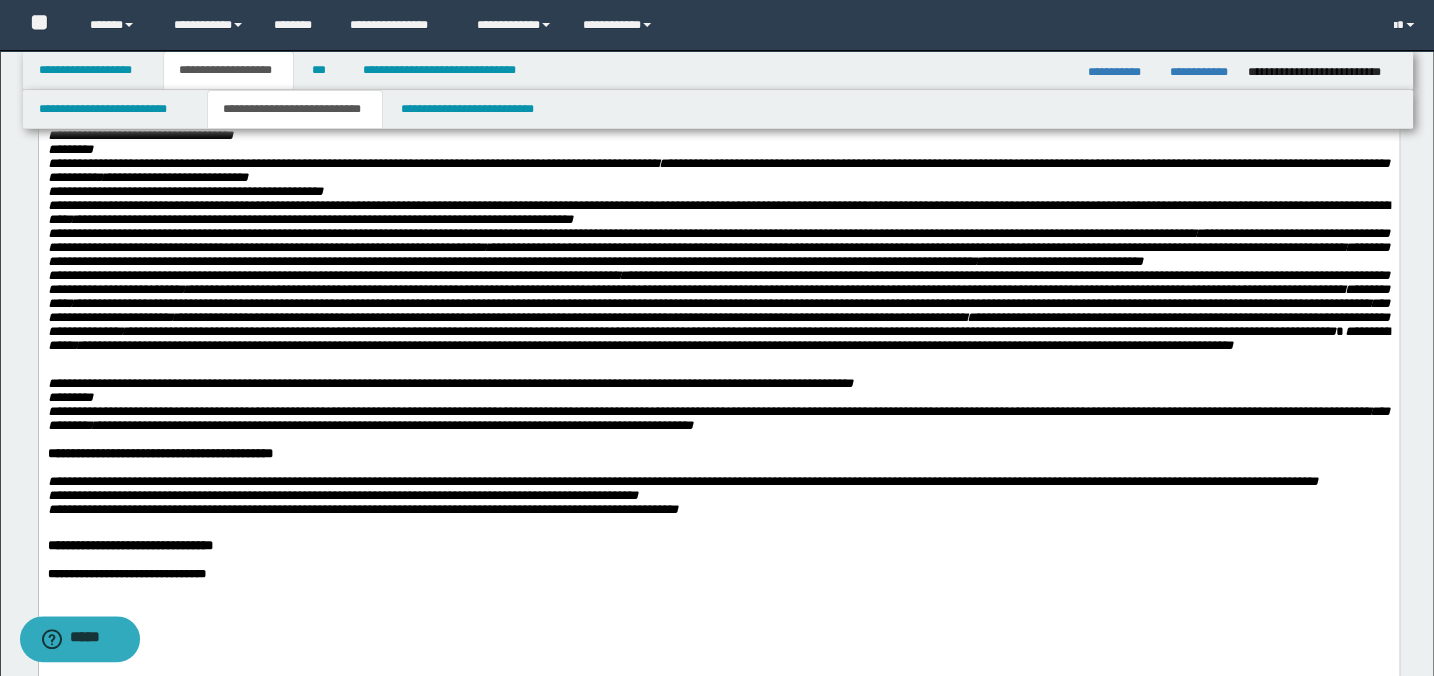 scroll, scrollTop: 1090, scrollLeft: 0, axis: vertical 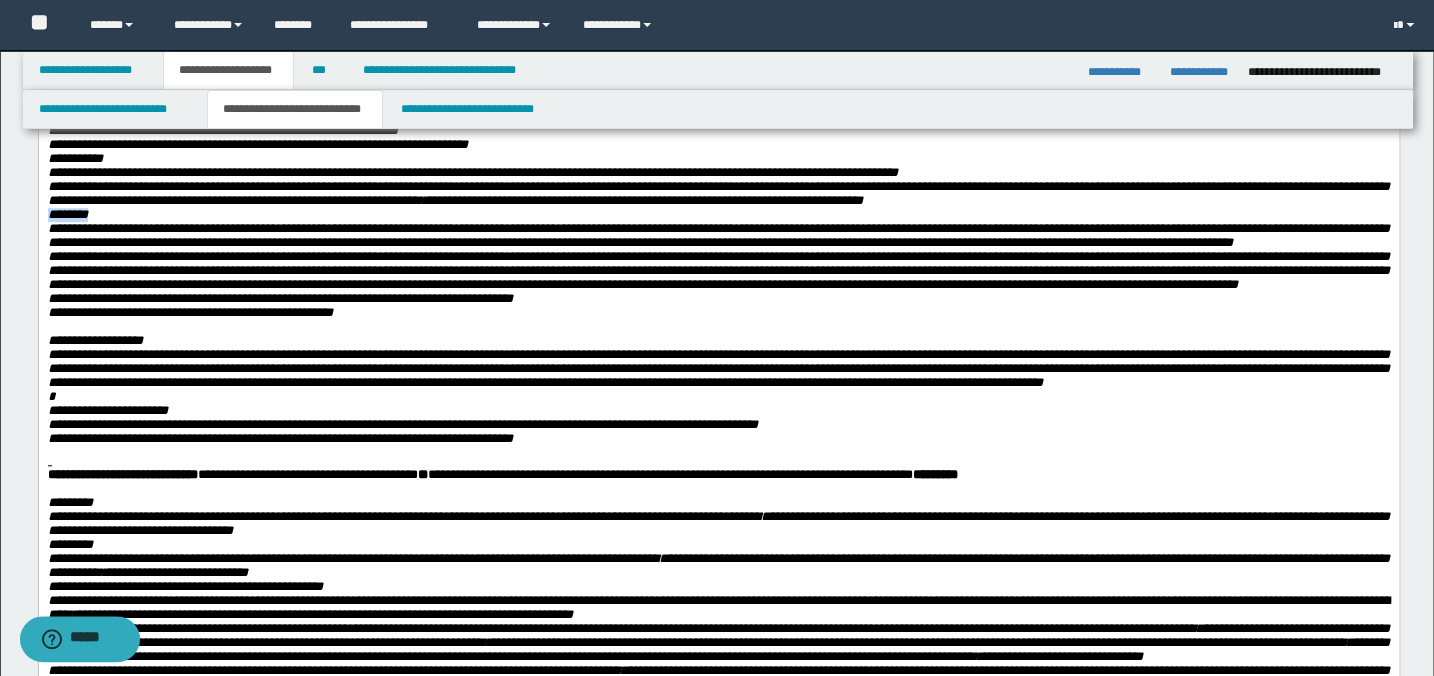 drag, startPoint x: 118, startPoint y: 303, endPoint x: 76, endPoint y: -215, distance: 519.6999 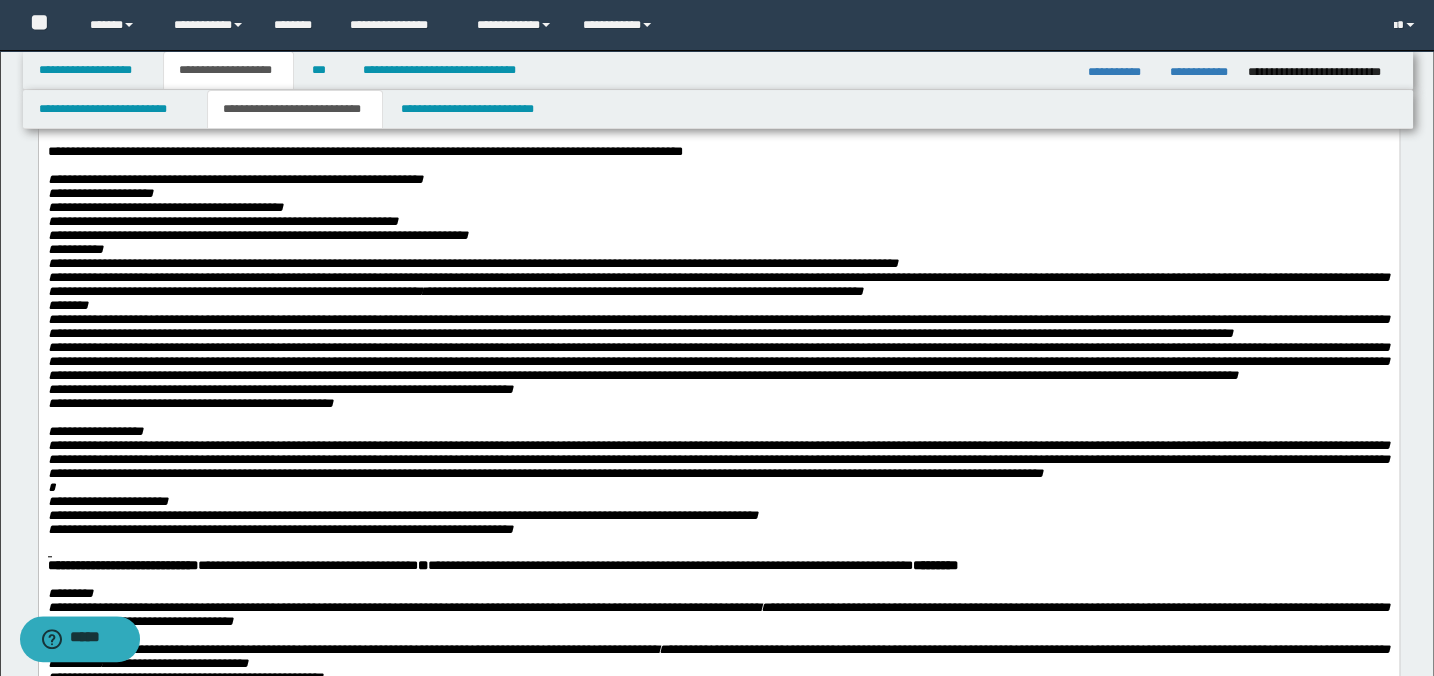 scroll, scrollTop: 727, scrollLeft: 0, axis: vertical 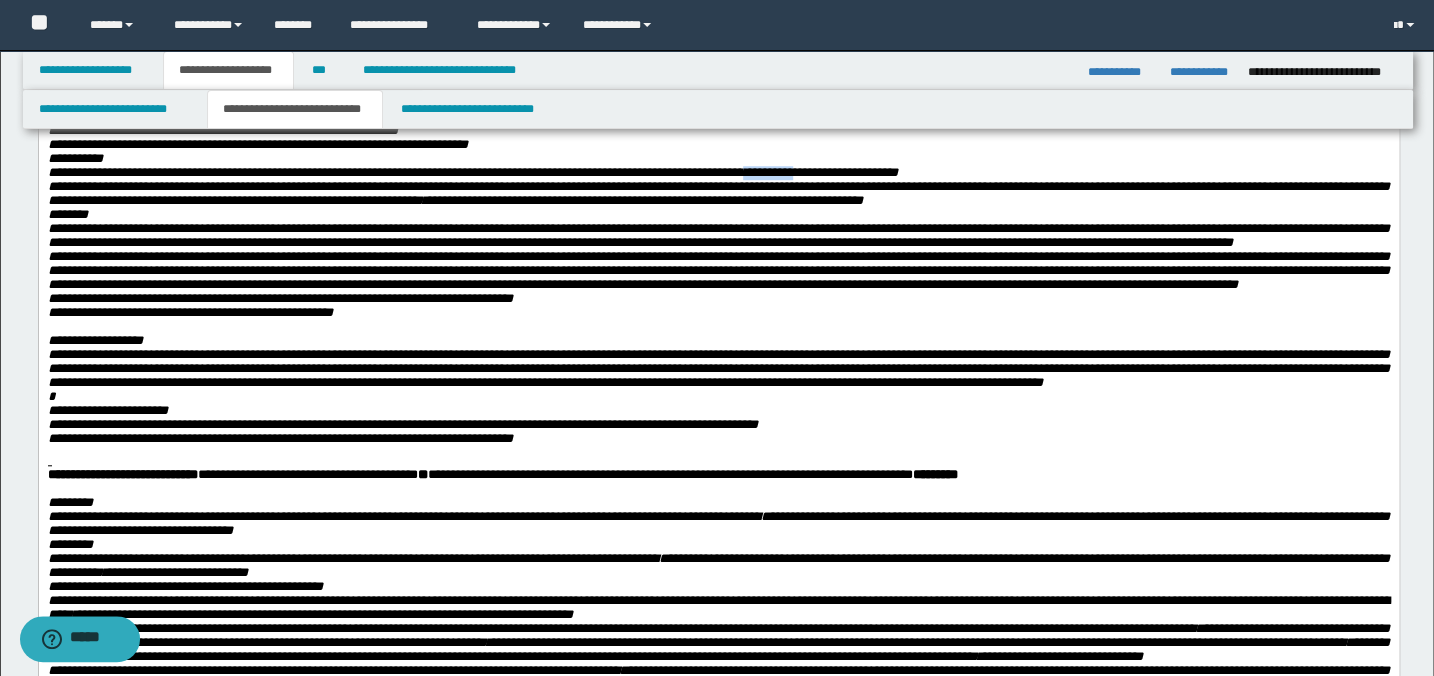 drag, startPoint x: 924, startPoint y: 251, endPoint x: 855, endPoint y: 250, distance: 69.00725 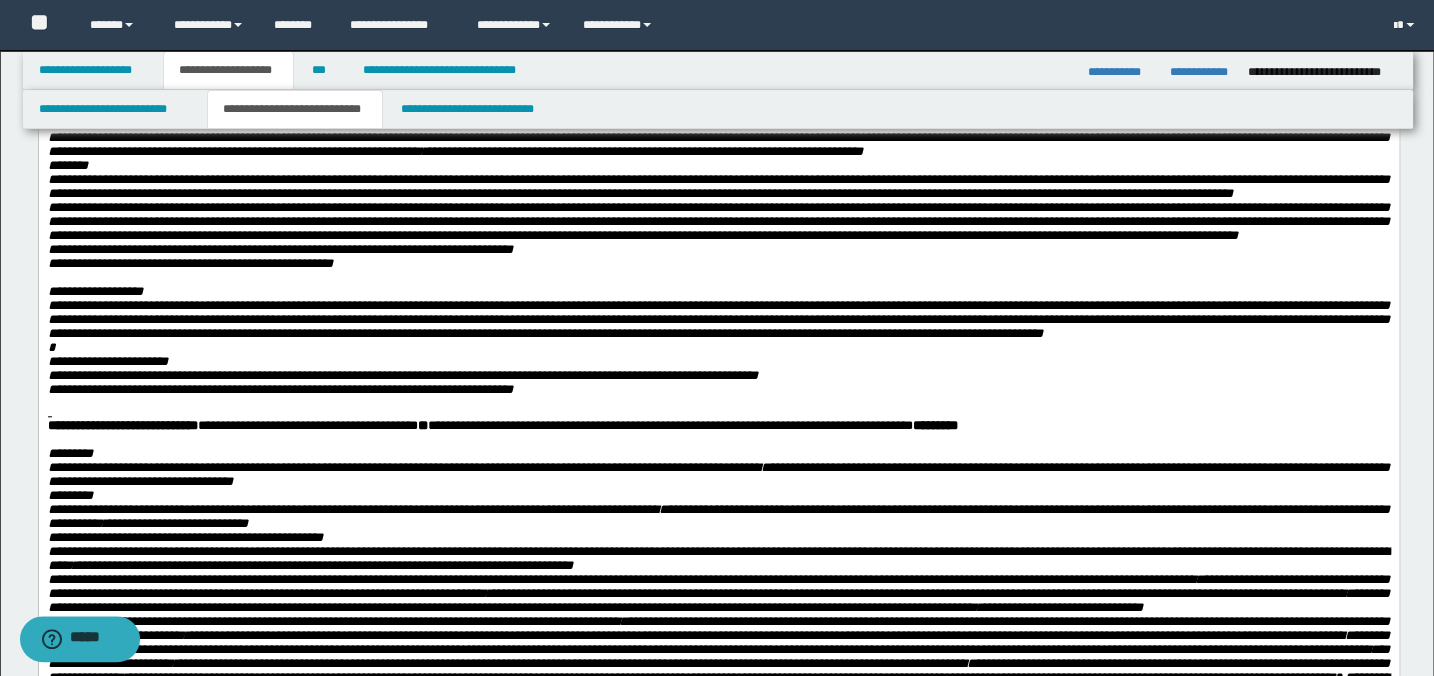 scroll, scrollTop: 818, scrollLeft: 0, axis: vertical 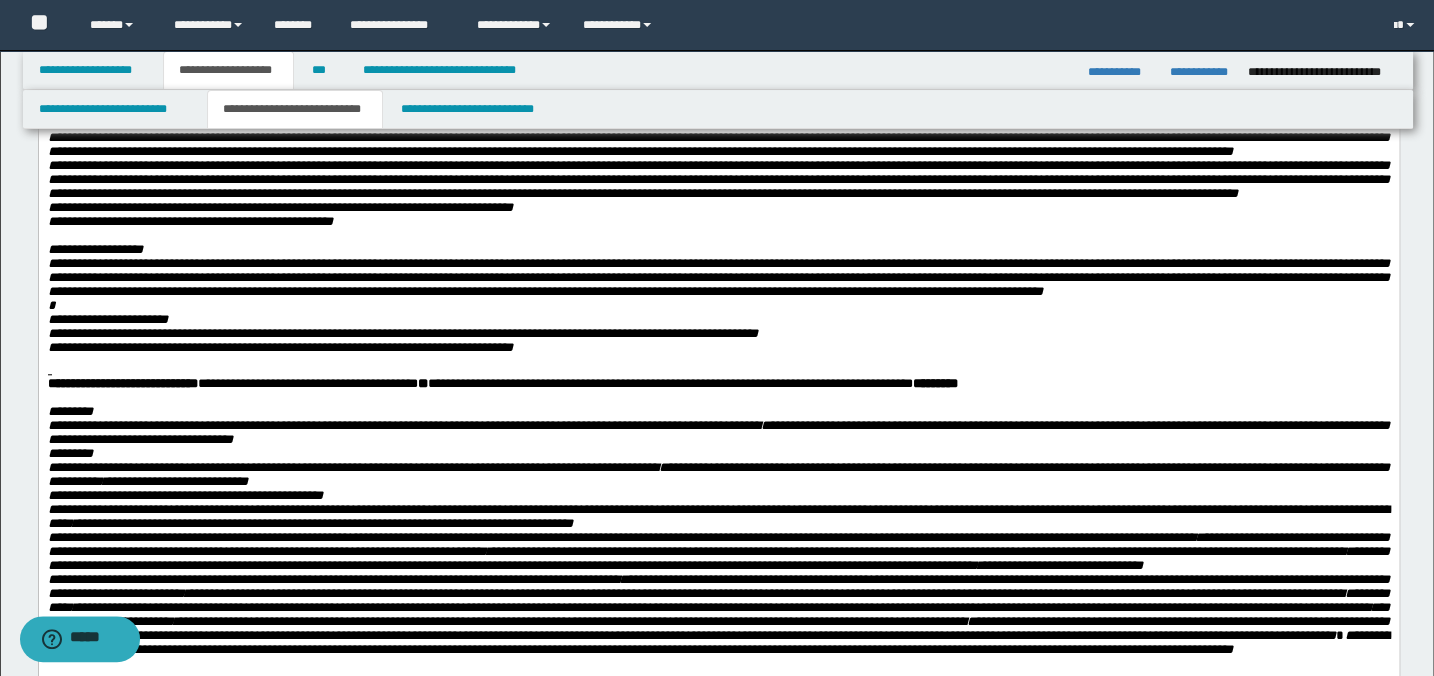 click on "**********" at bounding box center (718, 103) 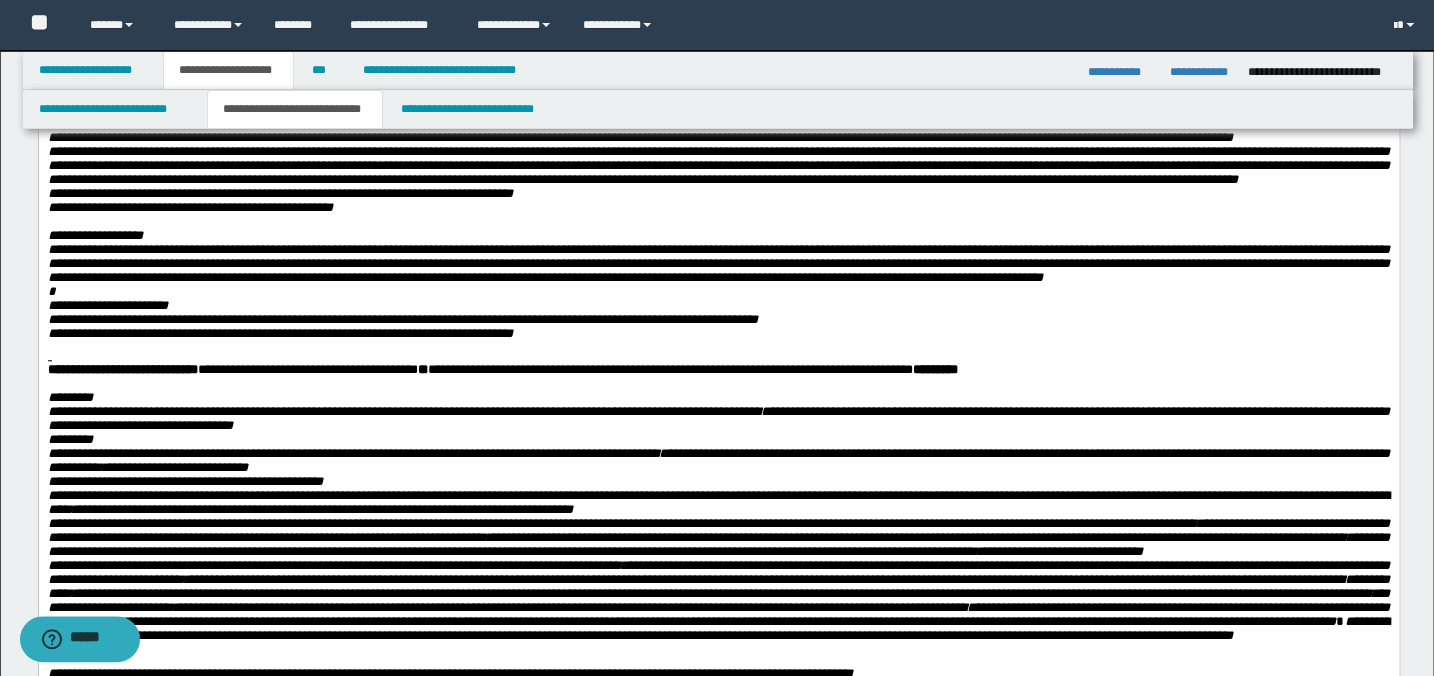 click on "**********" at bounding box center [718, 236] 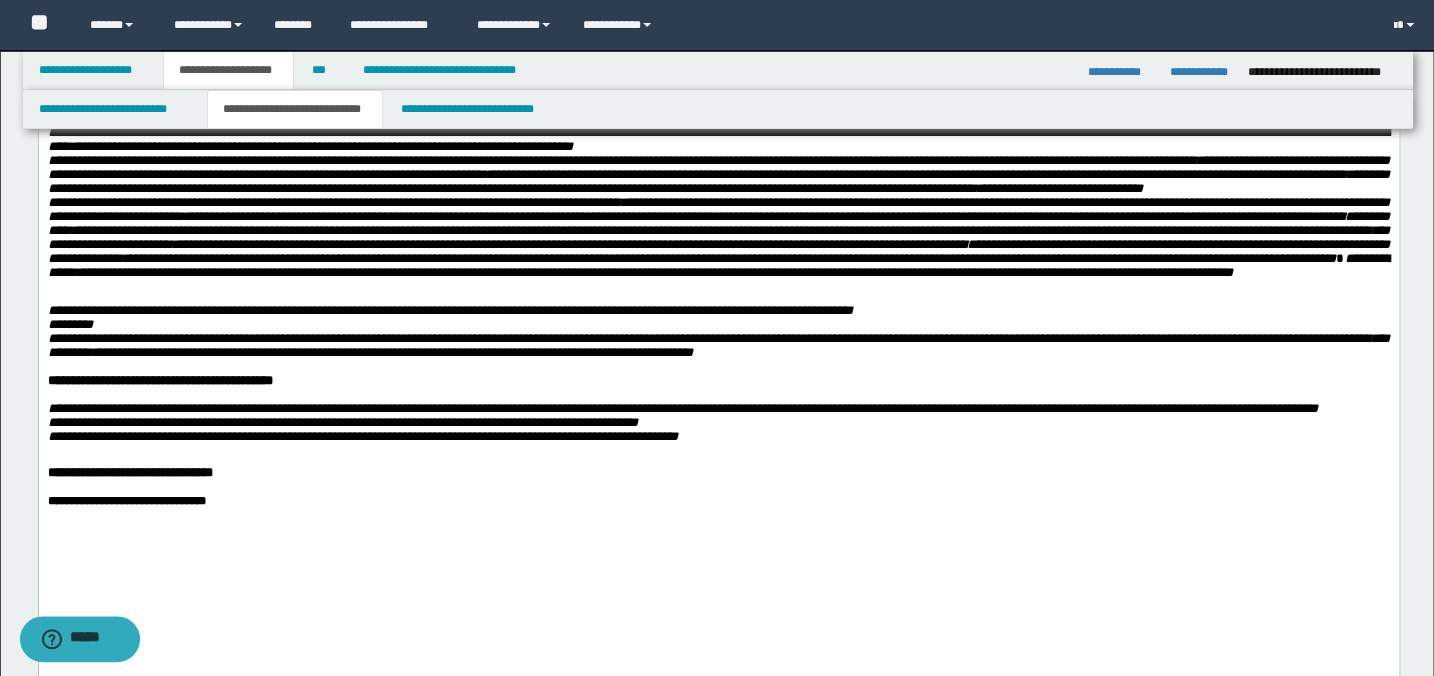 scroll, scrollTop: 1272, scrollLeft: 0, axis: vertical 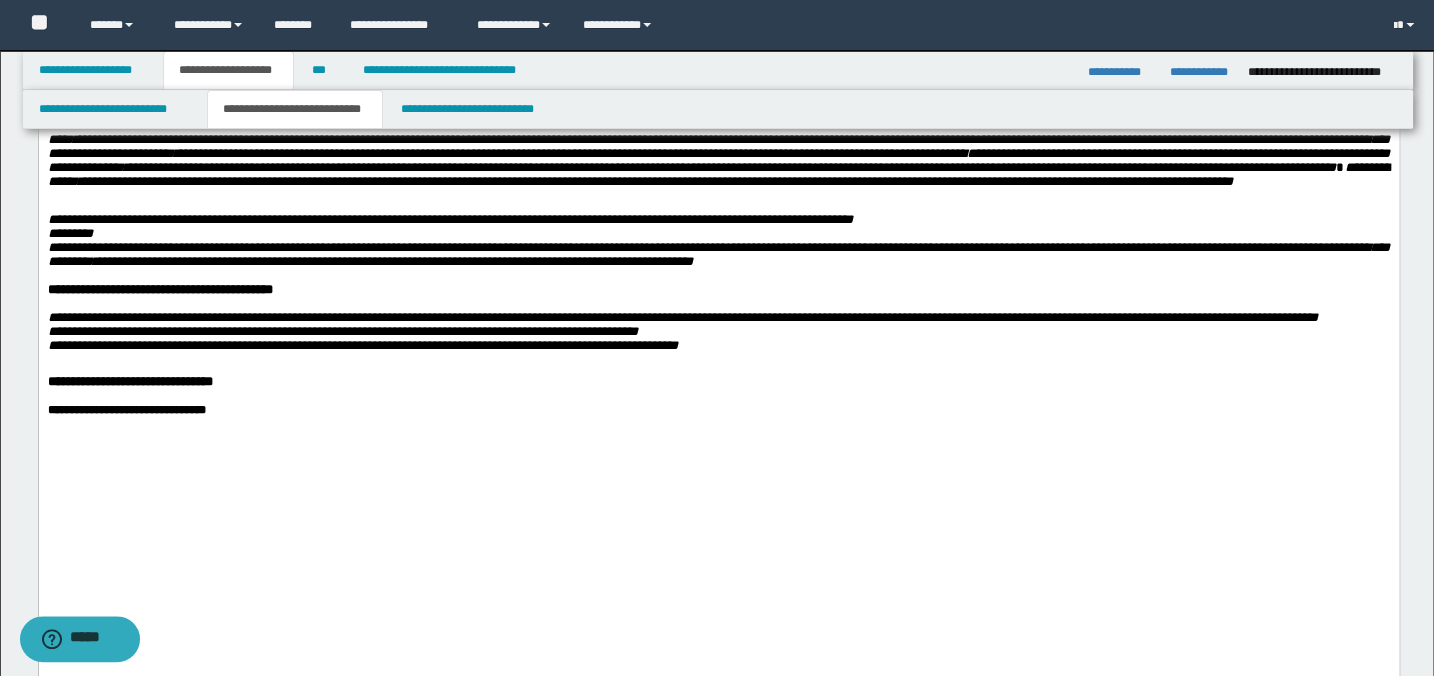 click on "**********" at bounding box center [718, 49] 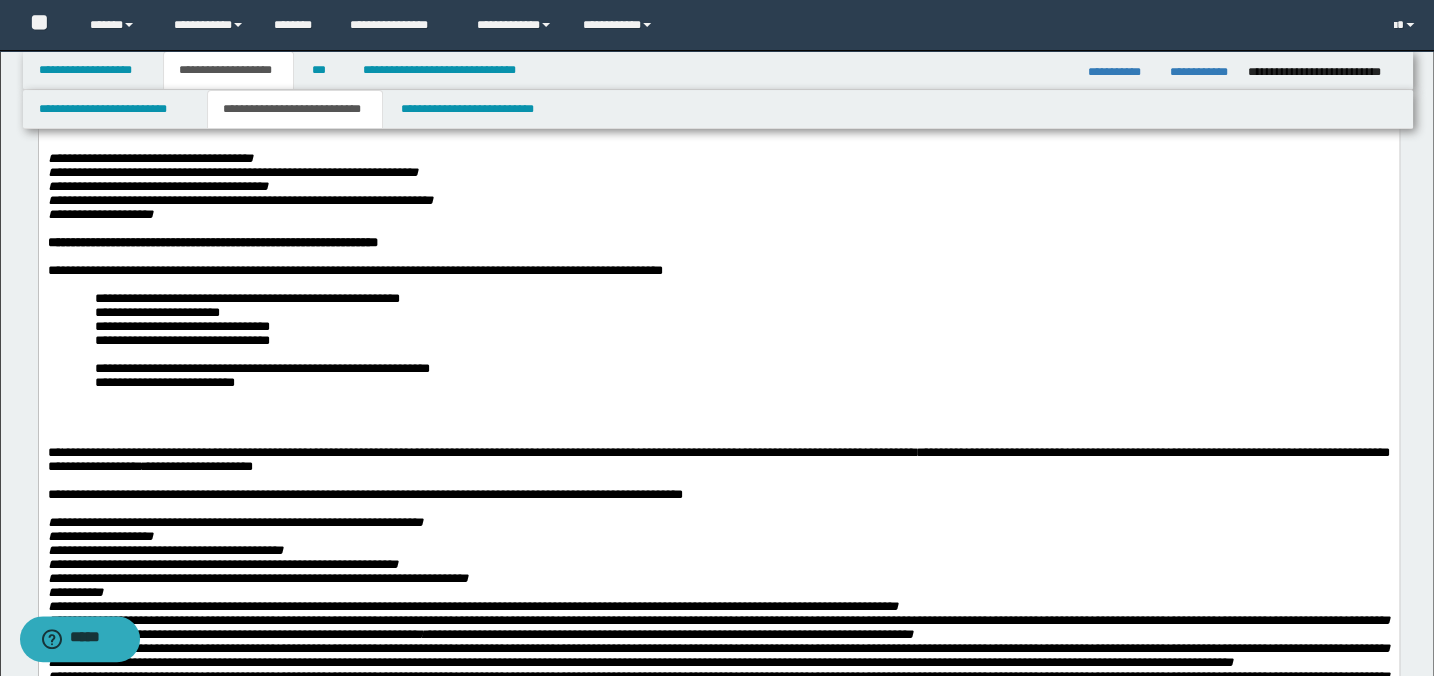 scroll, scrollTop: 272, scrollLeft: 0, axis: vertical 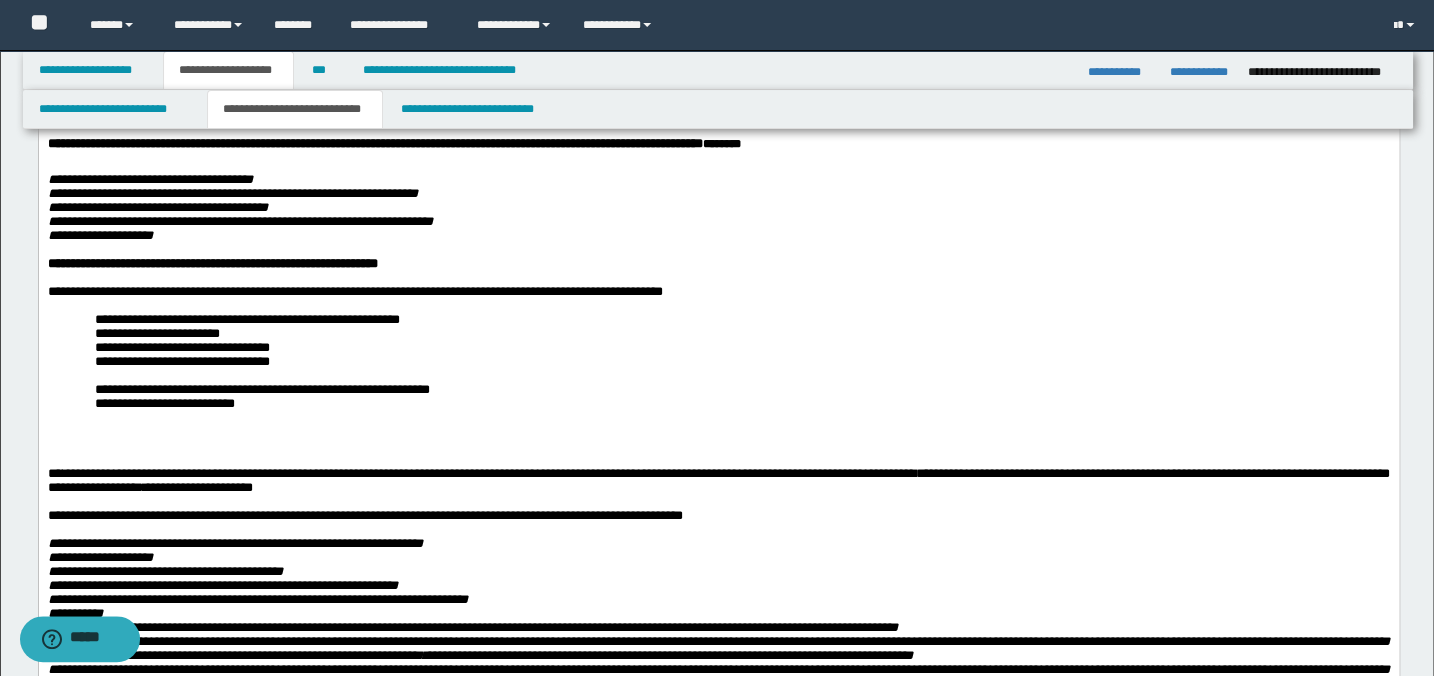 click at bounding box center (741, 446) 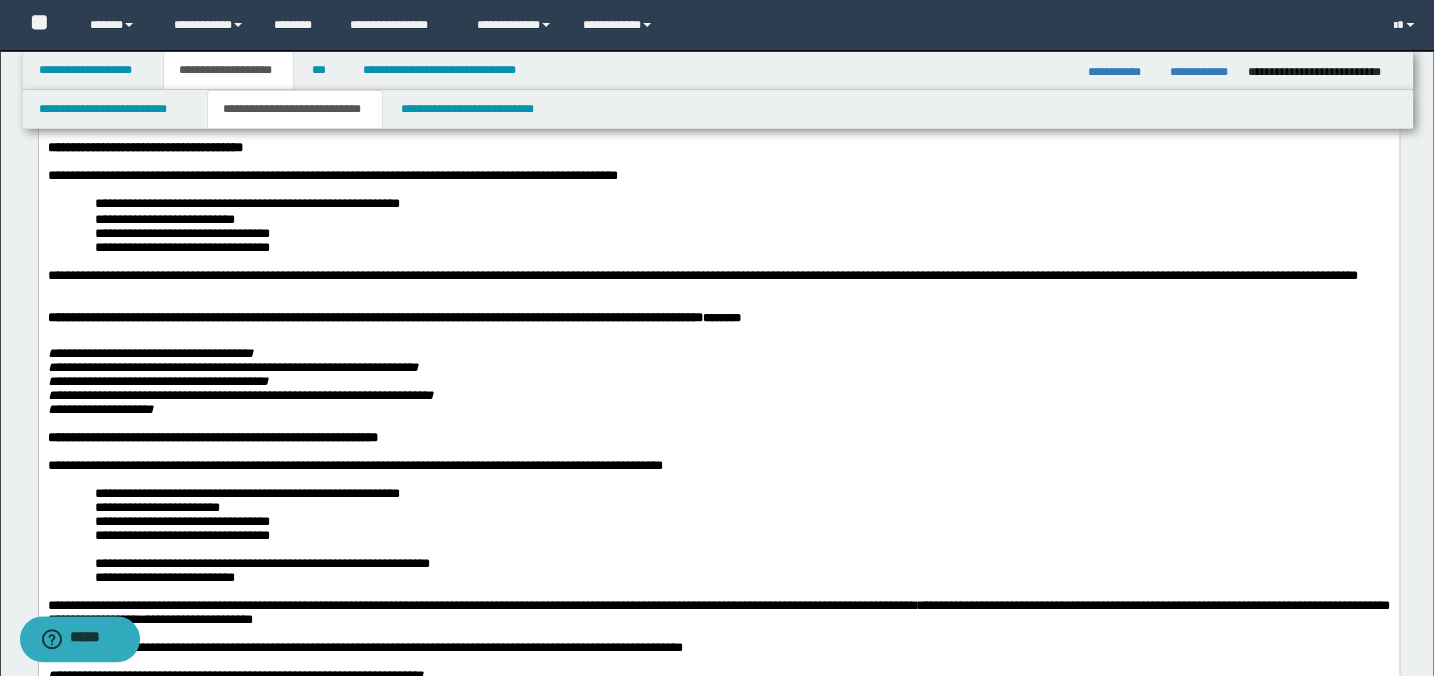 scroll, scrollTop: 90, scrollLeft: 0, axis: vertical 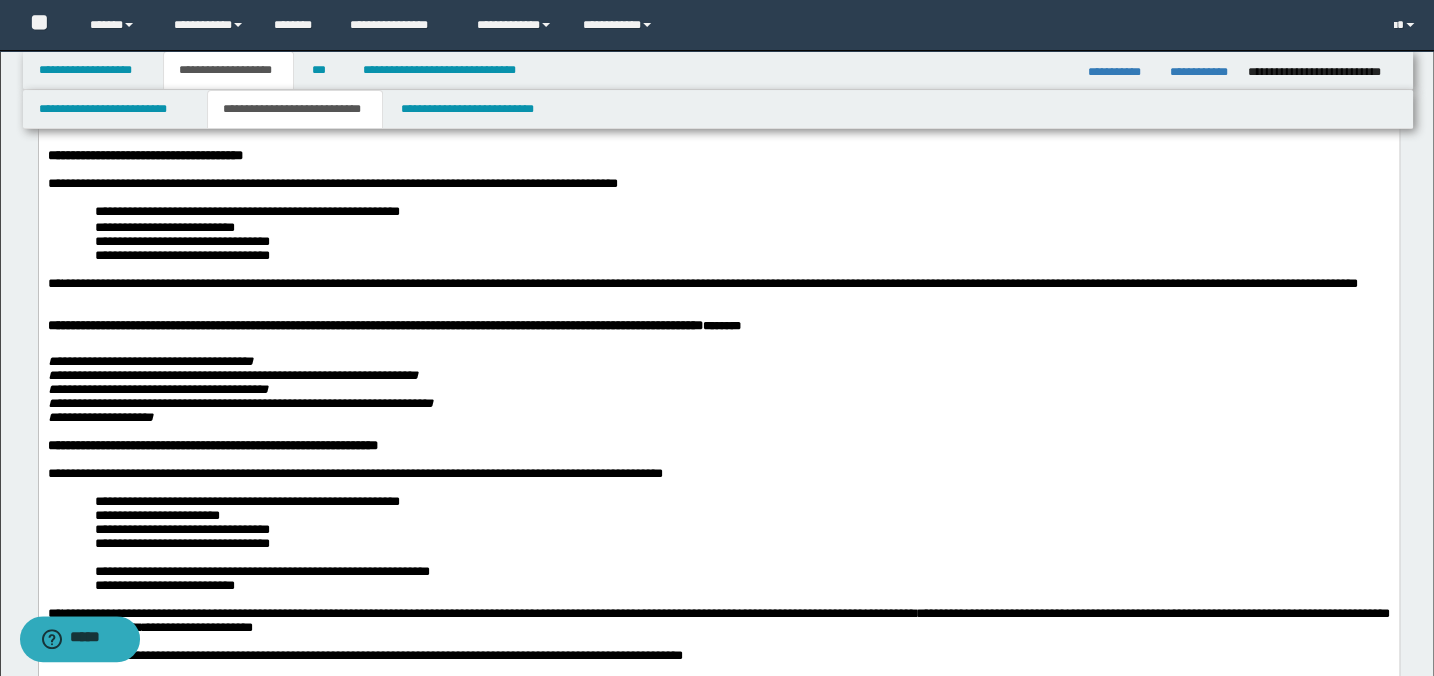 click at bounding box center [718, 311] 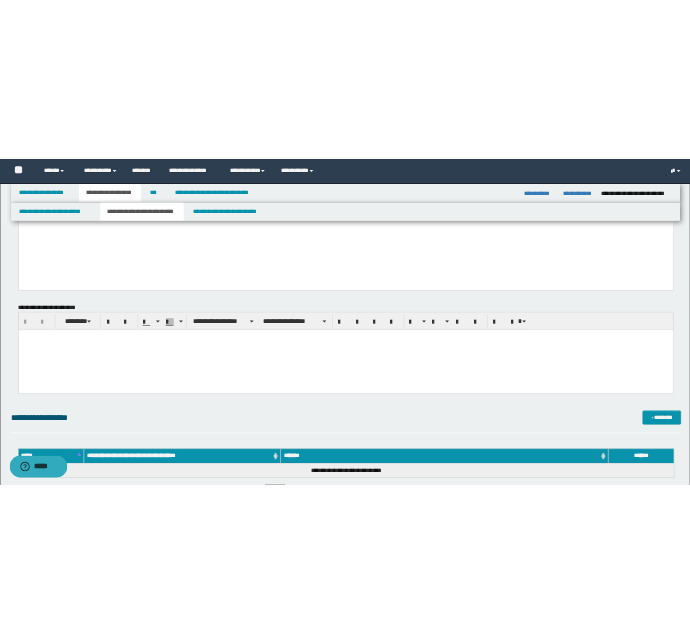 scroll, scrollTop: 1727, scrollLeft: 0, axis: vertical 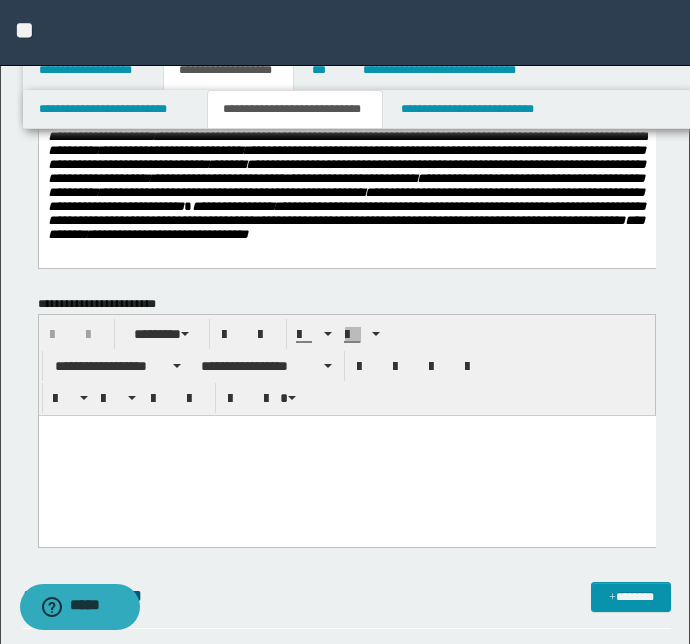 drag, startPoint x: 335, startPoint y: 452, endPoint x: 336, endPoint y: 2346, distance: 1894.0002 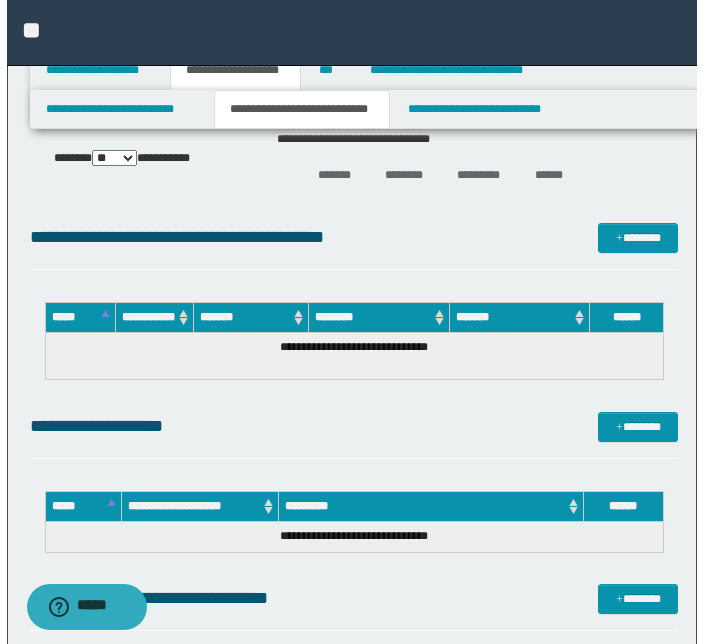 scroll, scrollTop: 3034, scrollLeft: 0, axis: vertical 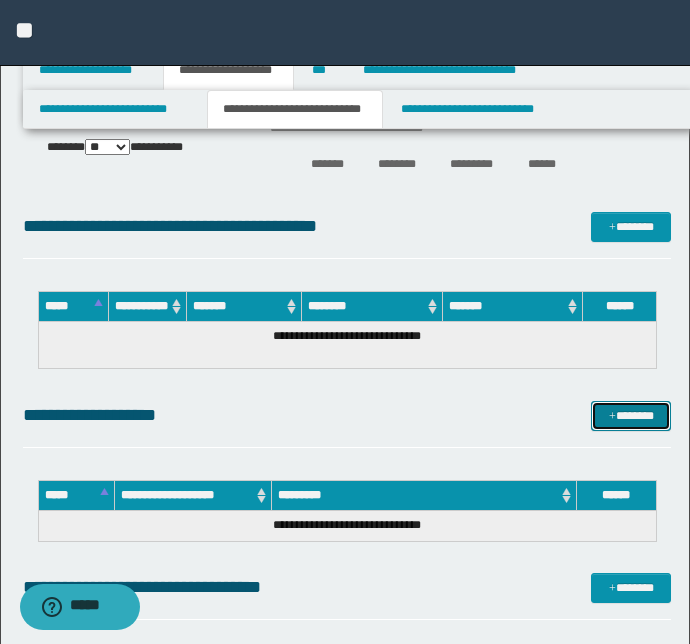 click on "*******" at bounding box center [631, 416] 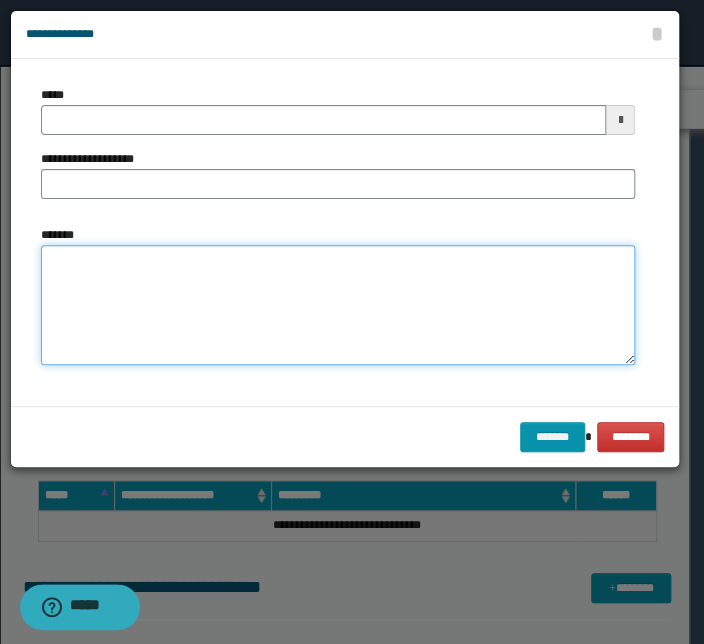 click on "*******" at bounding box center [338, 305] 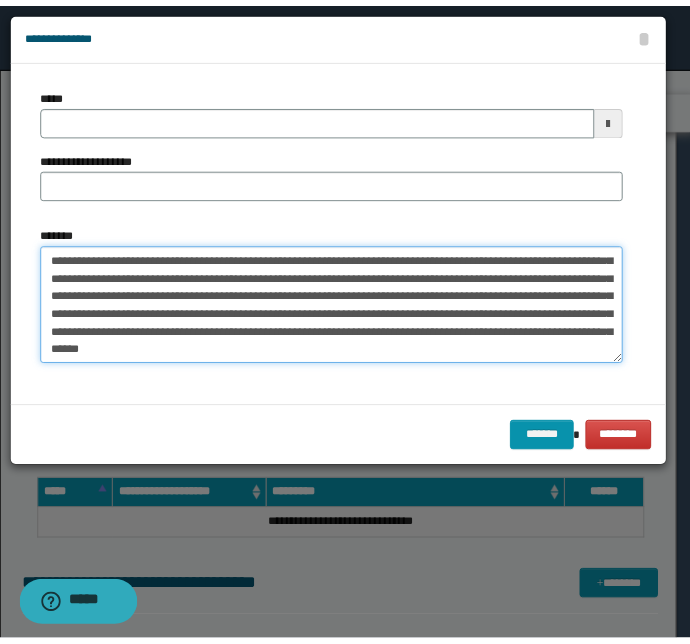 scroll, scrollTop: 0, scrollLeft: 0, axis: both 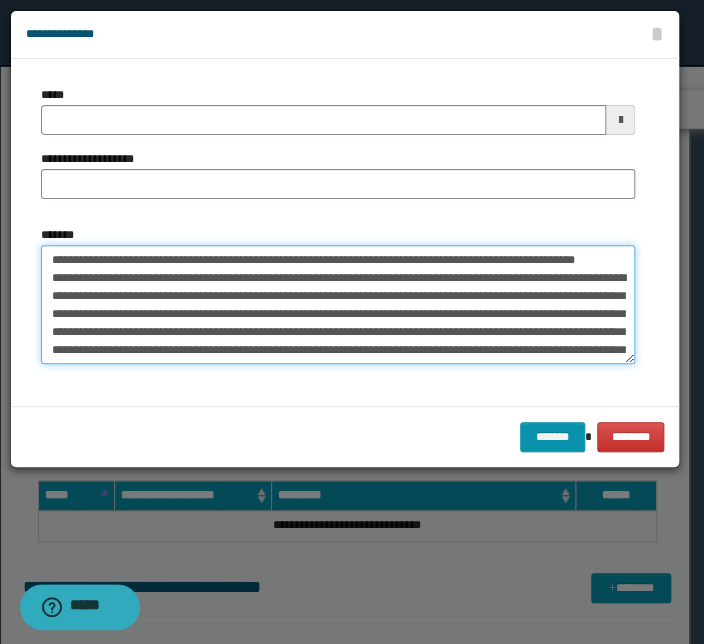 click on "*******" at bounding box center (338, 305) 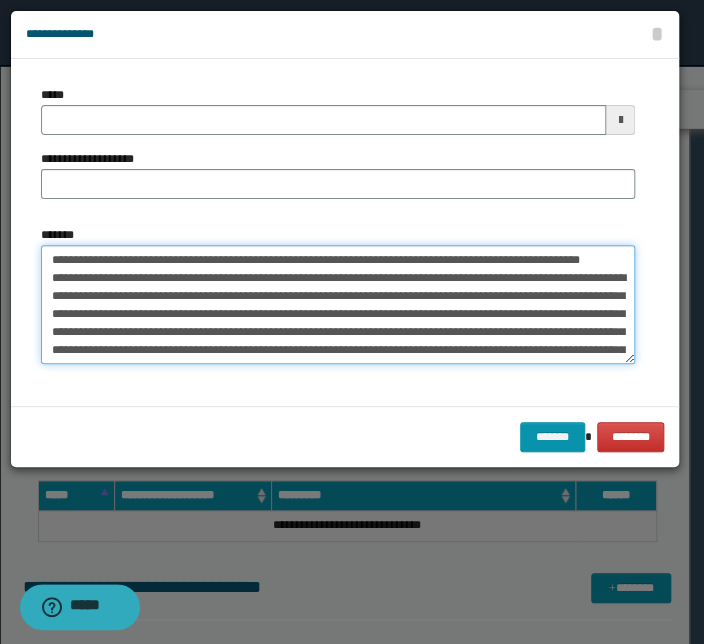 type on "**********" 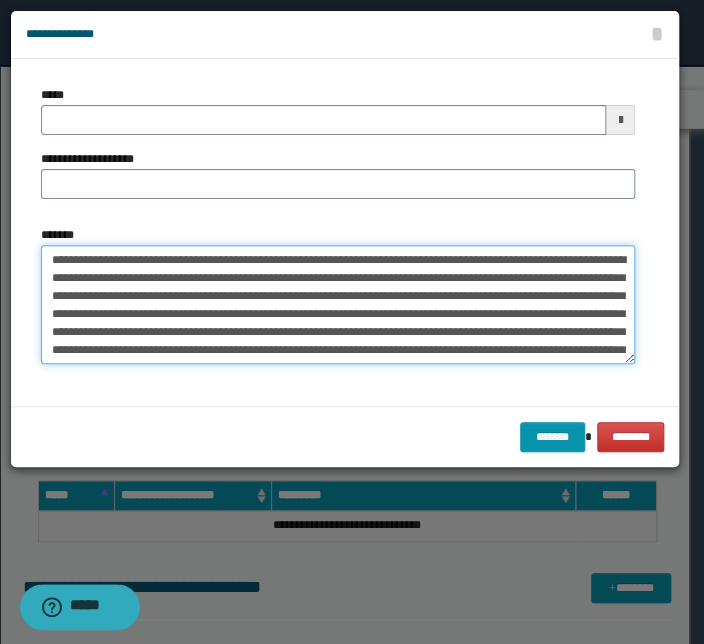 type 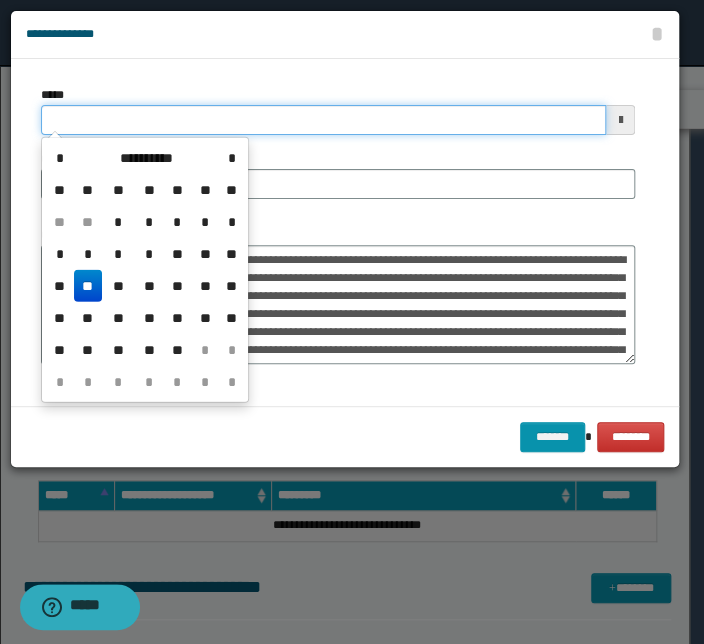 click on "*****" at bounding box center (323, 120) 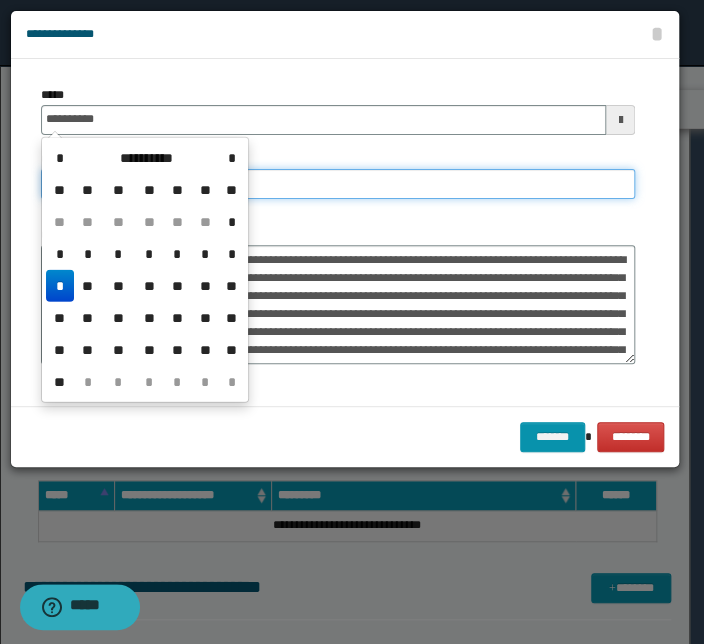 type on "**********" 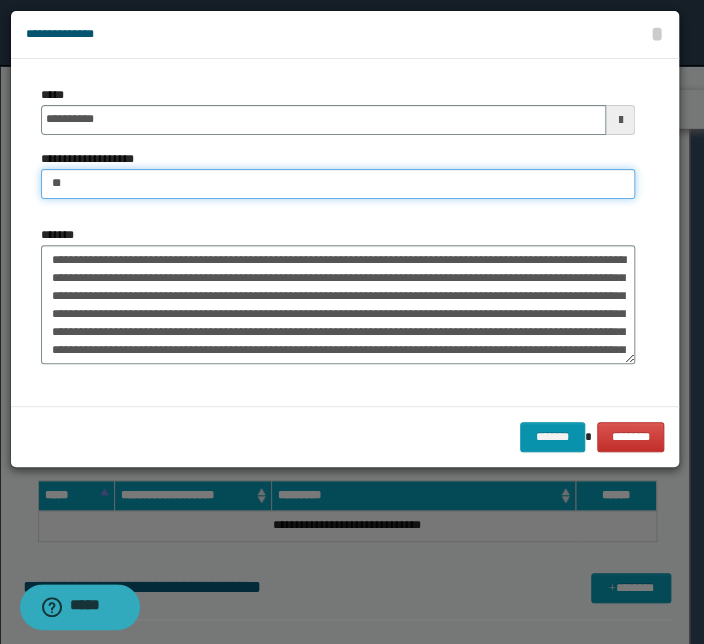 type on "*" 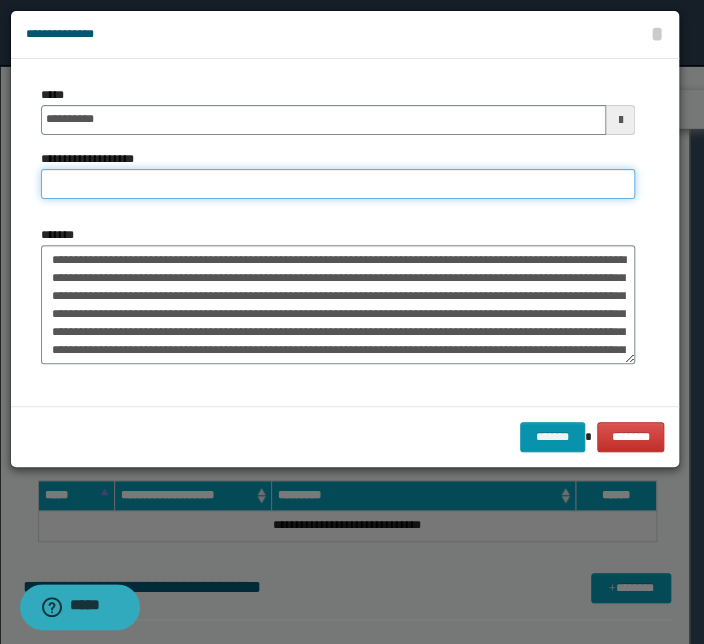 type on "*" 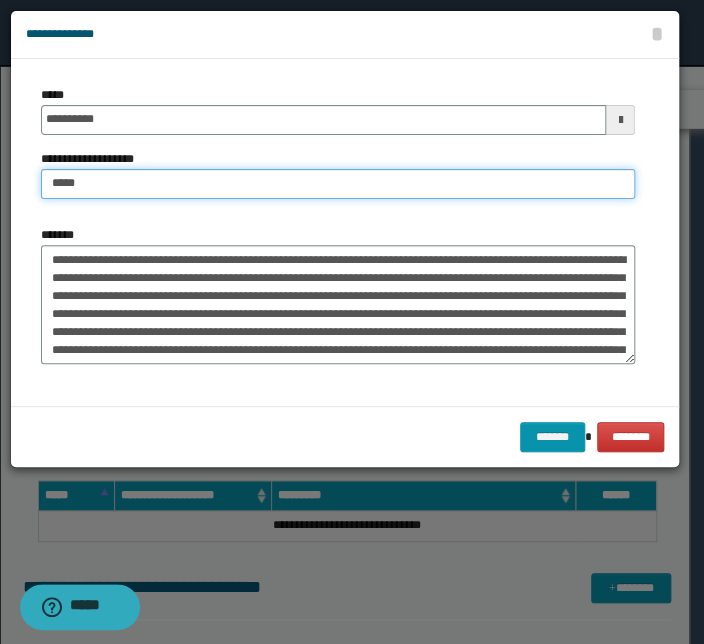 type on "*****" 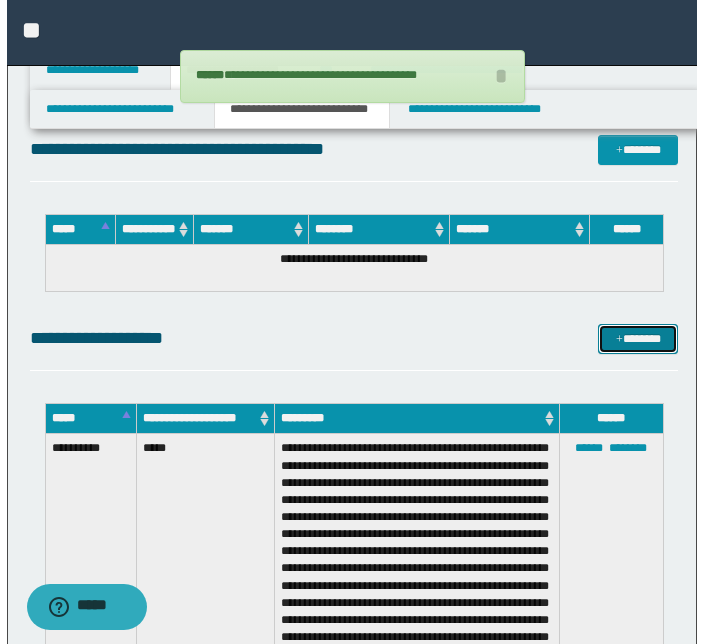 scroll, scrollTop: 3216, scrollLeft: 0, axis: vertical 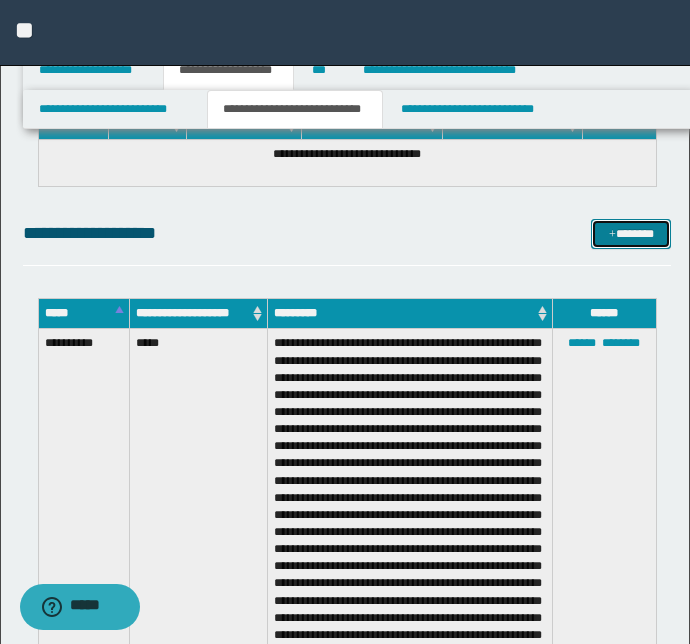 click on "*******" at bounding box center [631, 234] 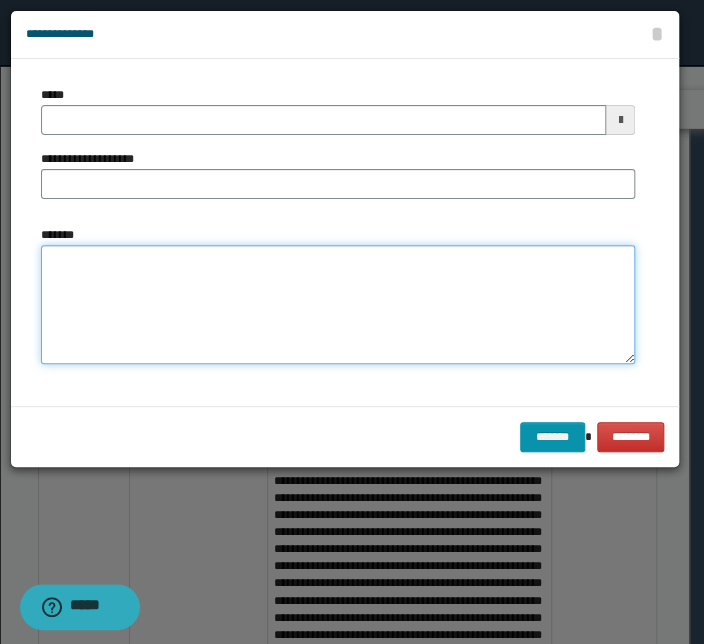click on "*******" at bounding box center [338, 305] 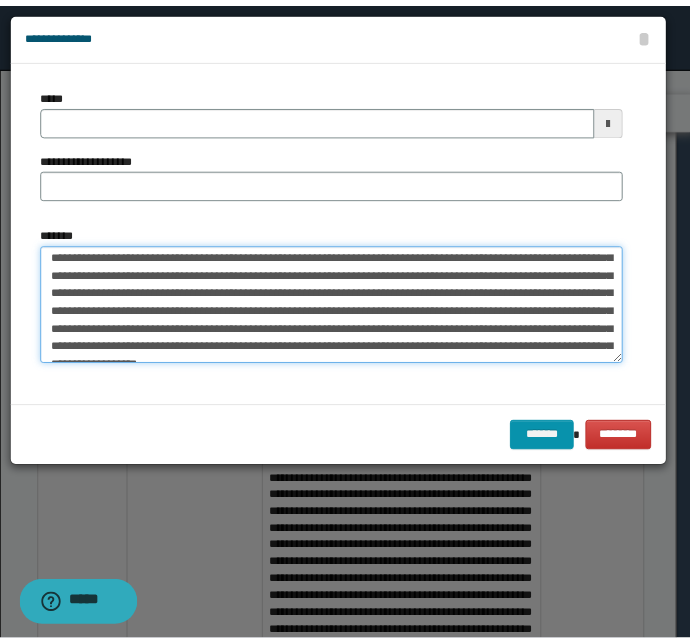 scroll, scrollTop: 0, scrollLeft: 0, axis: both 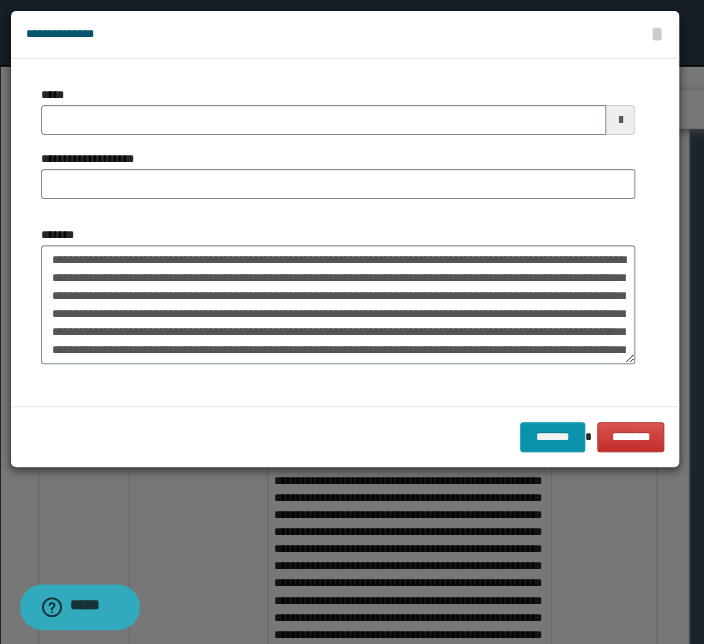 click on "*******
********" at bounding box center [345, 436] 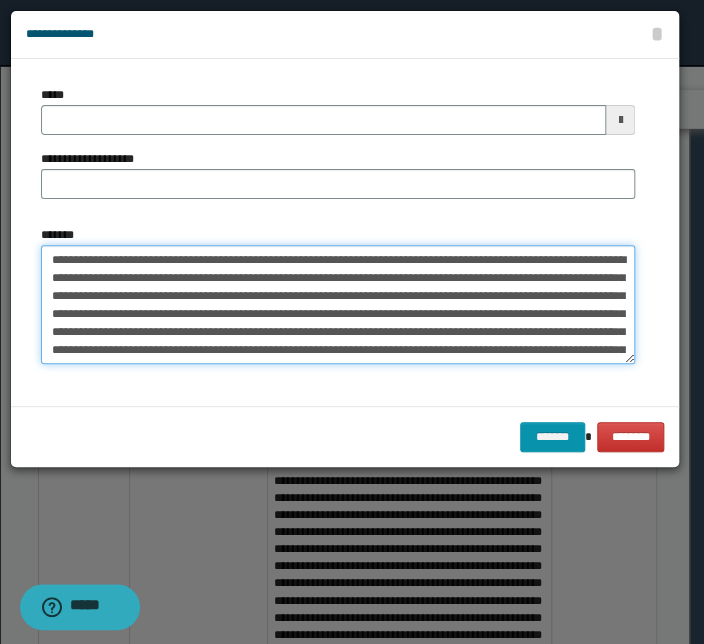 drag, startPoint x: 337, startPoint y: 259, endPoint x: 34, endPoint y: 246, distance: 303.27875 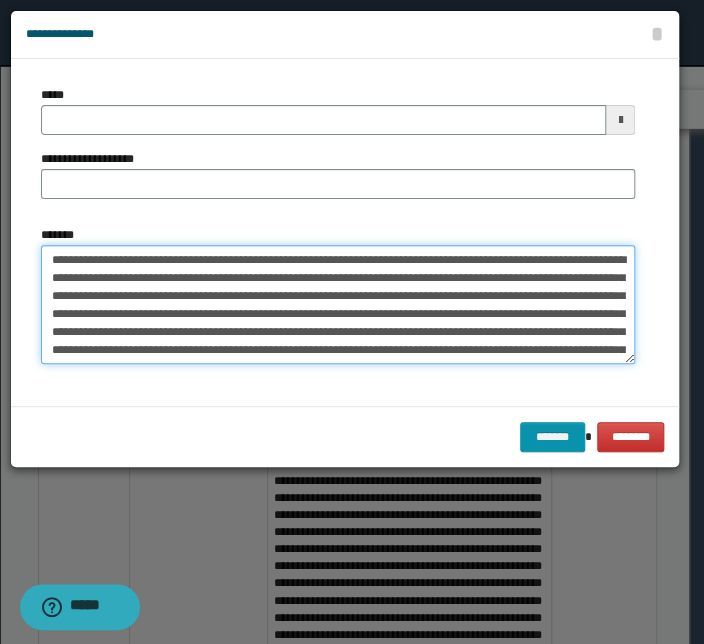 click on "*******" at bounding box center (338, 295) 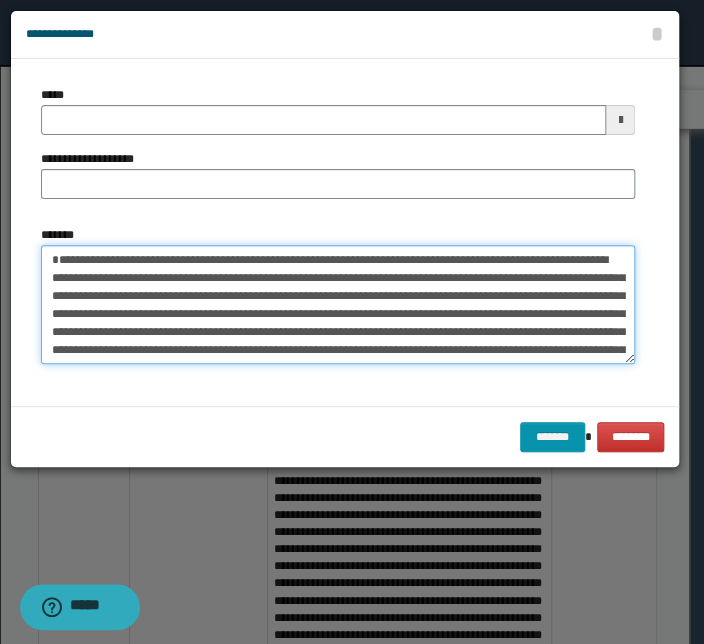 type 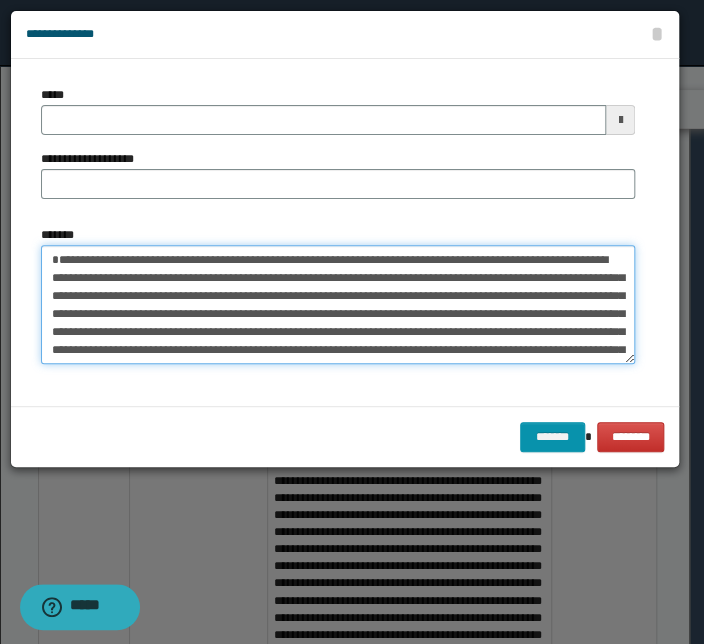 type on "**********" 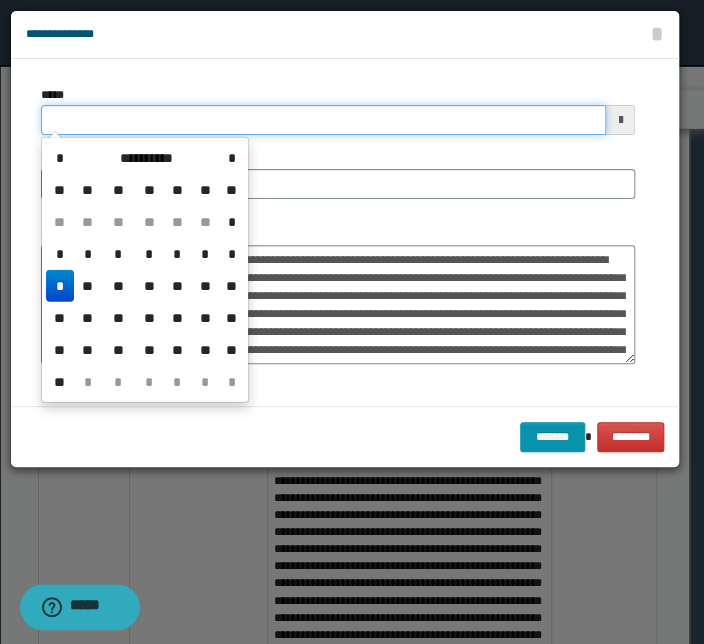 click on "*****" at bounding box center [323, 120] 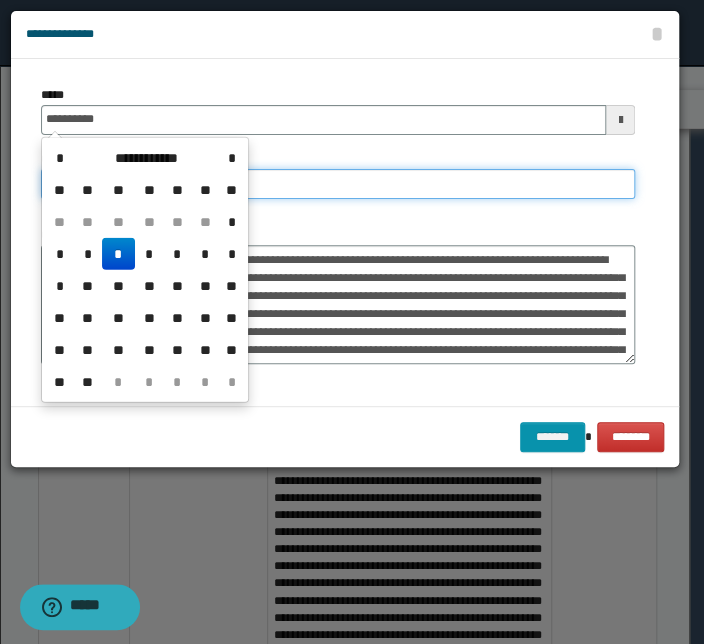 type on "**********" 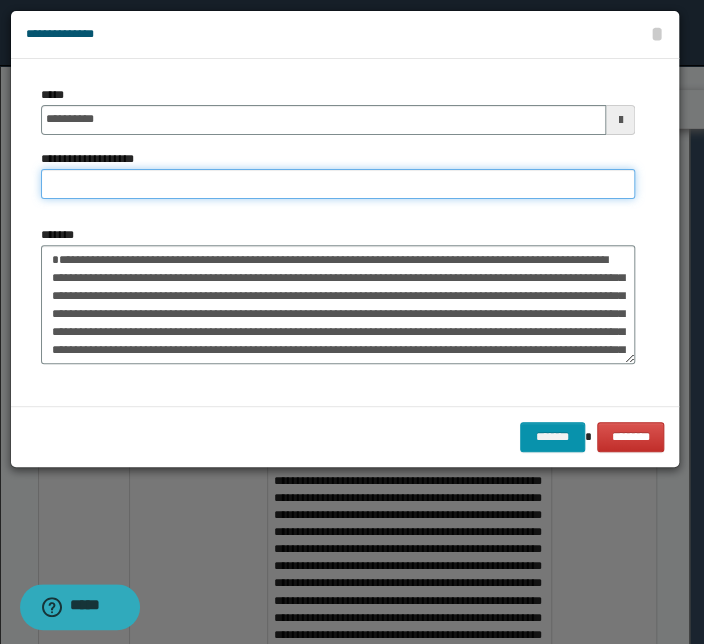 paste on "**********" 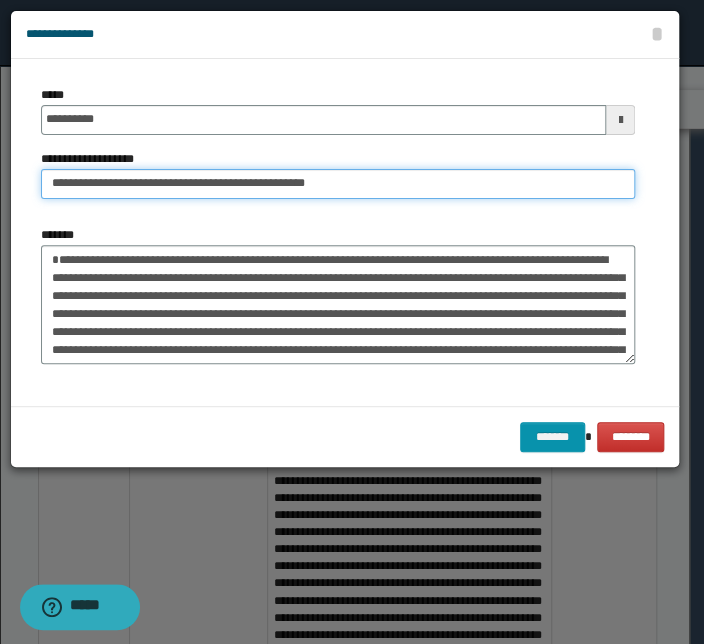 drag, startPoint x: 115, startPoint y: 186, endPoint x: -89, endPoint y: 179, distance: 204.12006 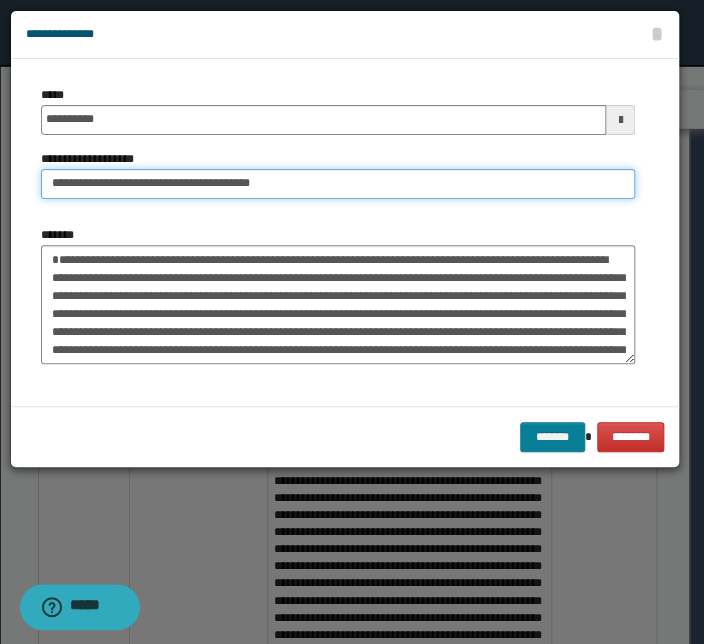 type on "**********" 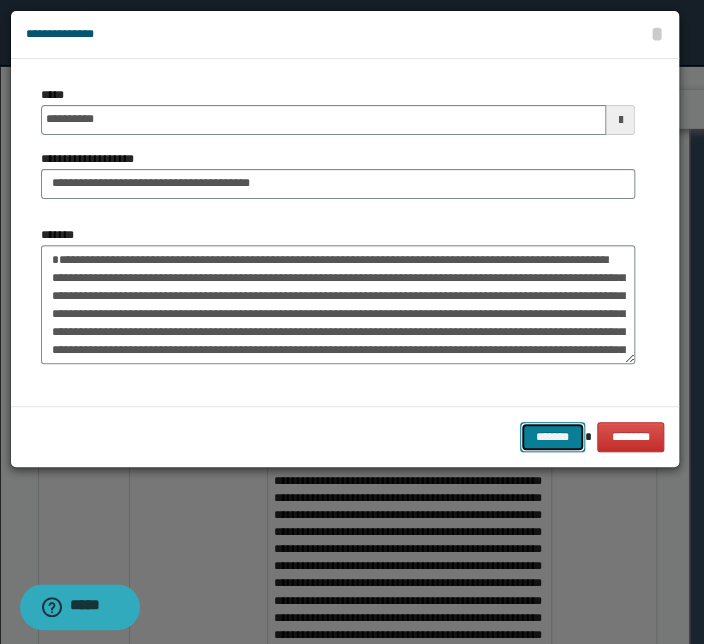 click on "*******" at bounding box center (552, 437) 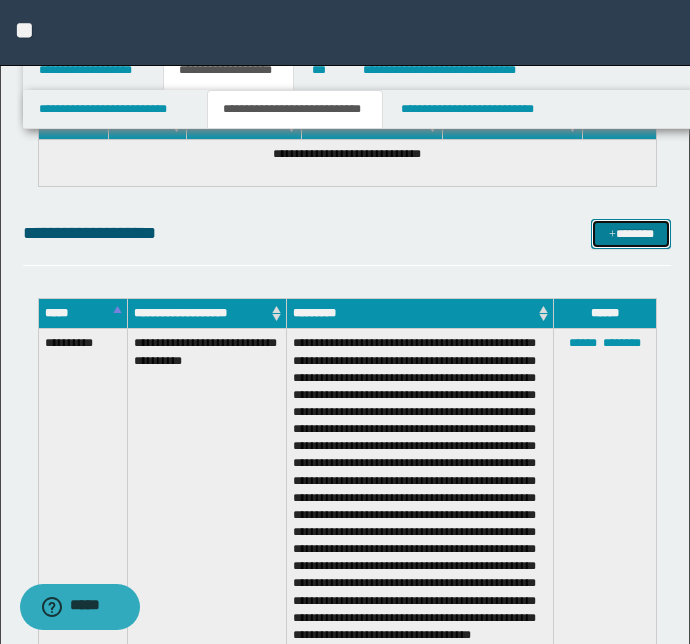 click on "*******" at bounding box center (631, 234) 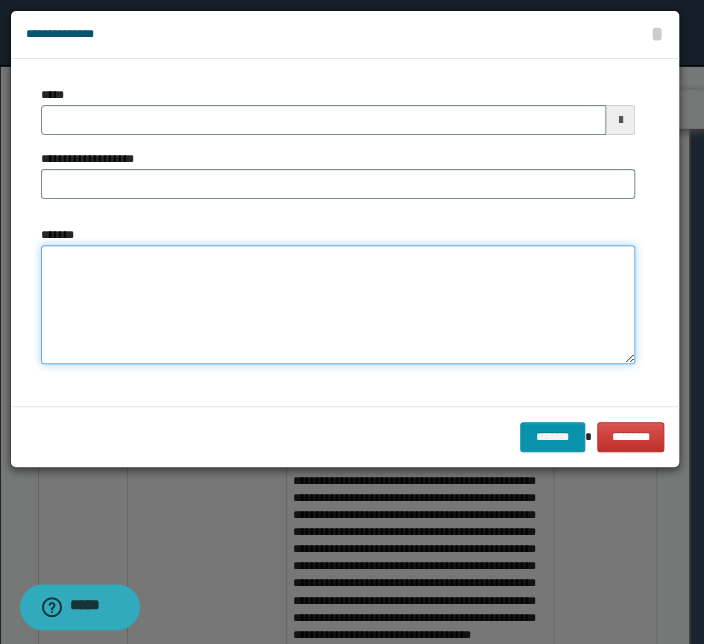 click on "*******" at bounding box center (338, 305) 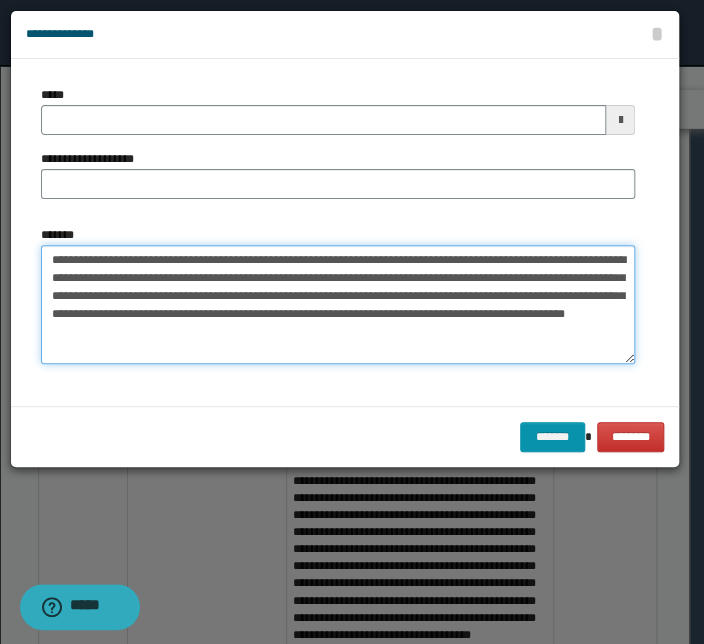 drag, startPoint x: 274, startPoint y: 256, endPoint x: -22, endPoint y: 235, distance: 296.744 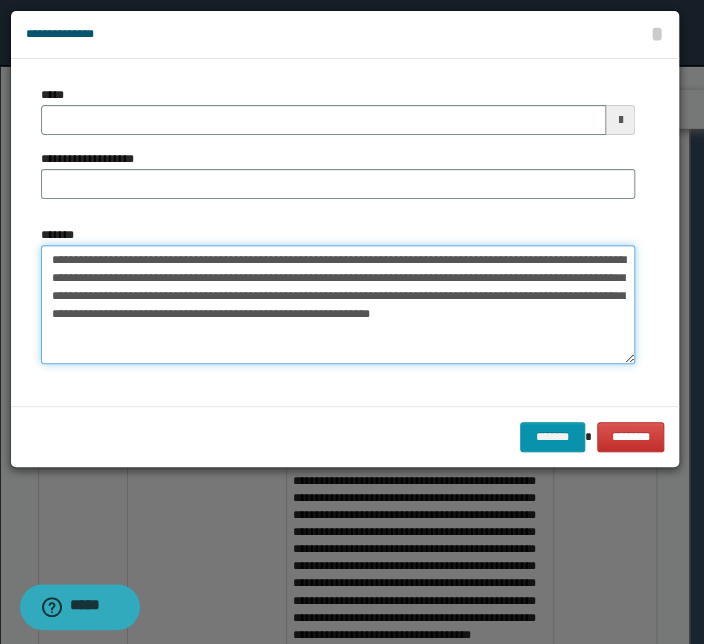 type 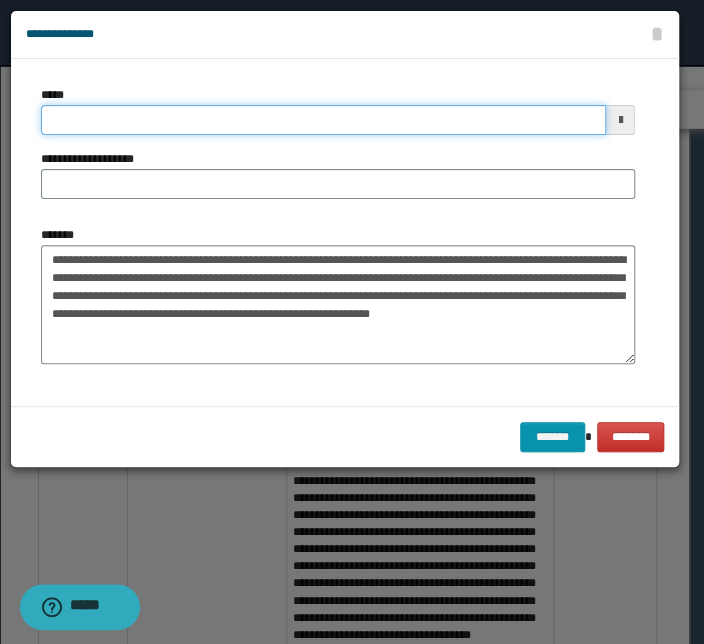 click on "*****" at bounding box center [323, 120] 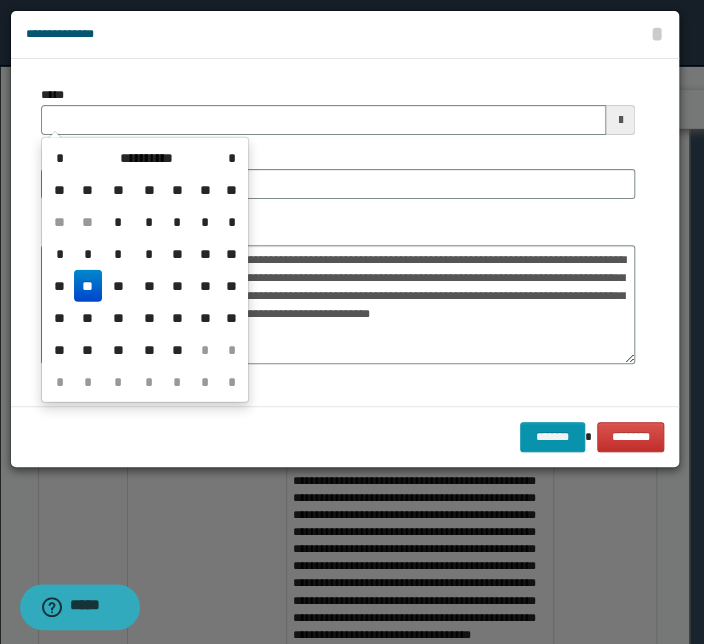type 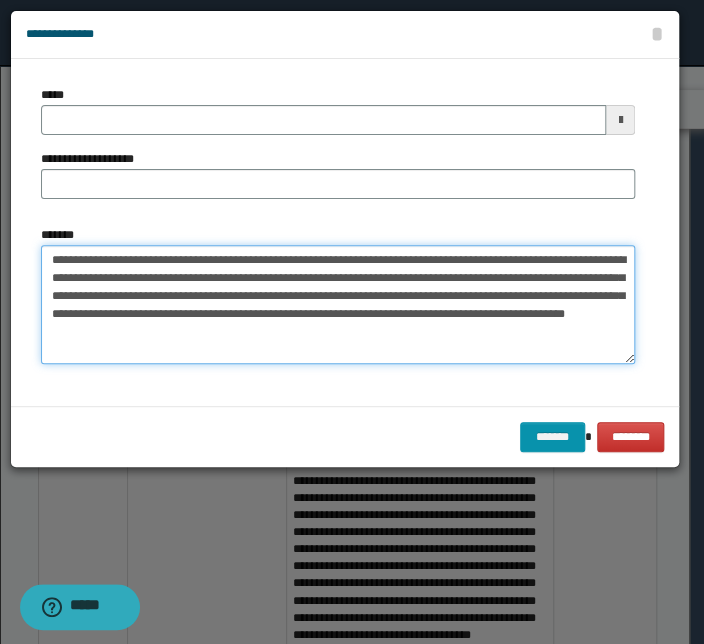 type on "**********" 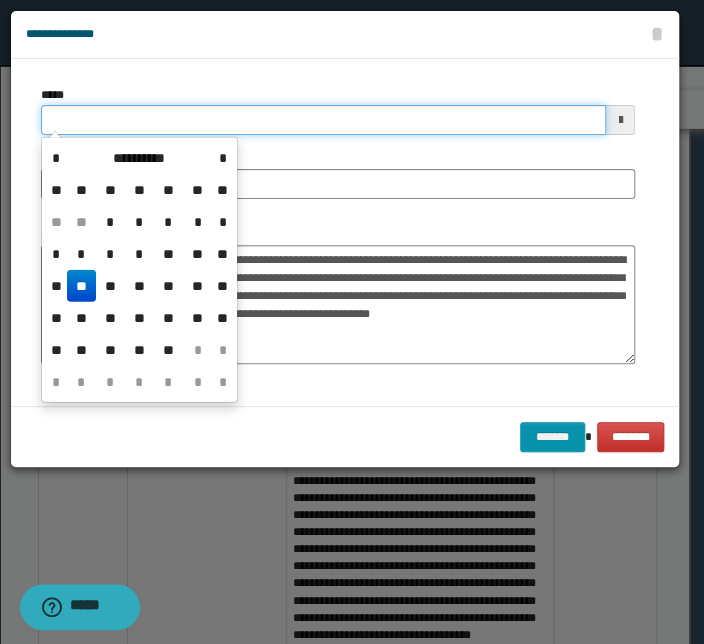 click on "*****" at bounding box center (323, 120) 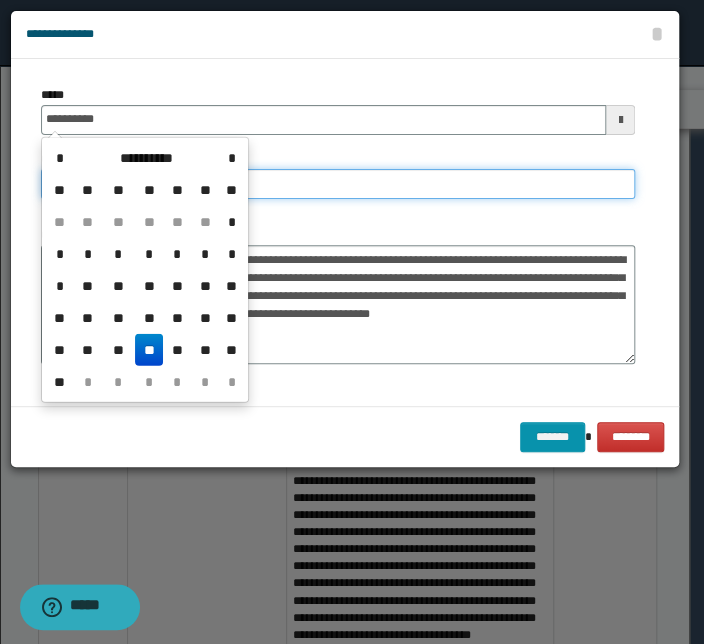 type on "**********" 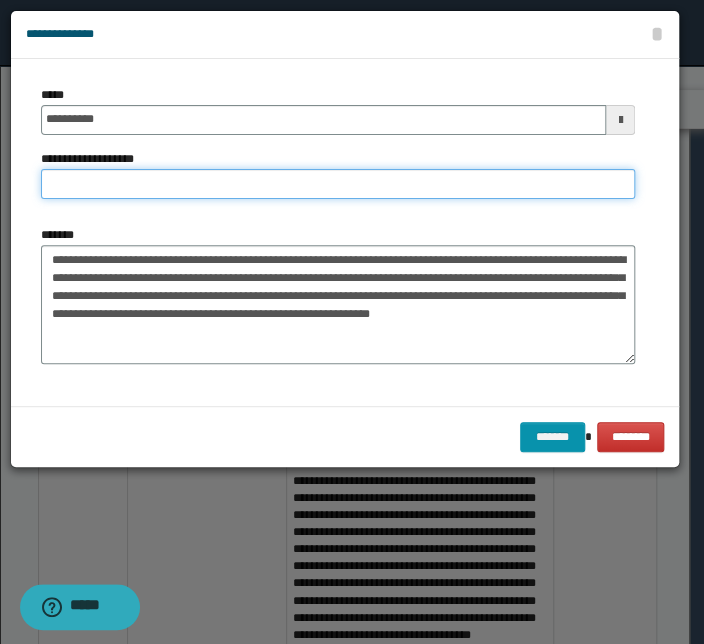paste on "**********" 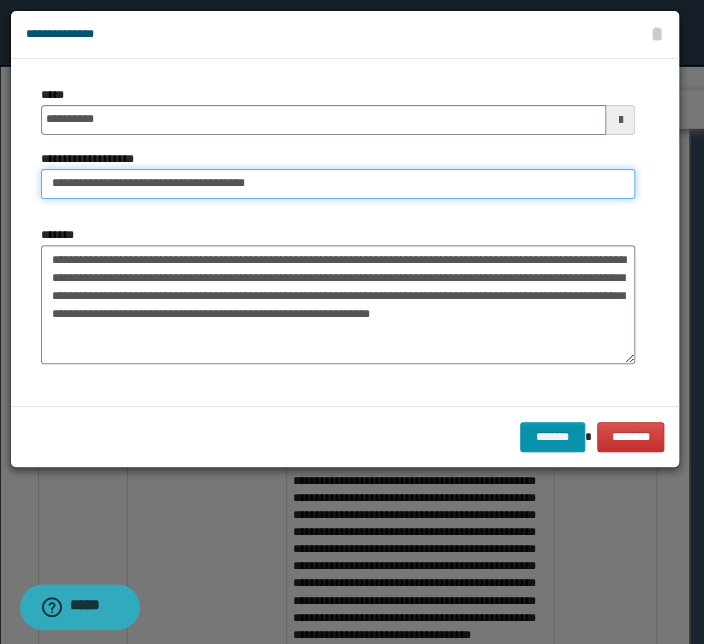 drag, startPoint x: 113, startPoint y: 183, endPoint x: -158, endPoint y: 174, distance: 271.1494 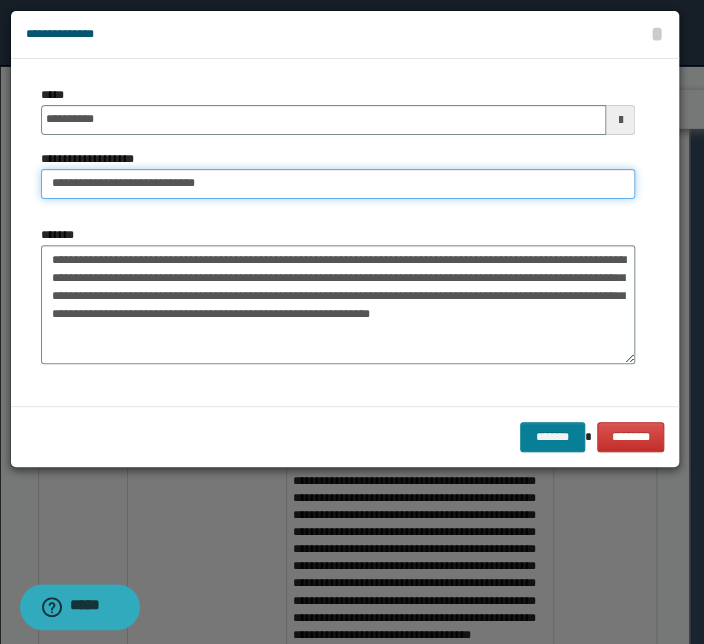 type on "**********" 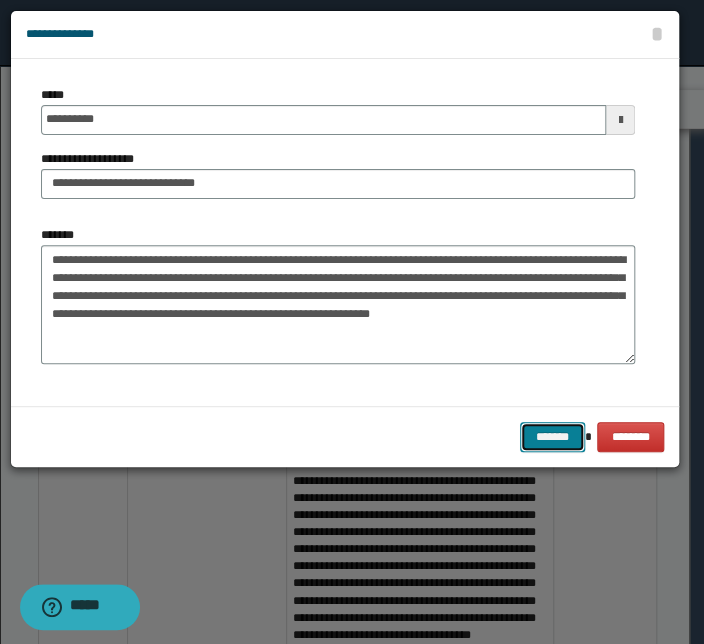 click on "*******" at bounding box center (552, 437) 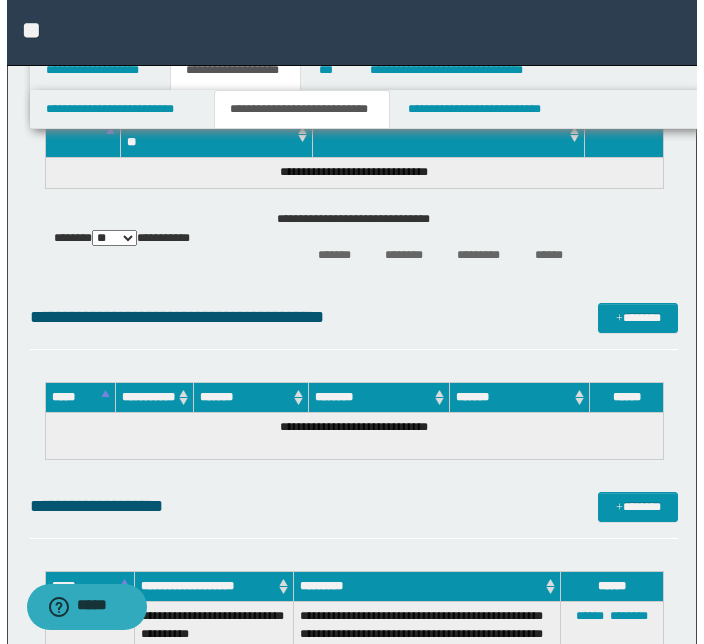 scroll, scrollTop: 2761, scrollLeft: 0, axis: vertical 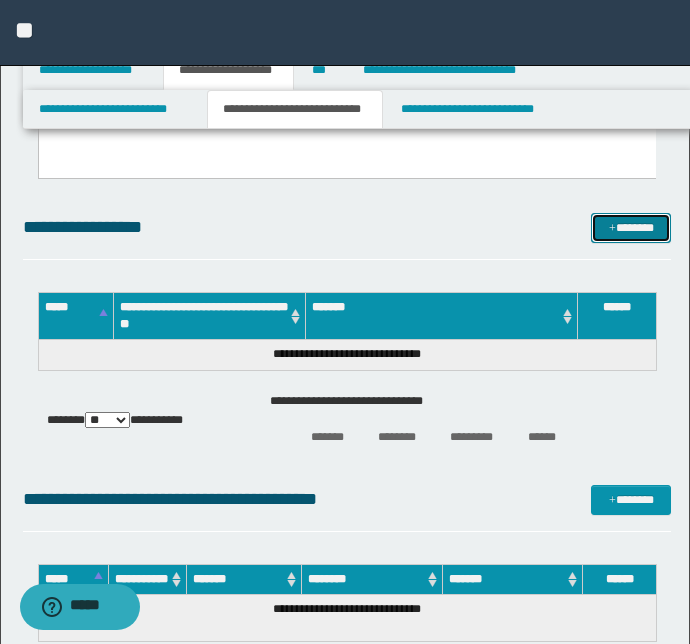 click on "*******" at bounding box center [631, 228] 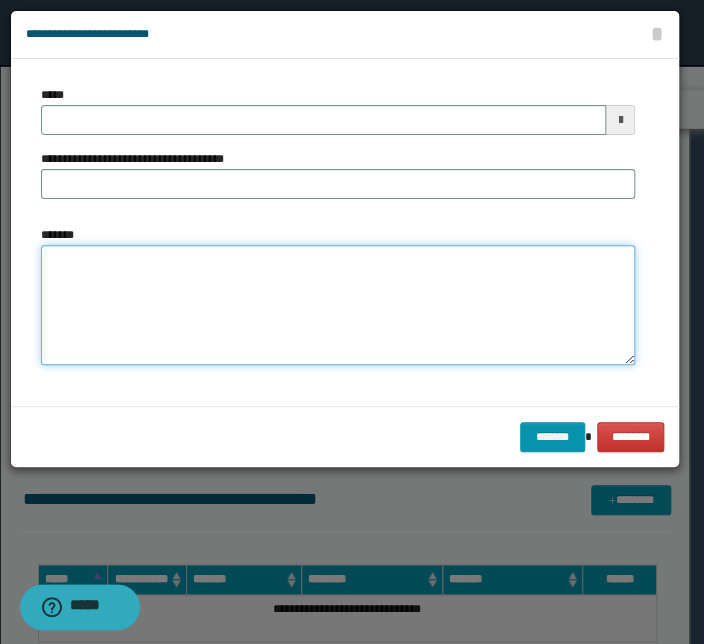 click on "*******" at bounding box center (338, 305) 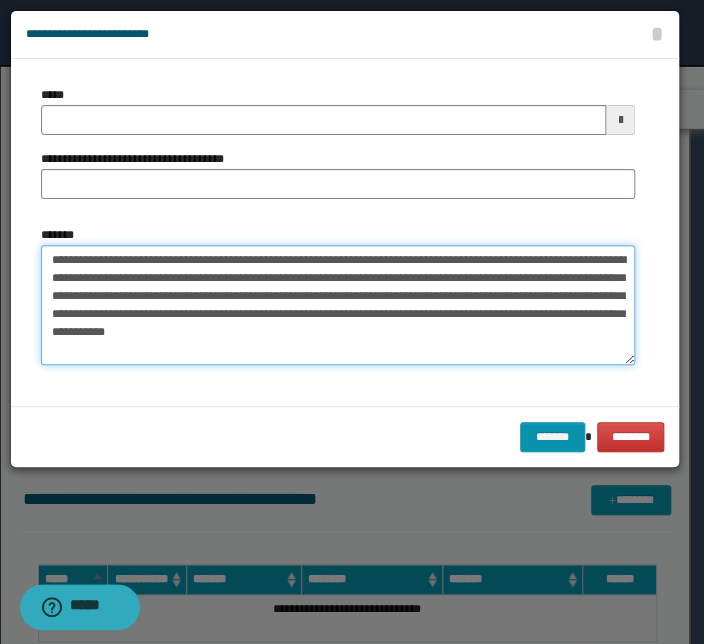 drag, startPoint x: 193, startPoint y: 261, endPoint x: -16, endPoint y: 257, distance: 209.03827 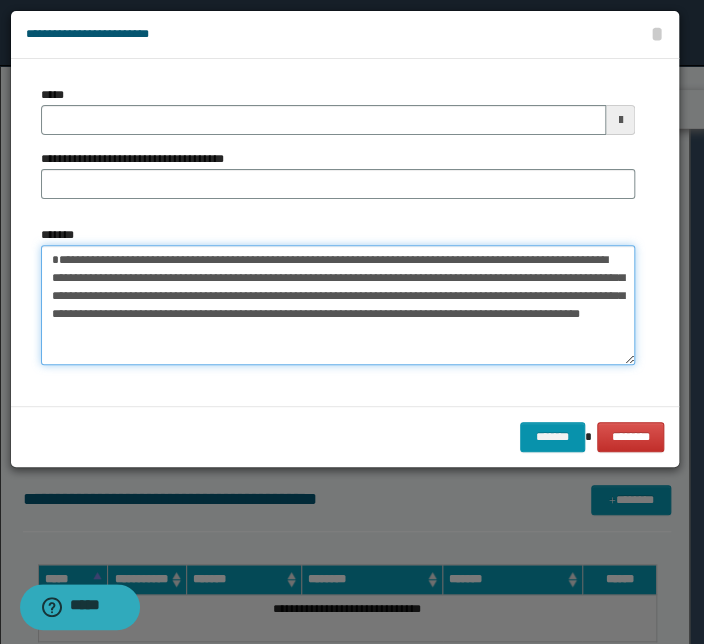 type 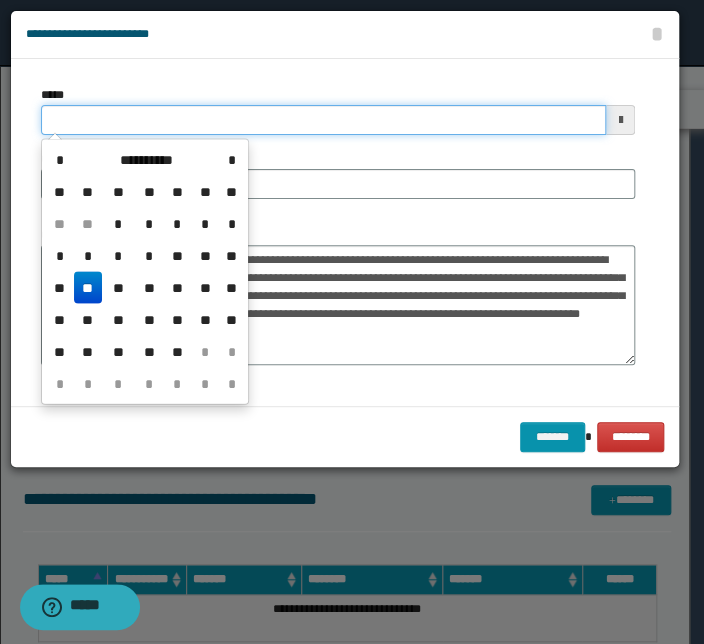 click on "*****" at bounding box center (323, 120) 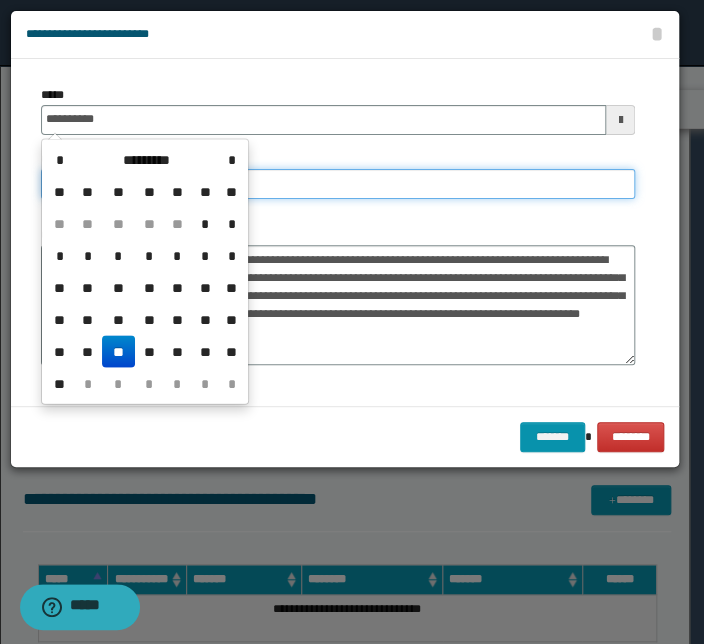 type on "**********" 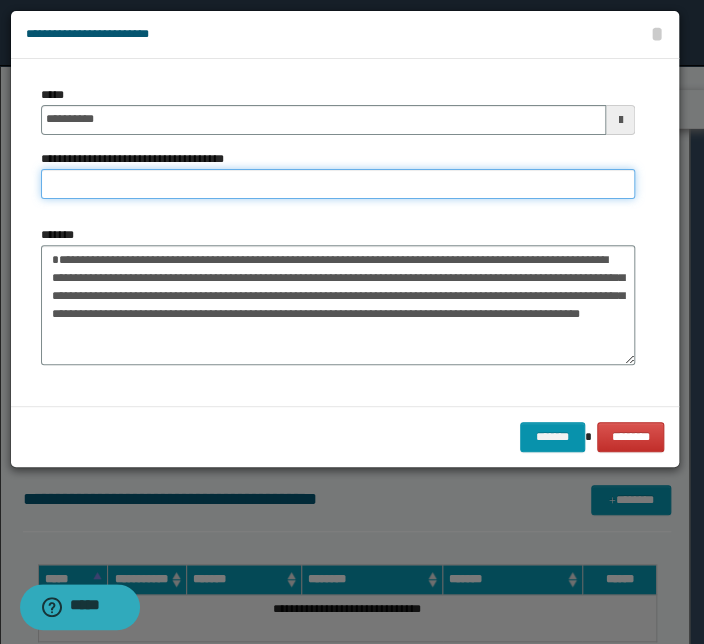 paste on "**********" 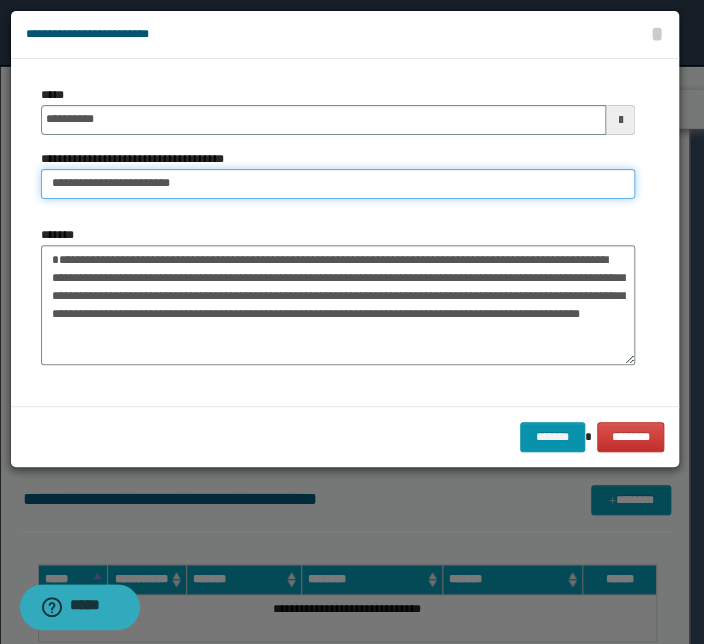 drag, startPoint x: 112, startPoint y: 184, endPoint x: -192, endPoint y: 185, distance: 304.00165 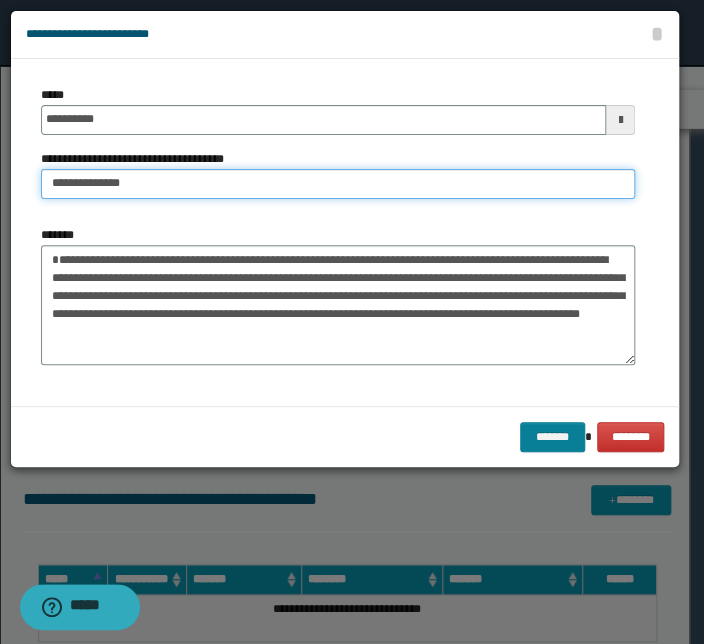 type on "**********" 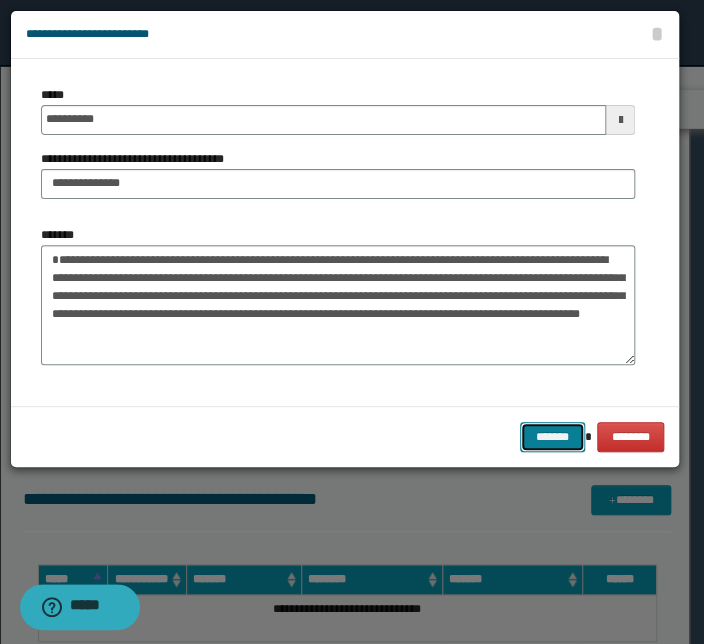 click on "*******" at bounding box center [552, 437] 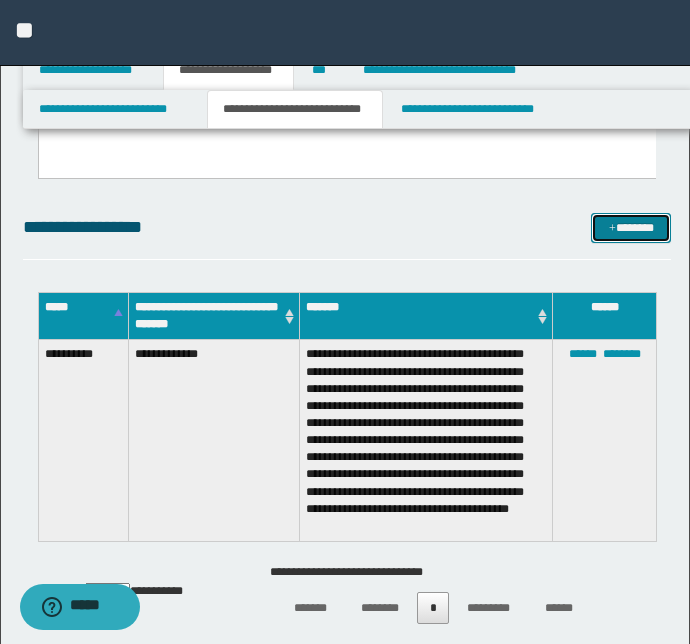 click on "*******" at bounding box center [631, 228] 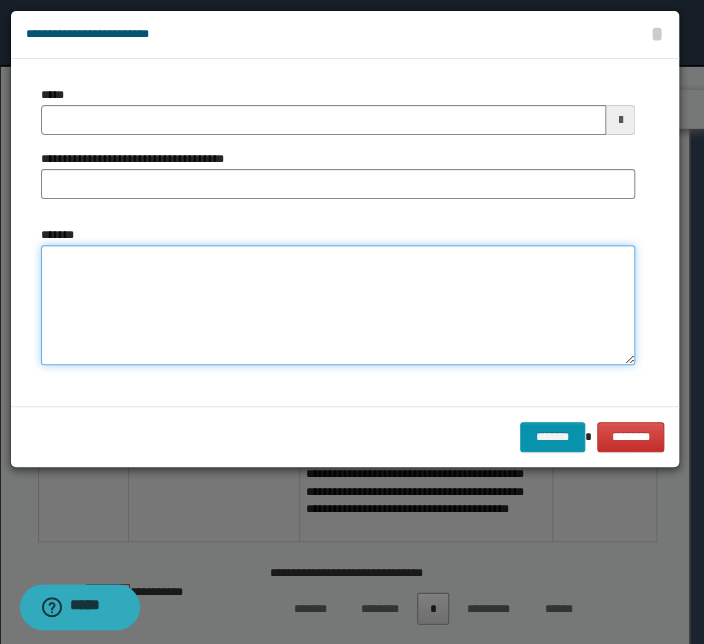click on "*******" at bounding box center [338, 305] 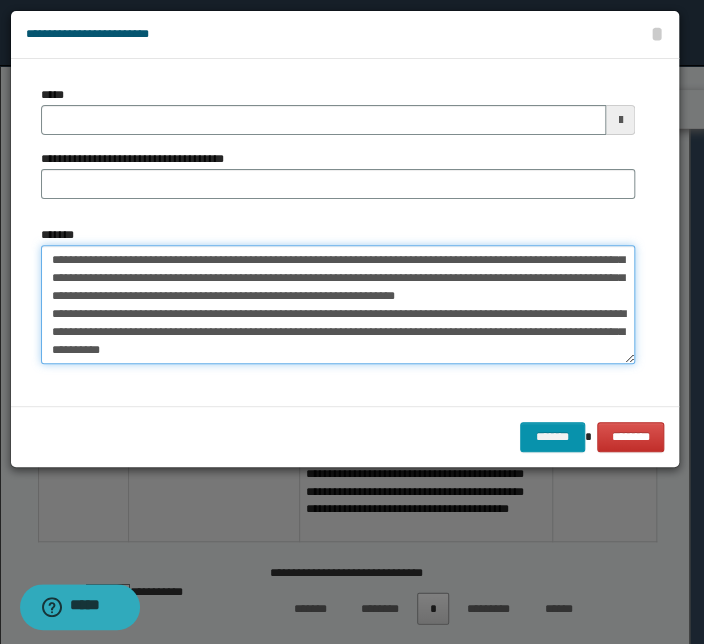 scroll, scrollTop: 323, scrollLeft: 0, axis: vertical 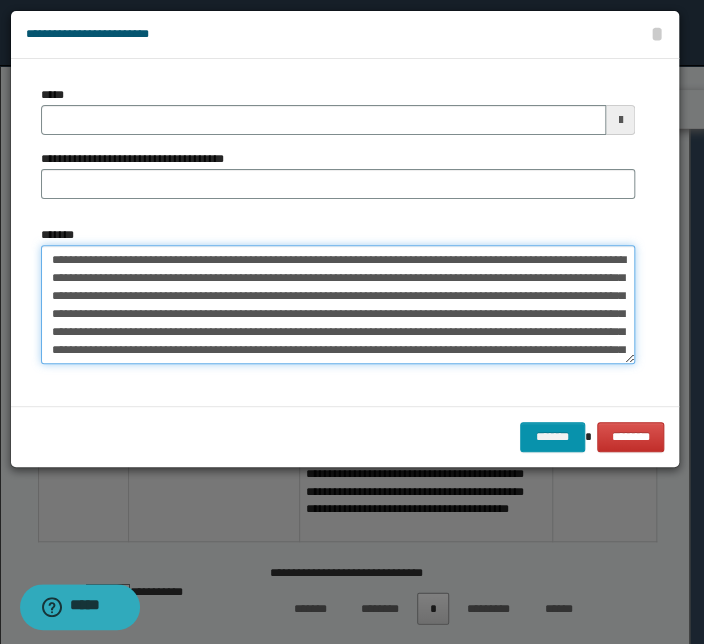 drag, startPoint x: 314, startPoint y: 260, endPoint x: 29, endPoint y: 252, distance: 285.11224 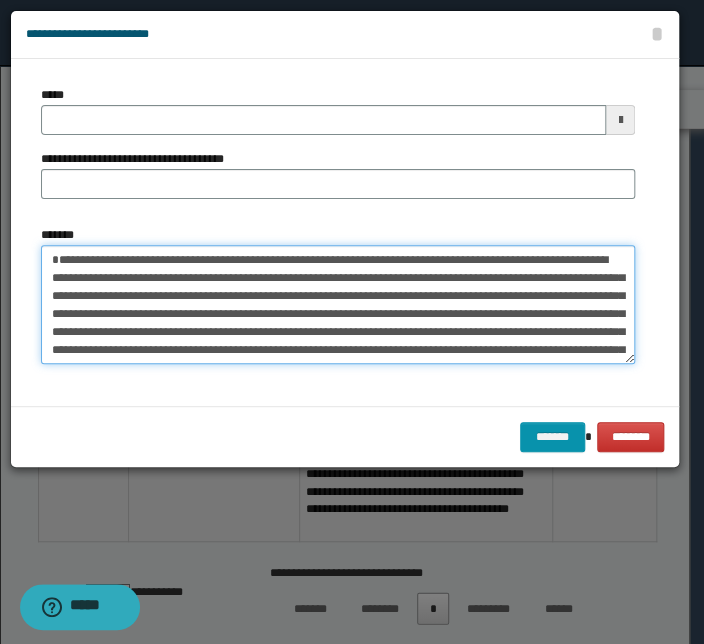 type 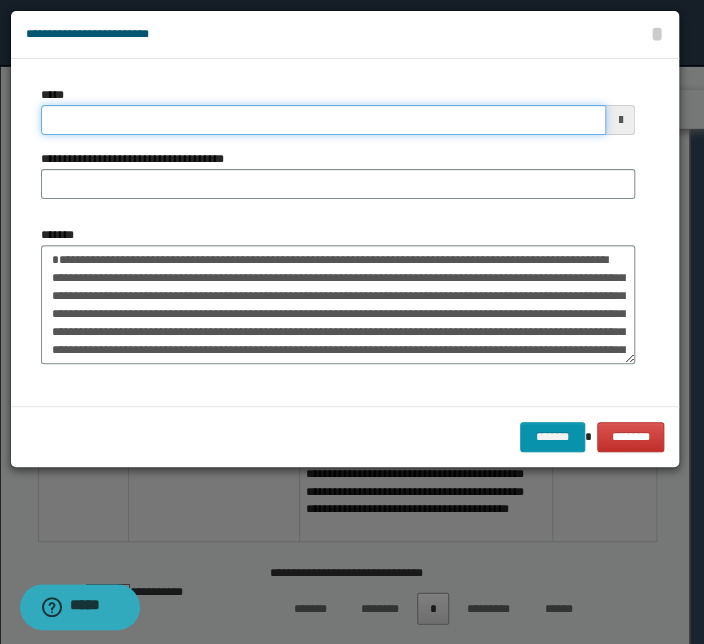 click on "*****" at bounding box center [323, 120] 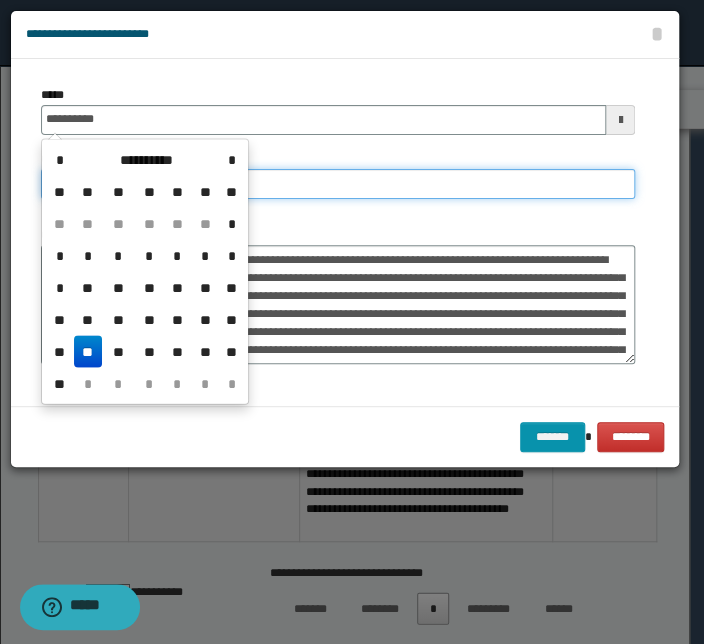 type on "**********" 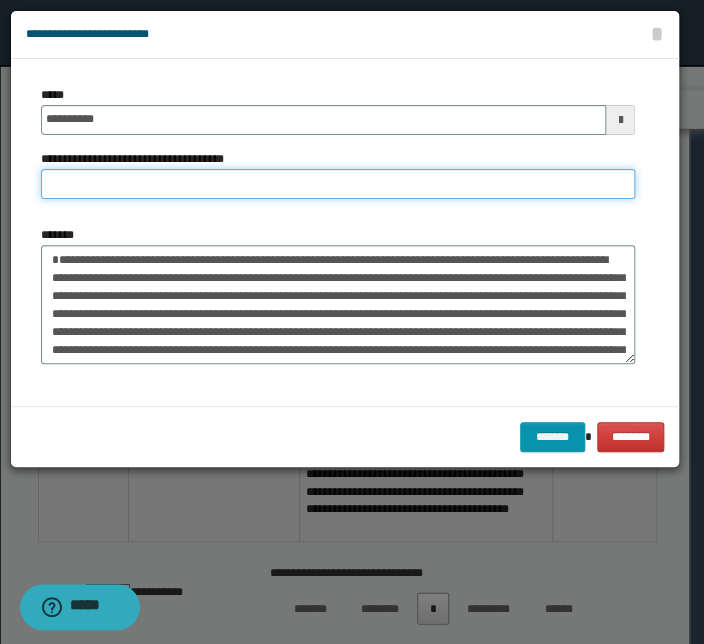 paste on "**********" 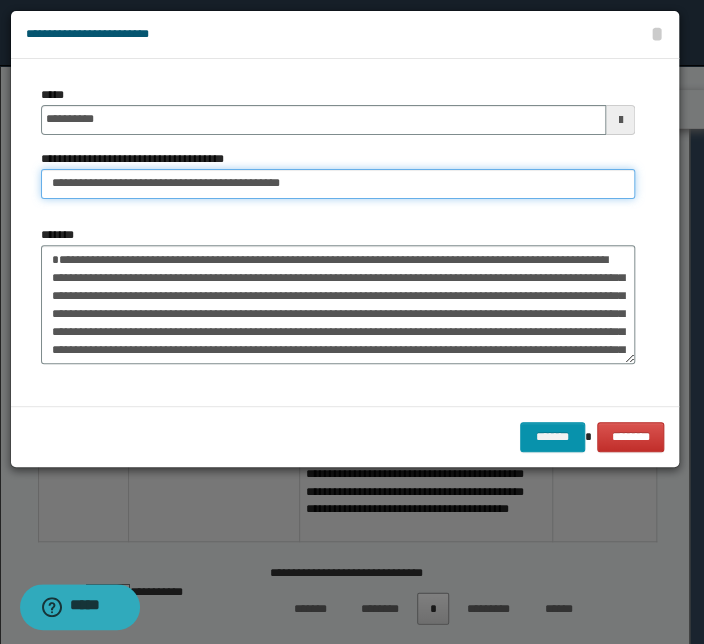 drag, startPoint x: 116, startPoint y: 184, endPoint x: -53, endPoint y: 170, distance: 169.57889 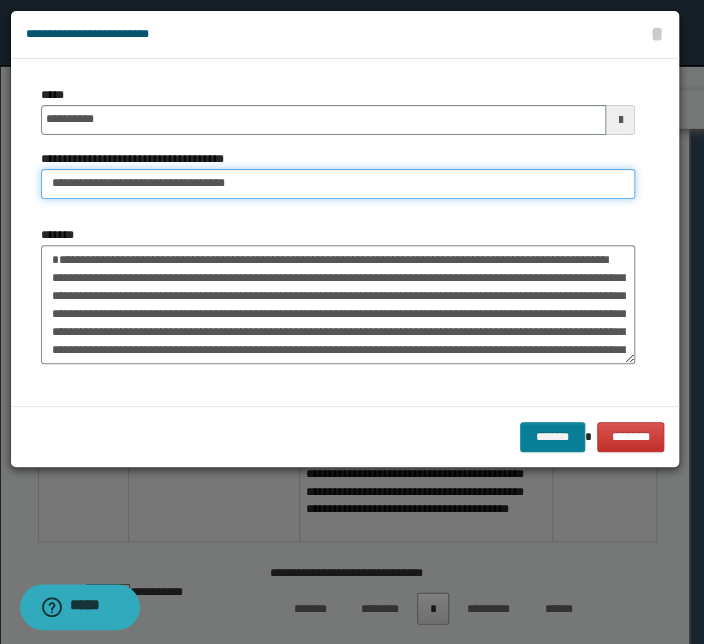 type on "**********" 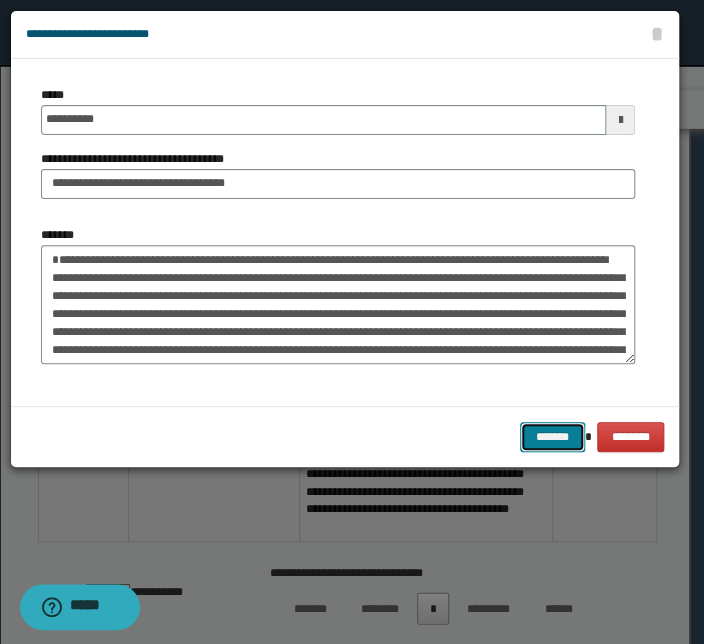 click on "*******" at bounding box center [552, 437] 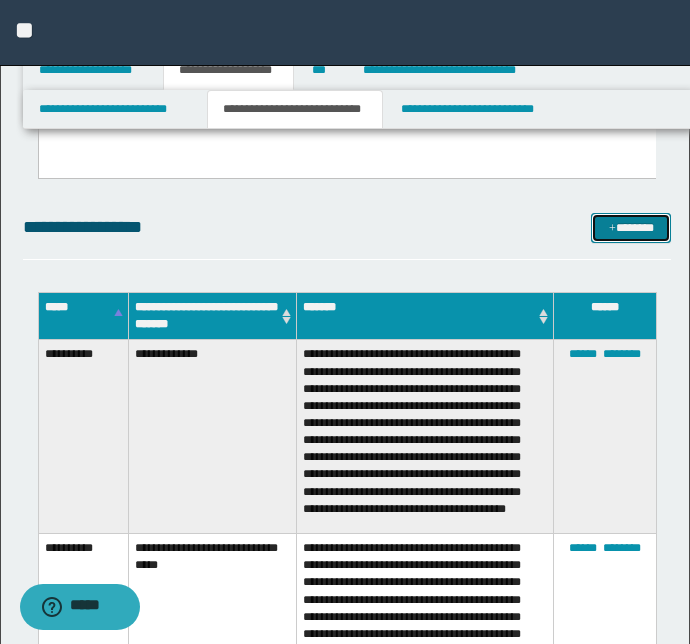 click on "*******" at bounding box center [631, 228] 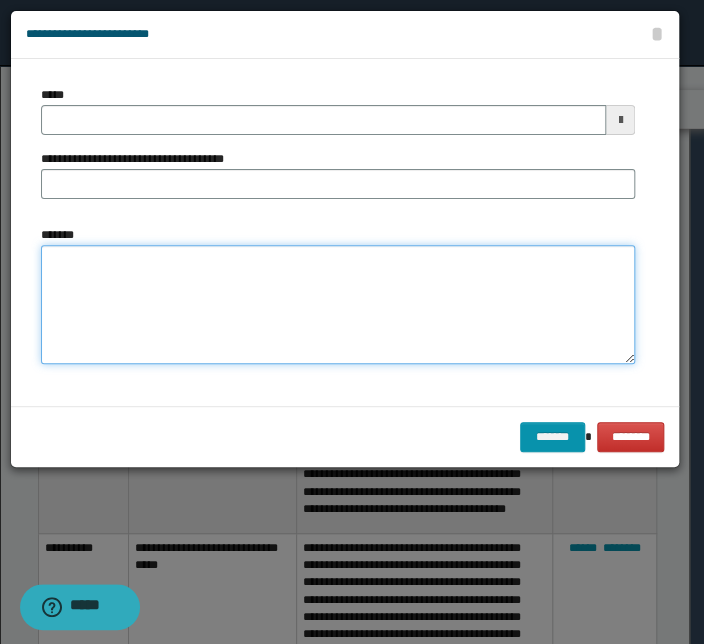click on "*******" at bounding box center (338, 305) 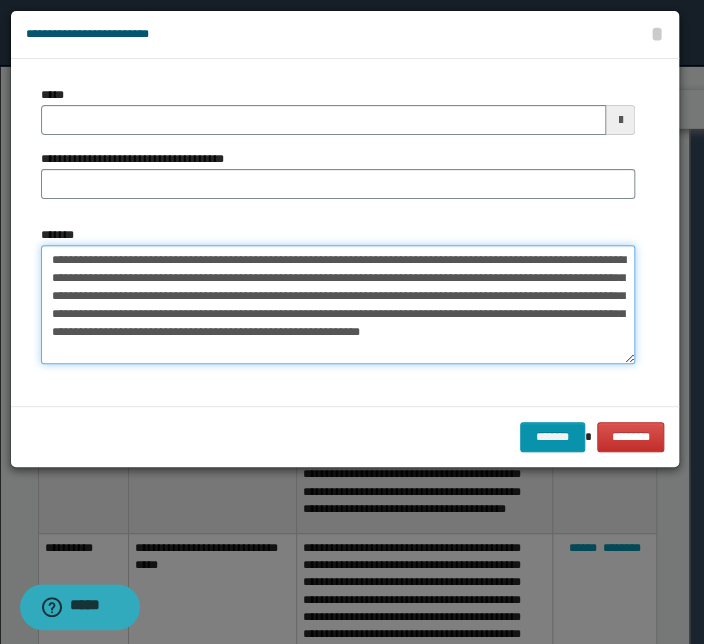 drag, startPoint x: 170, startPoint y: 258, endPoint x: 4, endPoint y: 245, distance: 166.50826 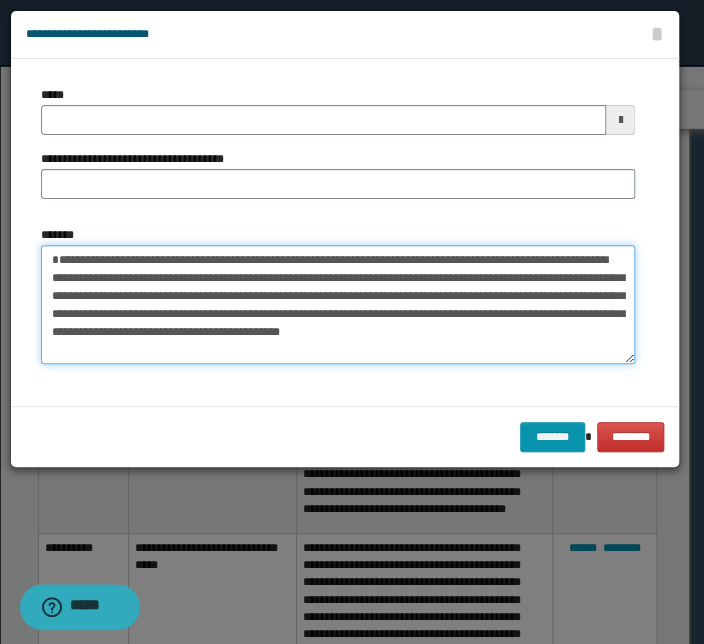 type 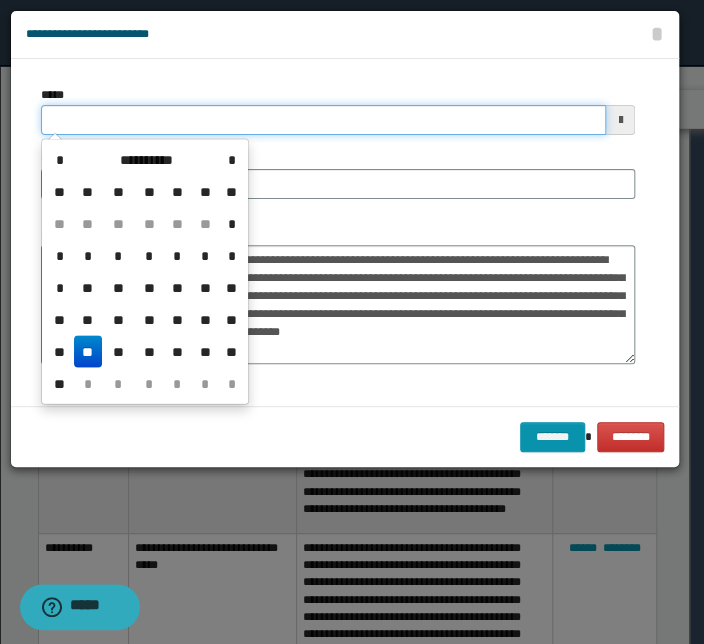 click on "*****" at bounding box center (323, 120) 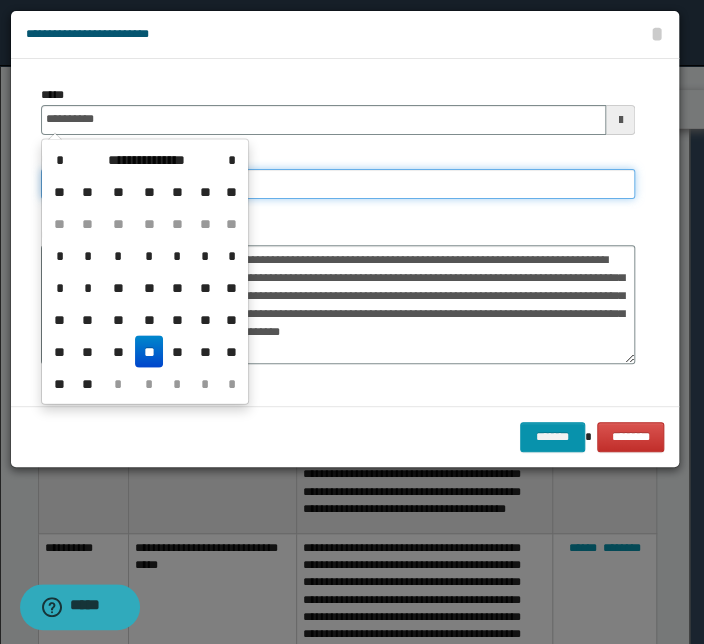type on "**********" 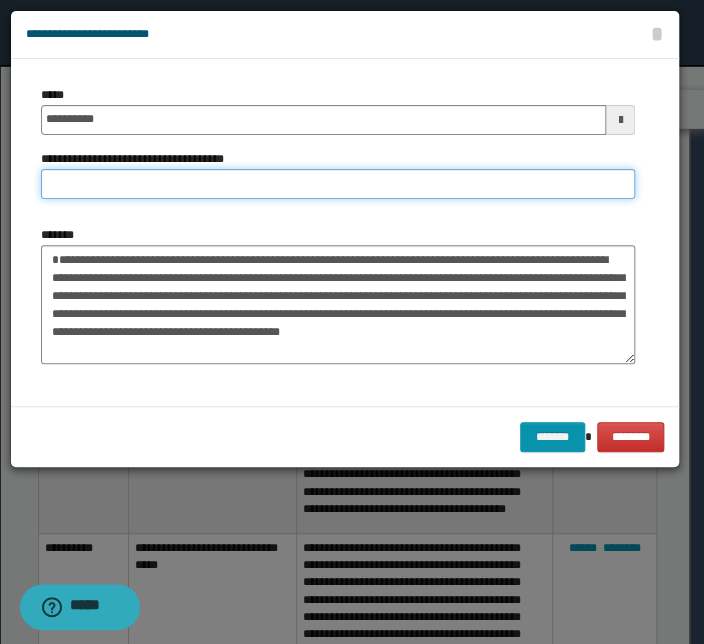 click on "**********" at bounding box center (338, 184) 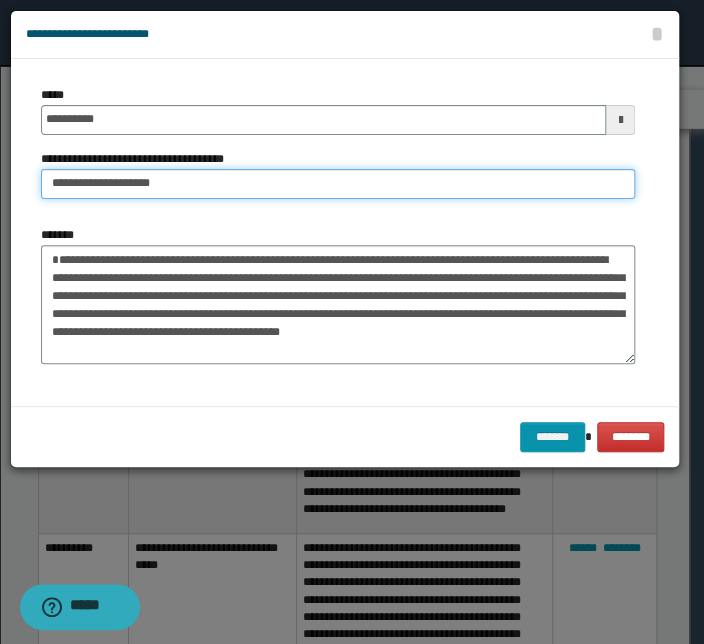 drag, startPoint x: 112, startPoint y: 184, endPoint x: -29, endPoint y: 183, distance: 141.00354 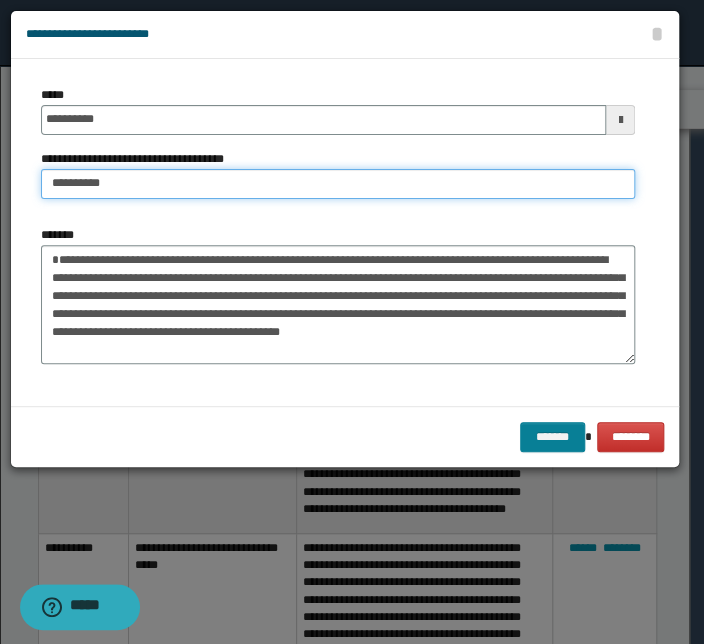 type on "*********" 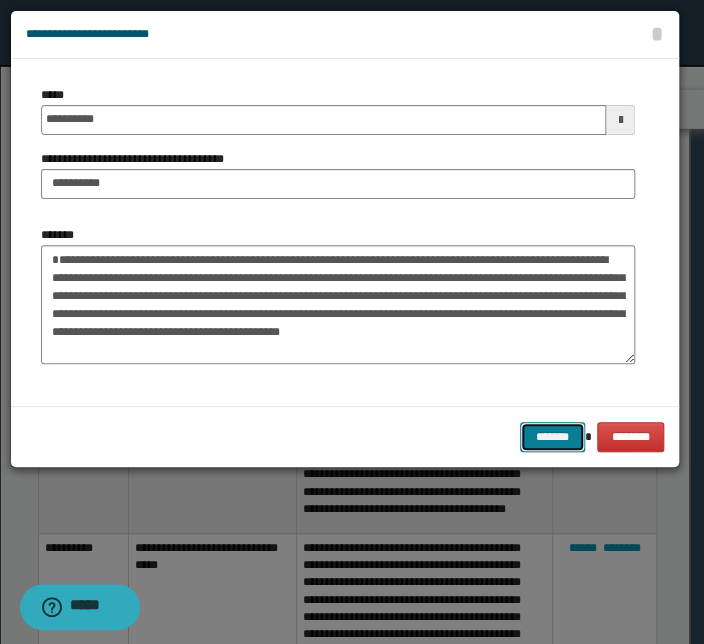 click on "*******" at bounding box center [552, 437] 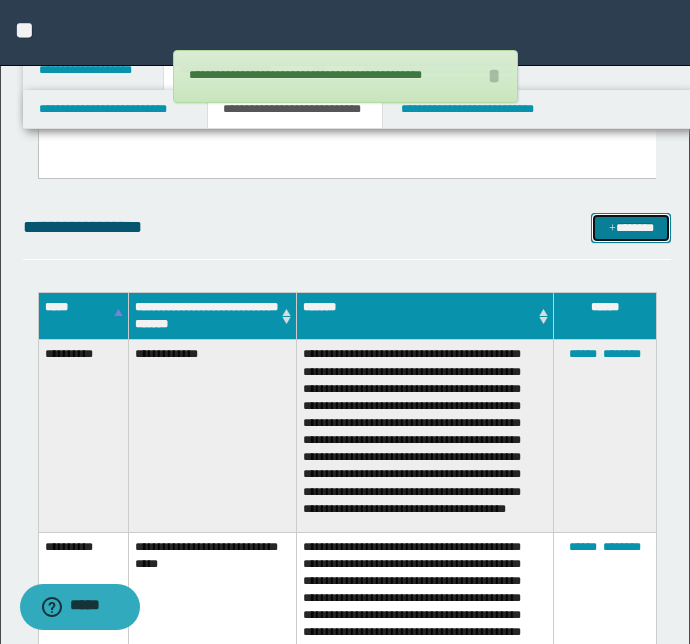 click on "*******" at bounding box center [631, 228] 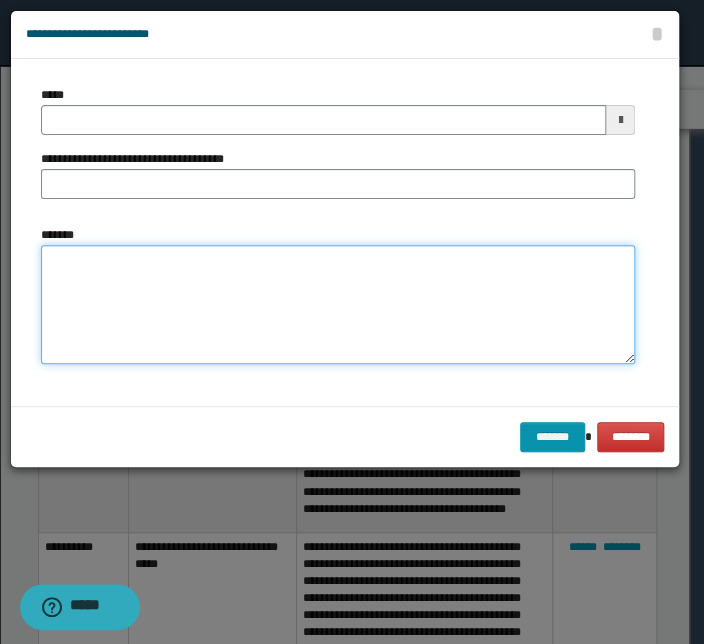 click on "*******" at bounding box center (338, 305) 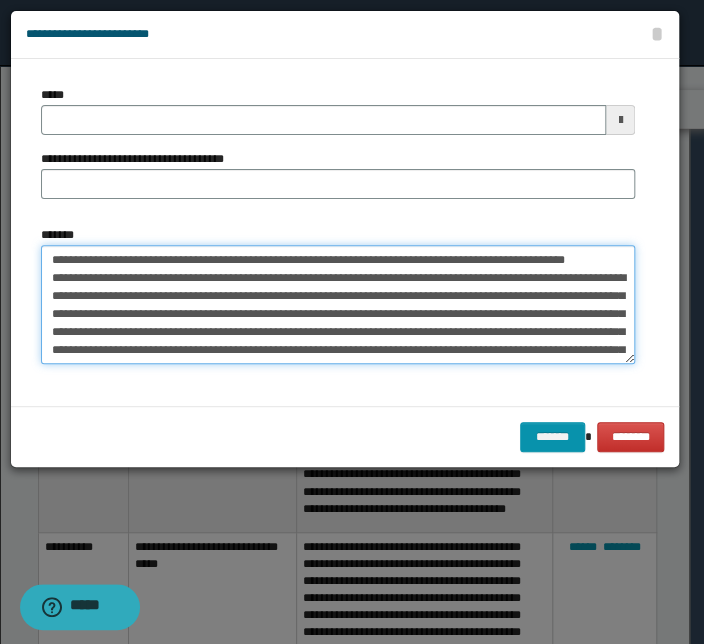 scroll, scrollTop: 0, scrollLeft: 0, axis: both 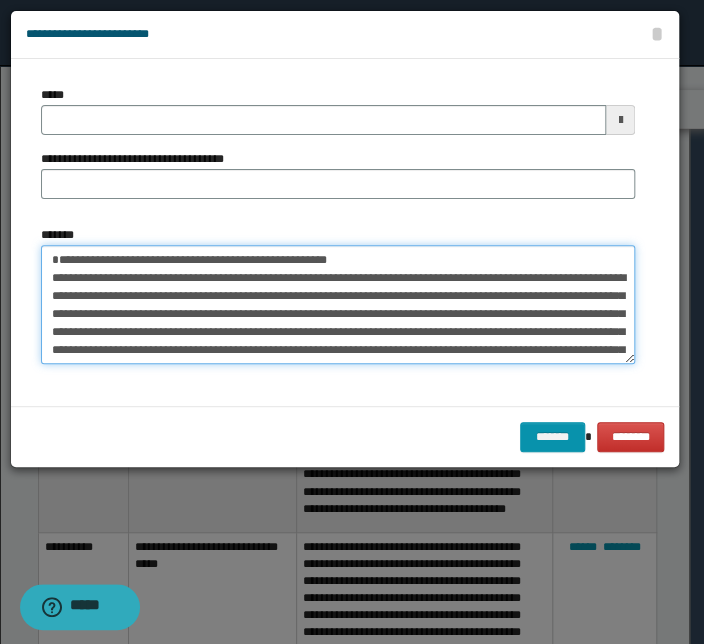 type 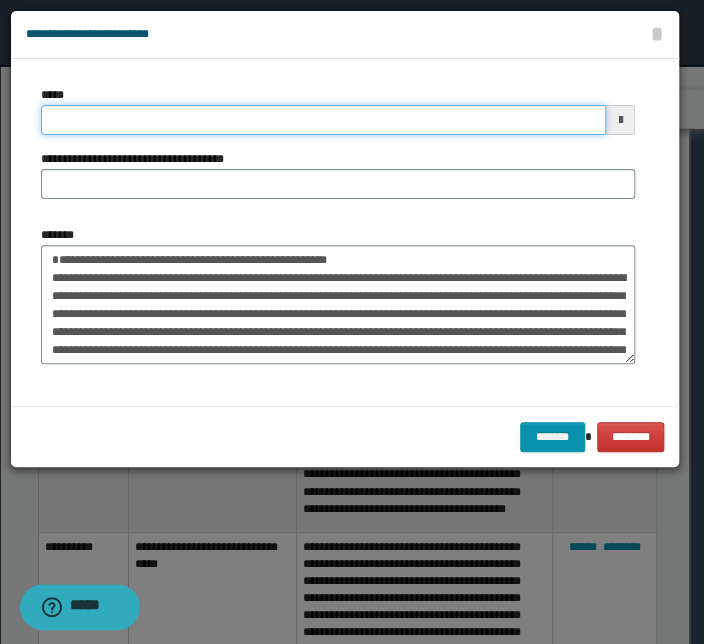 click on "*****" at bounding box center [323, 120] 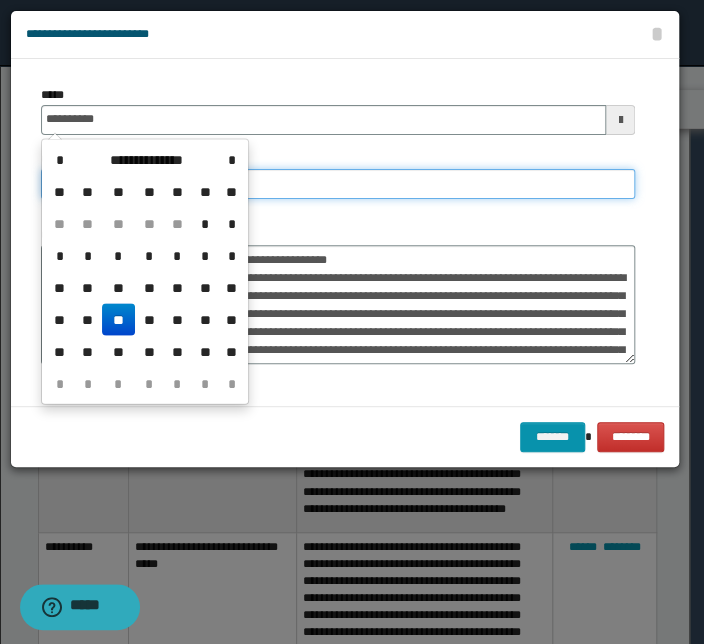 type on "**********" 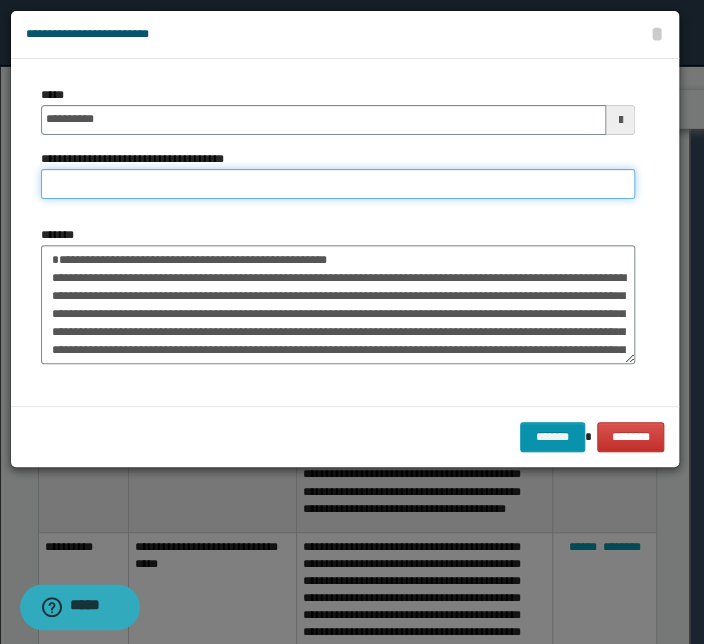 paste on "**********" 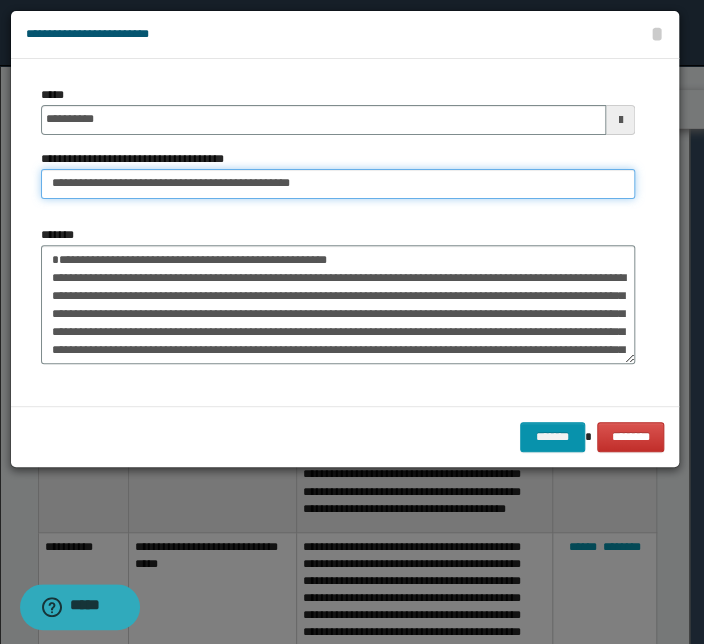 drag, startPoint x: 112, startPoint y: 186, endPoint x: -95, endPoint y: 167, distance: 207.87015 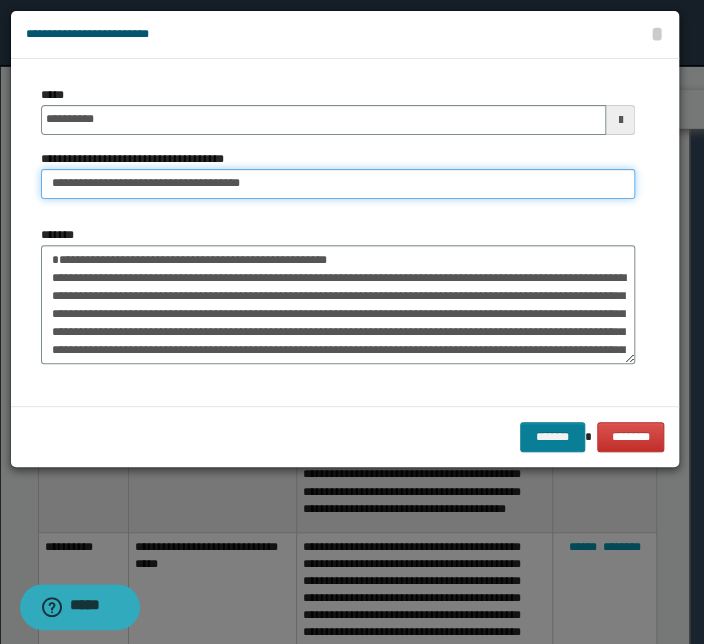 type on "**********" 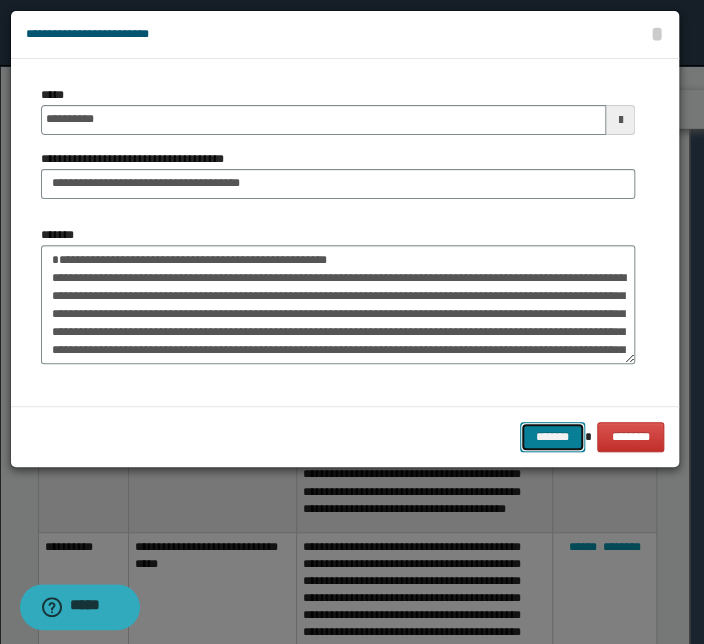 click on "*******" at bounding box center (552, 437) 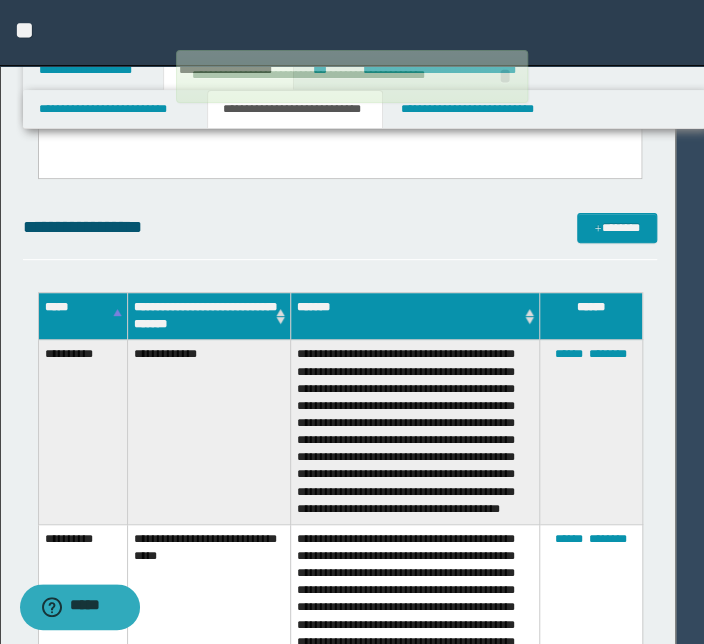 type 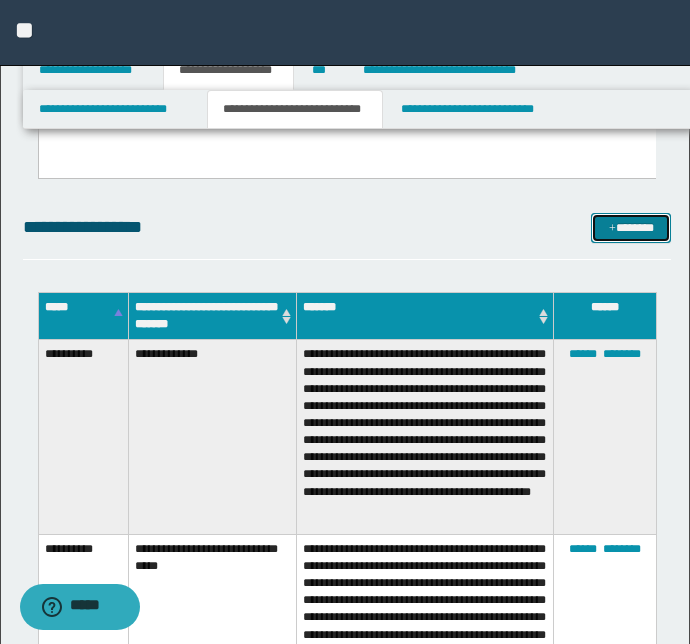 drag, startPoint x: 624, startPoint y: 227, endPoint x: 335, endPoint y: 277, distance: 293.29337 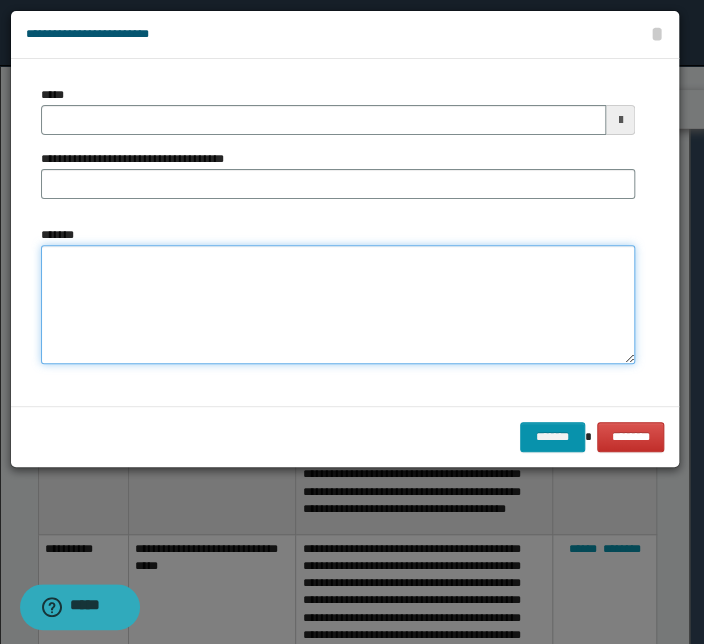 click on "*******" at bounding box center (338, 305) 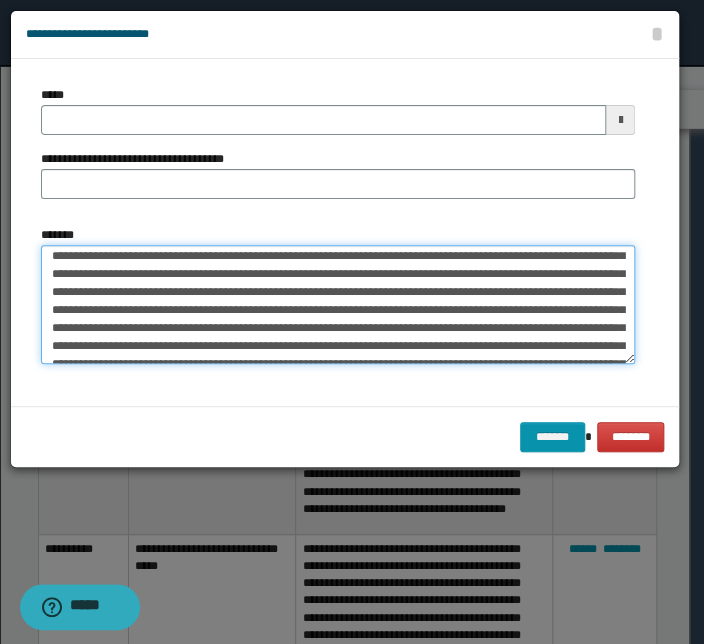 scroll, scrollTop: 0, scrollLeft: 0, axis: both 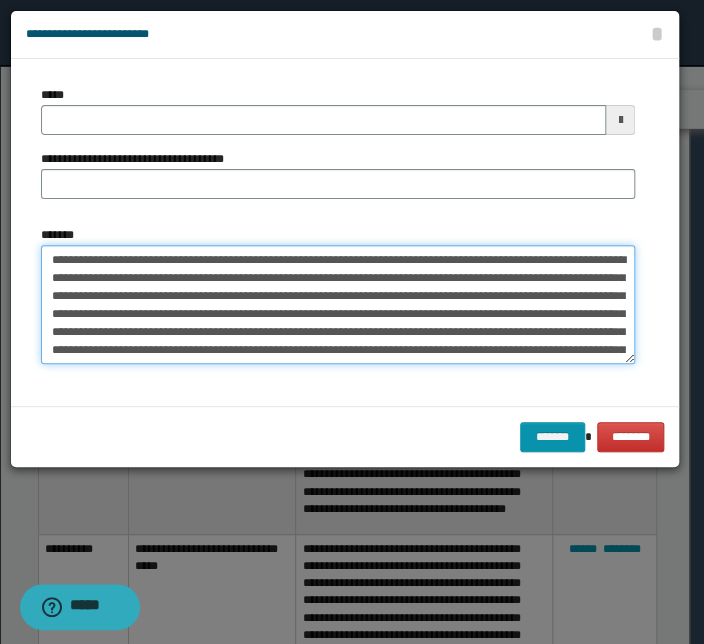 drag, startPoint x: 281, startPoint y: 257, endPoint x: -29, endPoint y: 248, distance: 310.1306 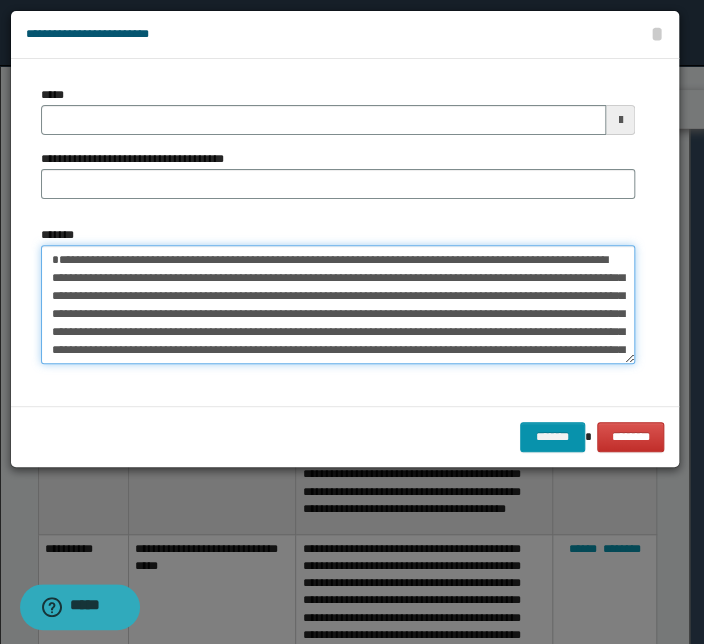 type 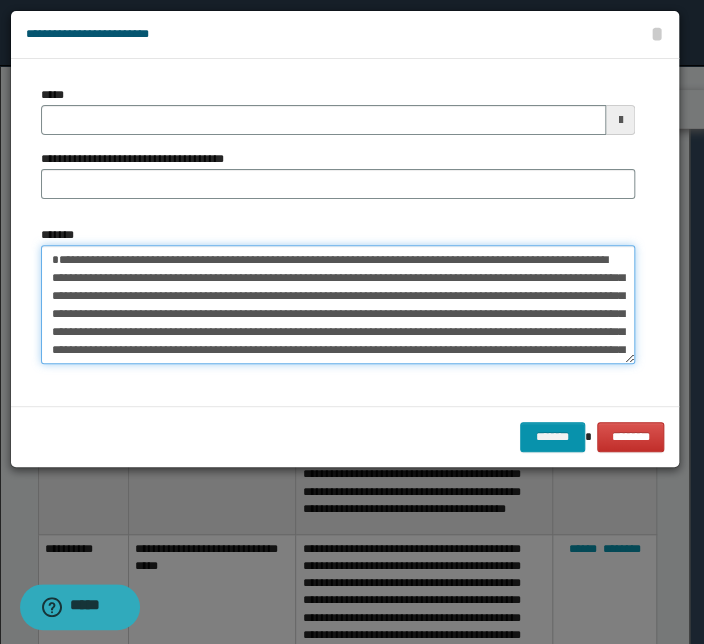 type on "**********" 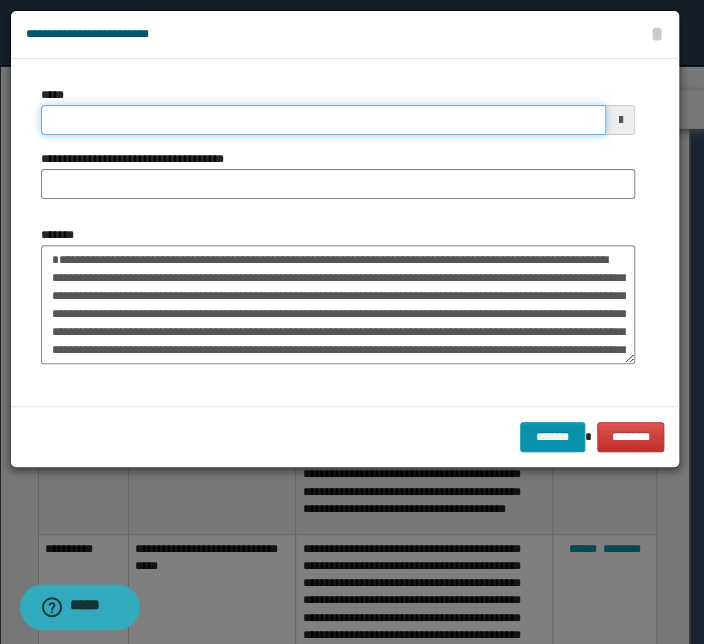 click on "*****" at bounding box center (323, 120) 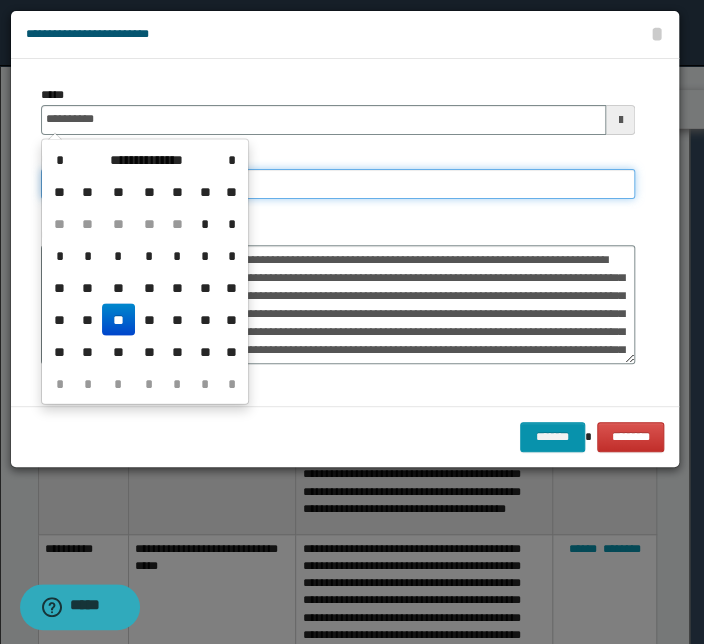type on "**********" 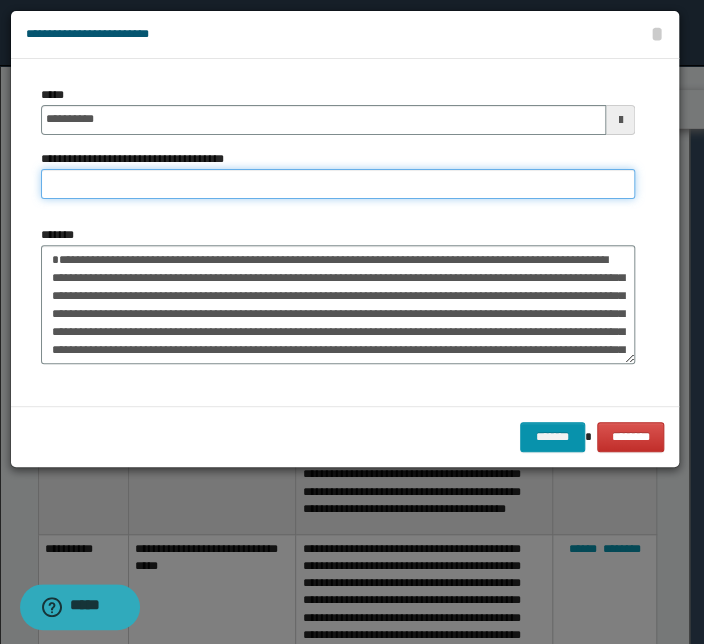 click on "**********" at bounding box center (338, 184) 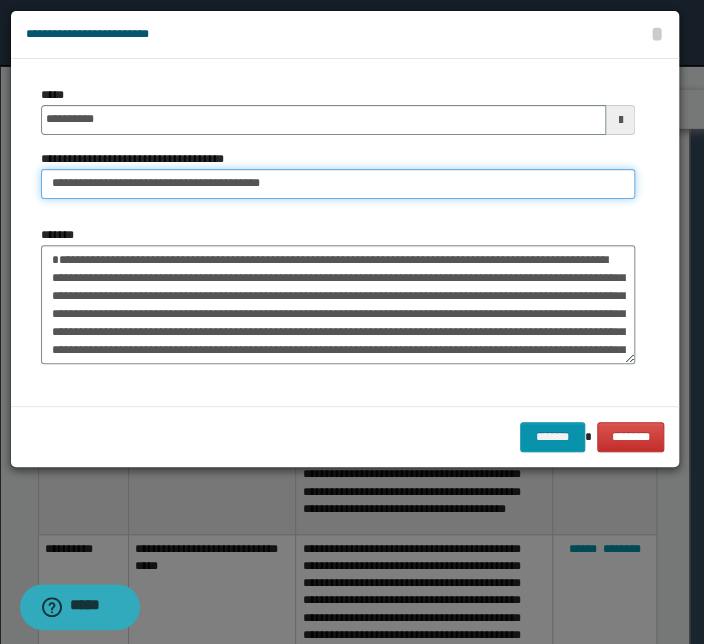 drag, startPoint x: 115, startPoint y: 182, endPoint x: -49, endPoint y: 174, distance: 164.195 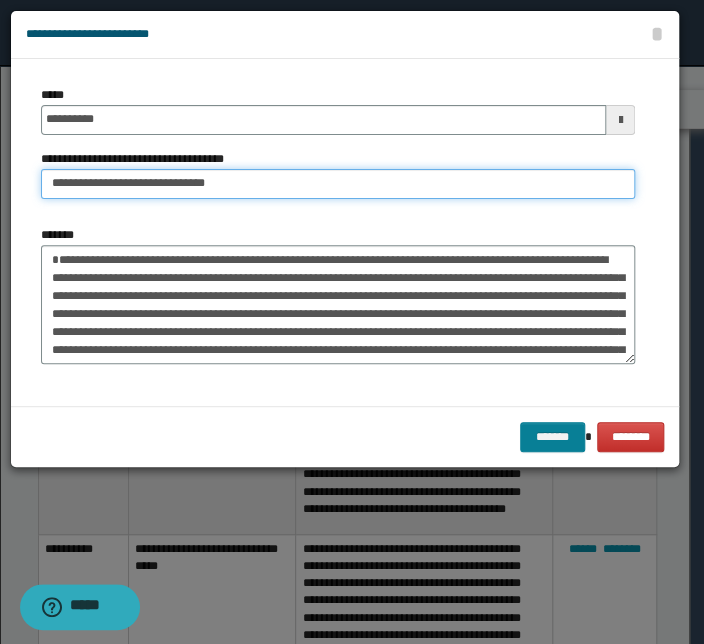 type on "**********" 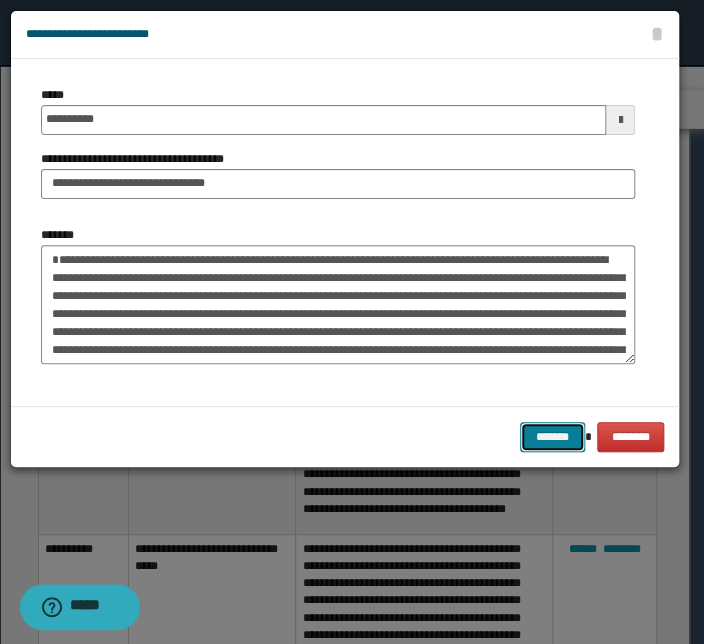 drag, startPoint x: 558, startPoint y: 439, endPoint x: 33, endPoint y: 426, distance: 525.16095 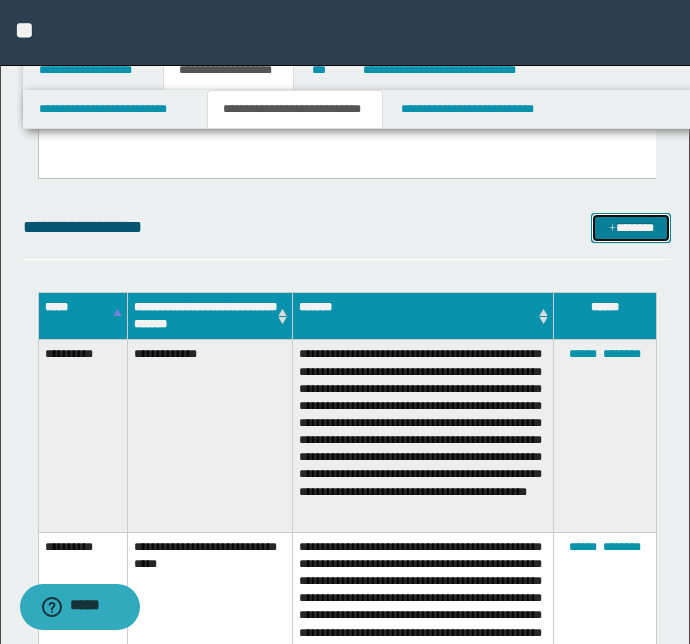 click on "*******" at bounding box center [631, 228] 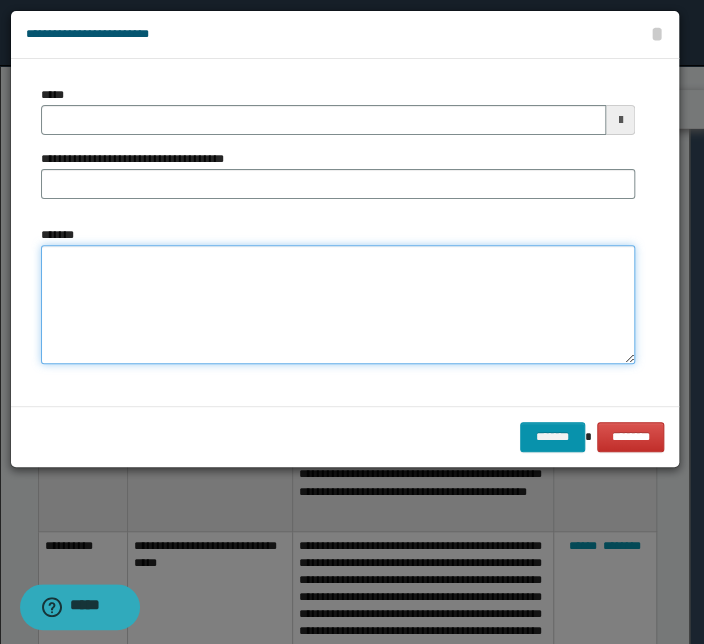 click on "*******" at bounding box center (338, 305) 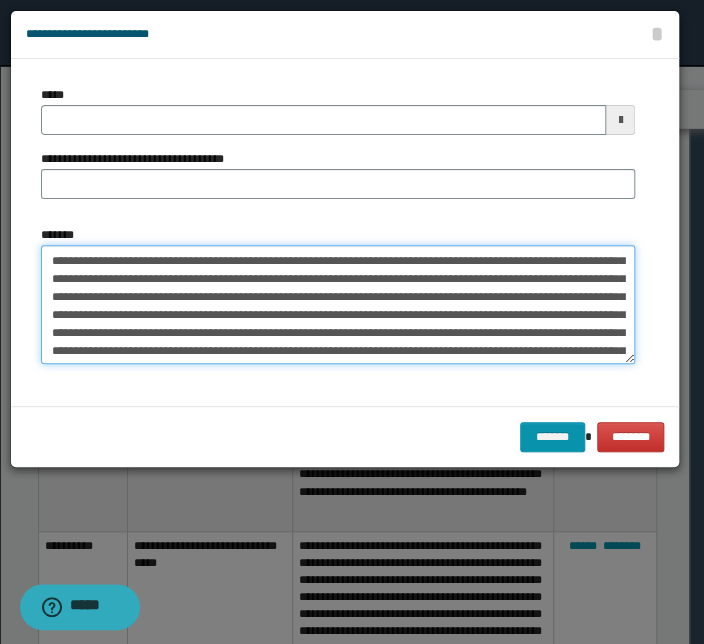 scroll, scrollTop: 0, scrollLeft: 0, axis: both 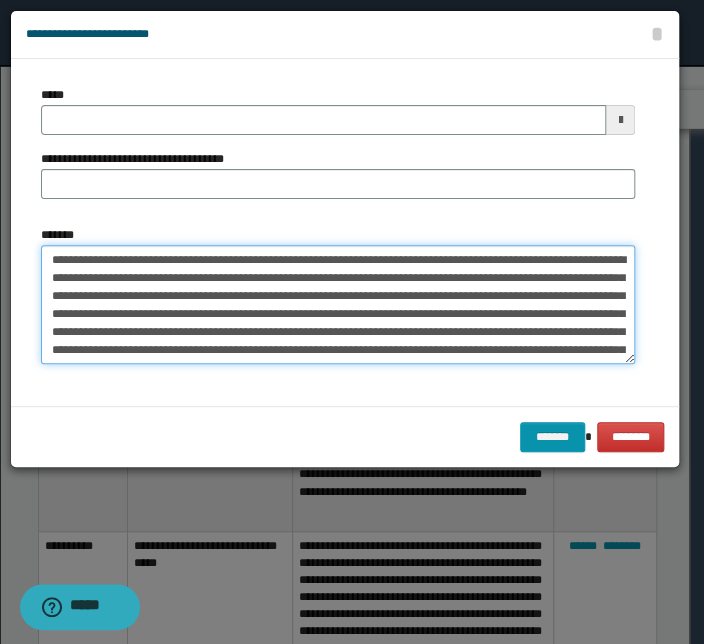drag, startPoint x: 273, startPoint y: 258, endPoint x: 14, endPoint y: 255, distance: 259.01736 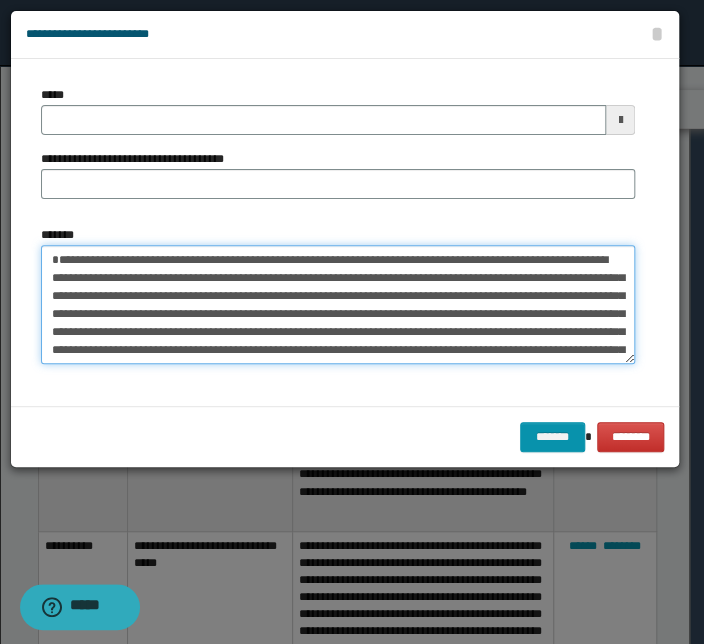 type 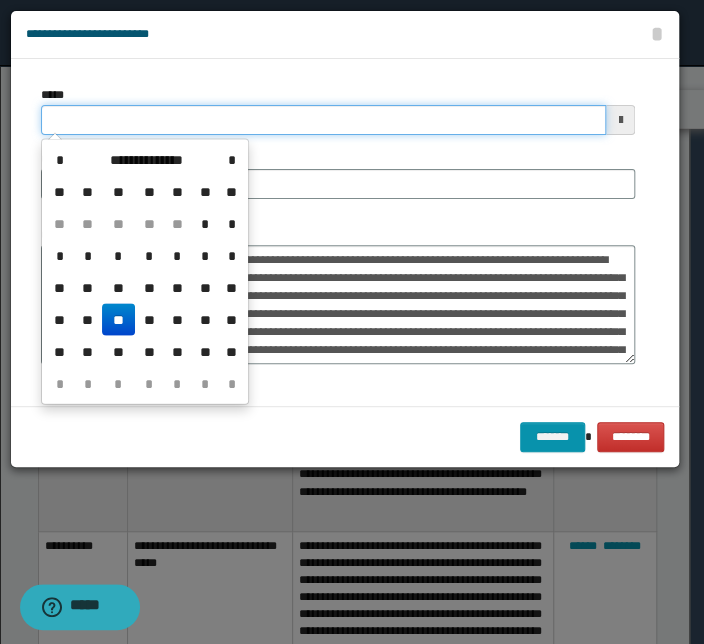 click on "*****" at bounding box center (323, 120) 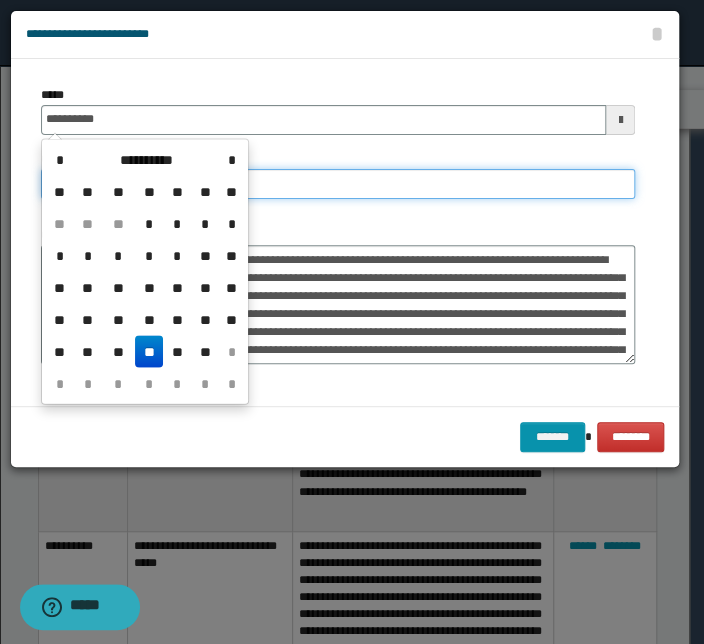 type on "**********" 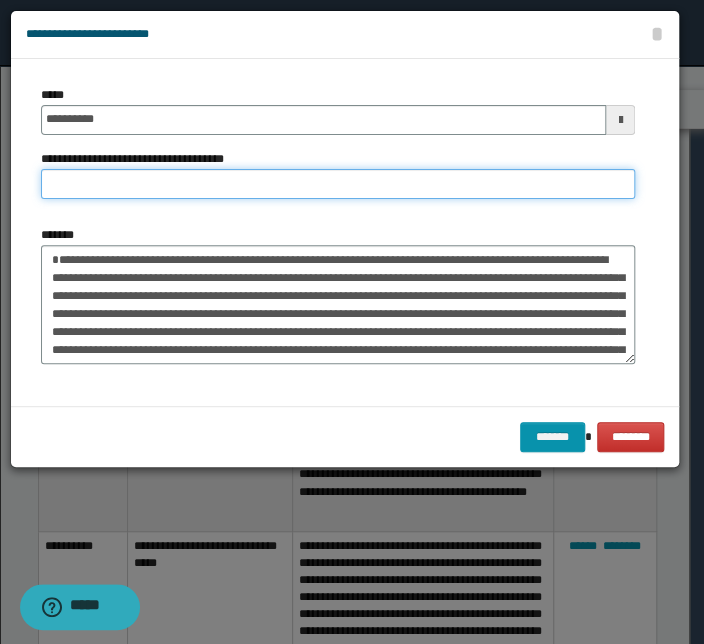 click on "**********" at bounding box center (338, 184) 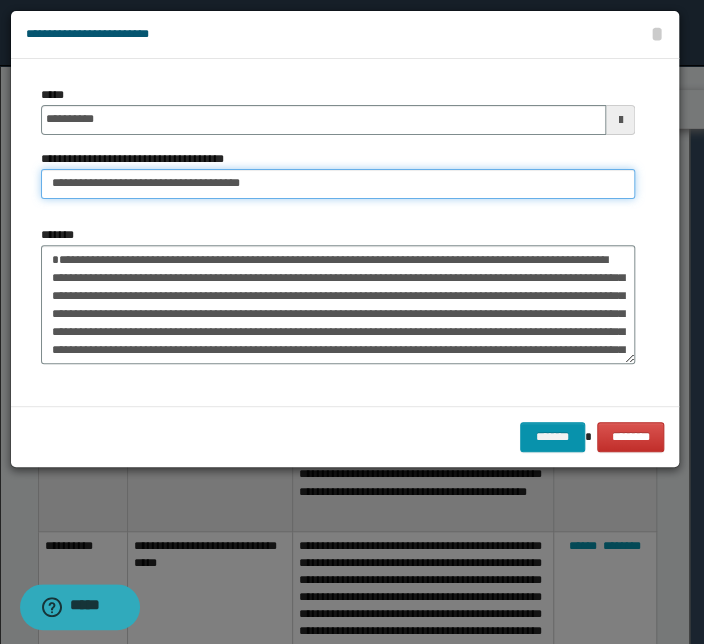 drag, startPoint x: 116, startPoint y: 183, endPoint x: -45, endPoint y: 179, distance: 161.04968 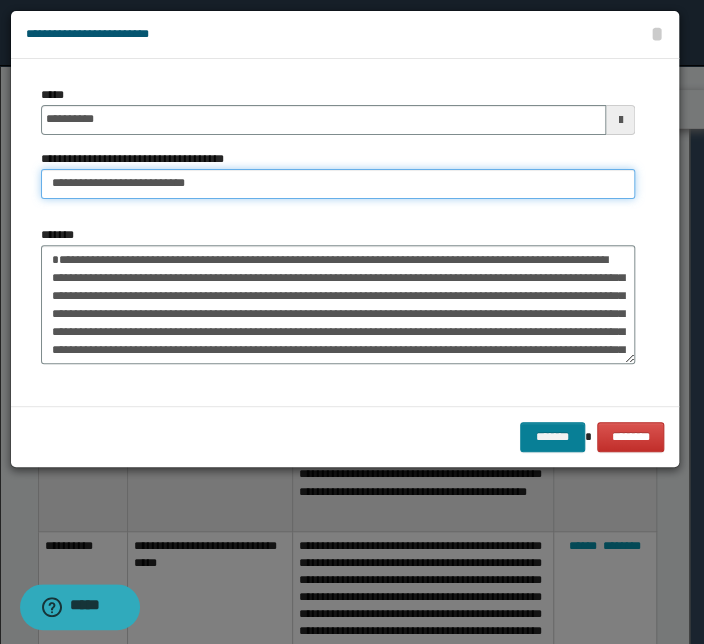 type on "**********" 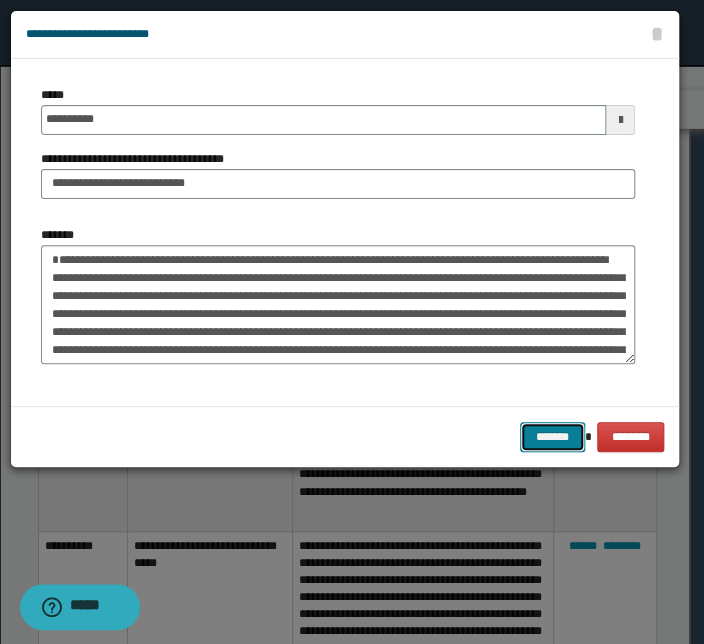 click on "*******" at bounding box center (552, 437) 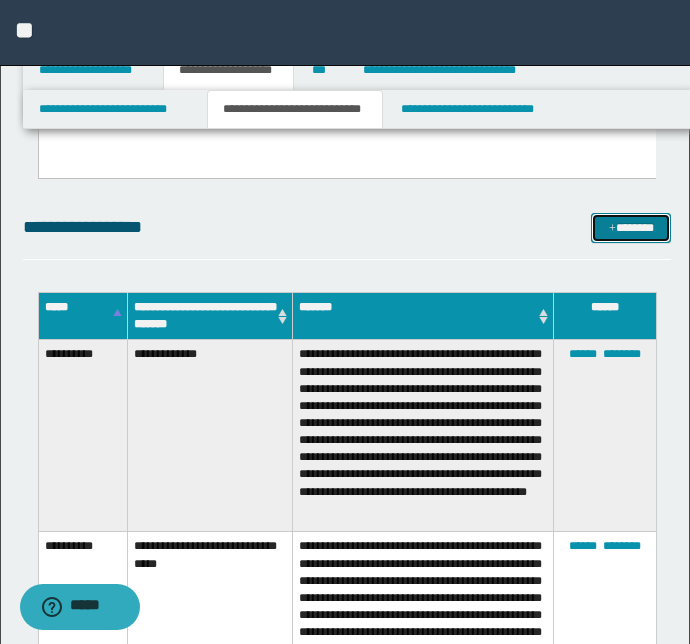 click on "*******" at bounding box center [631, 228] 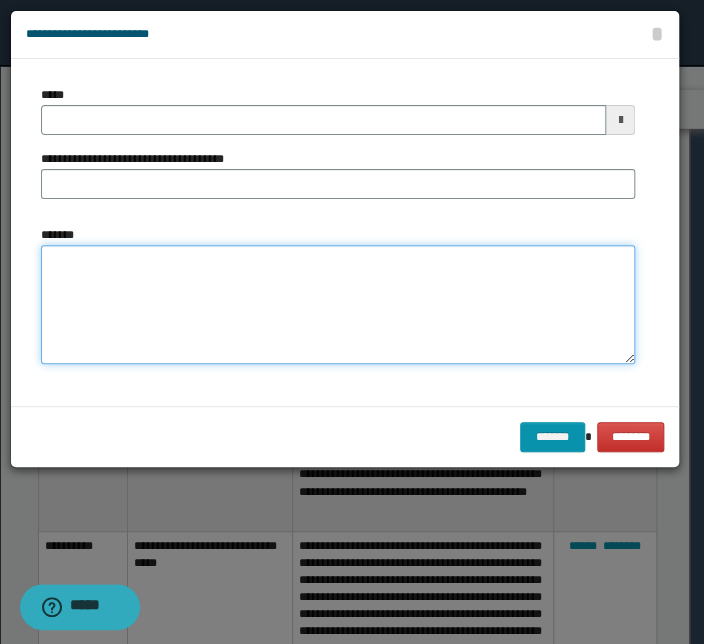 click on "*******" at bounding box center (338, 305) 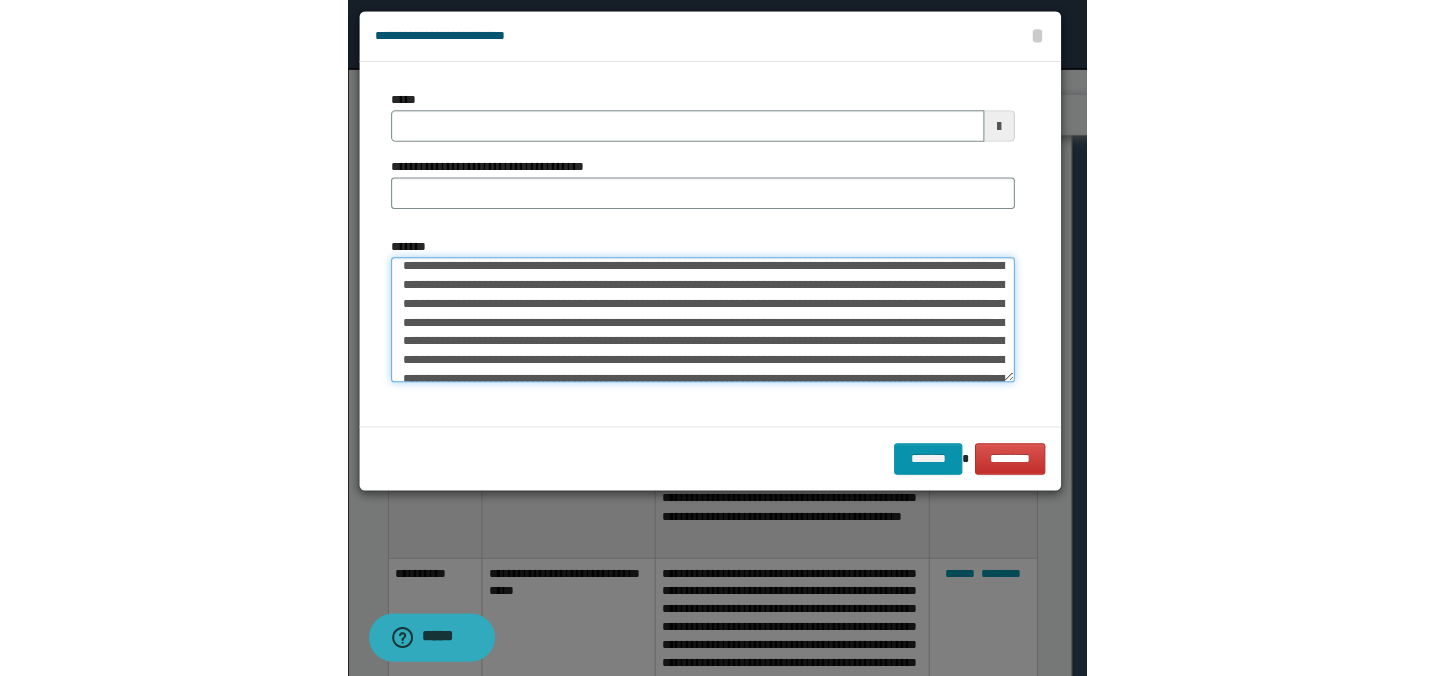 scroll, scrollTop: 0, scrollLeft: 0, axis: both 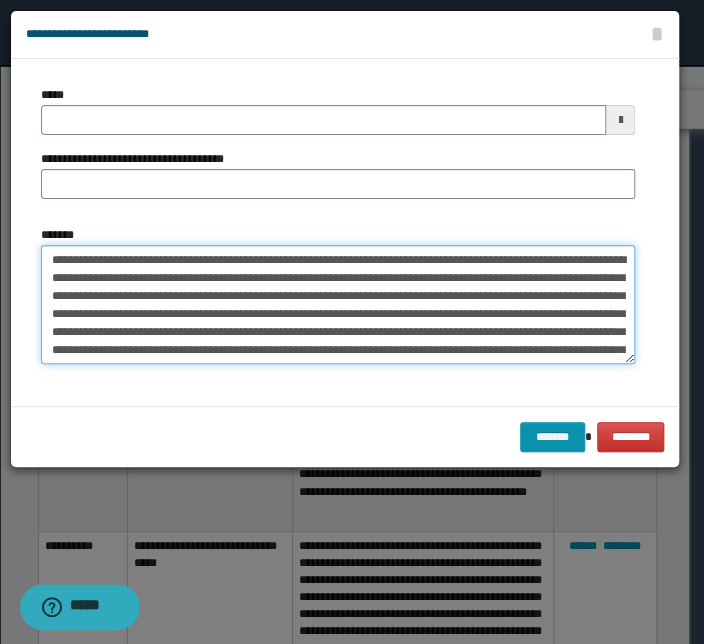 drag, startPoint x: 244, startPoint y: 260, endPoint x: 31, endPoint y: 241, distance: 213.84573 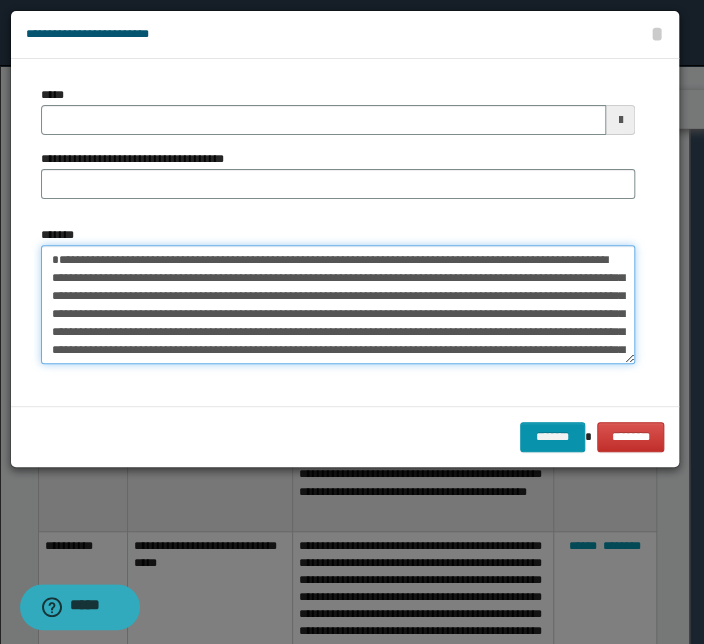 type 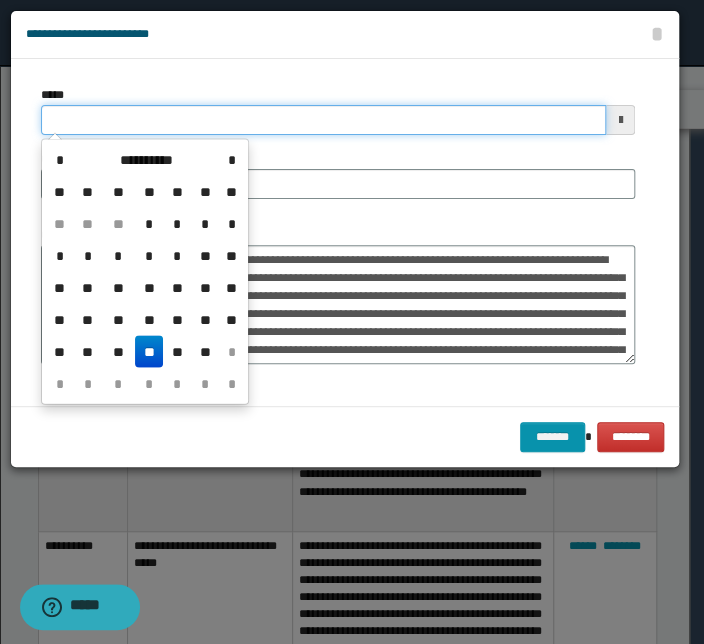 click on "*****" at bounding box center [323, 120] 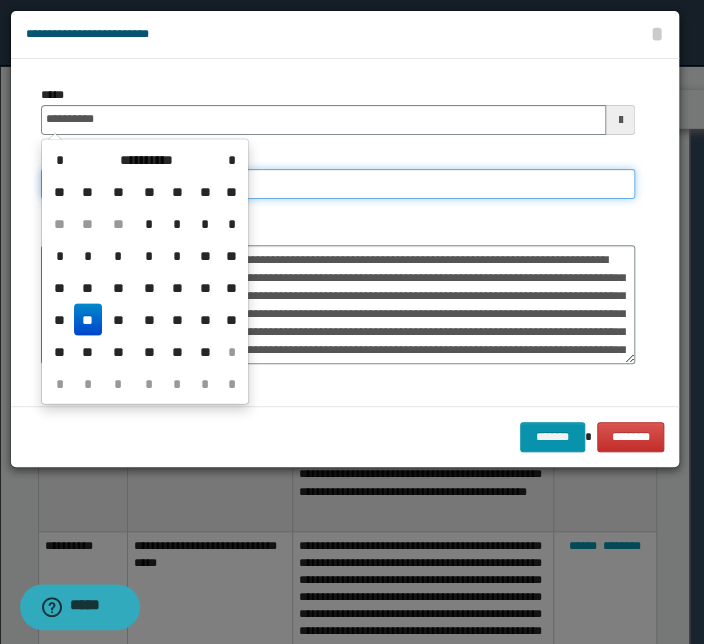 type on "**********" 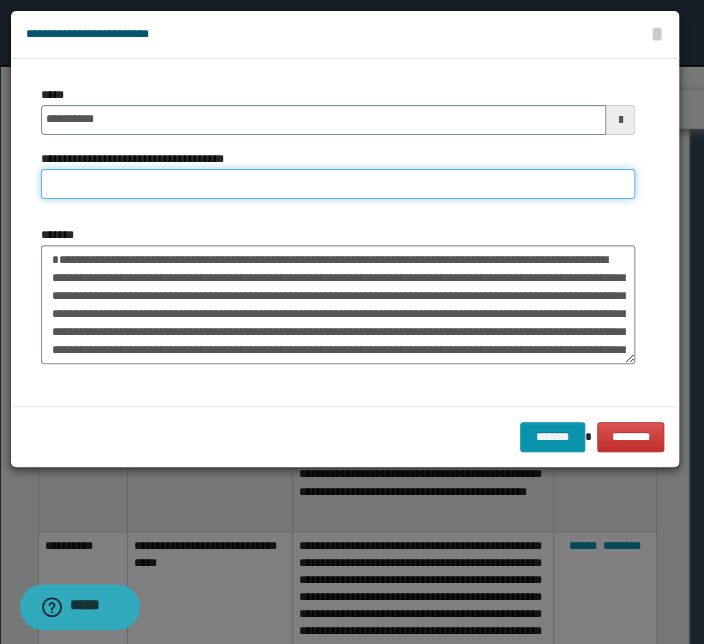 paste on "**********" 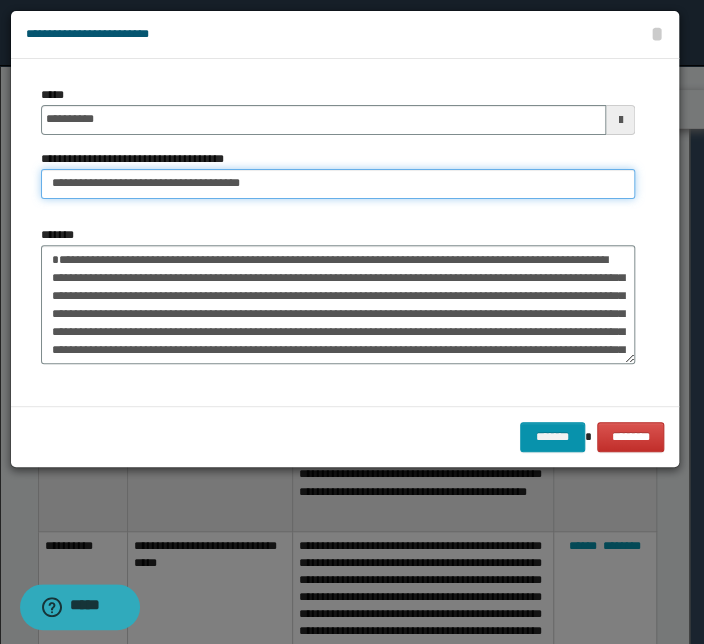 drag, startPoint x: 98, startPoint y: 180, endPoint x: -32, endPoint y: 182, distance: 130.01538 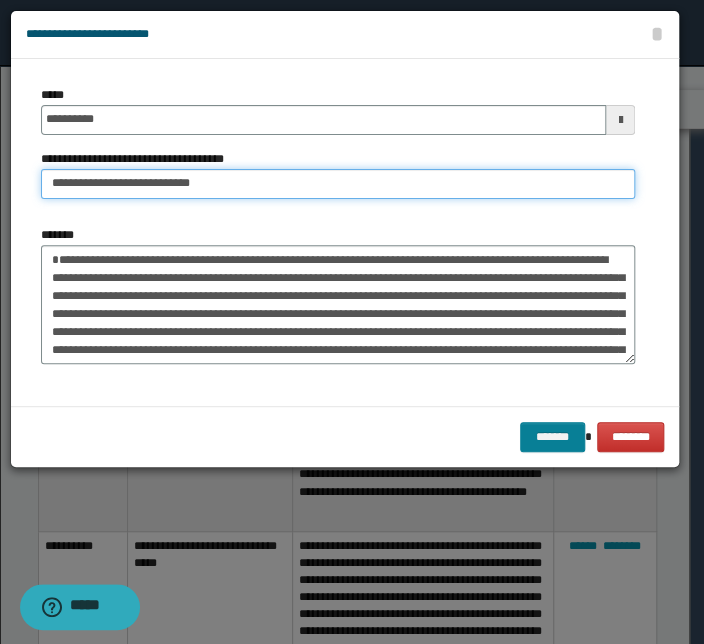 type on "**********" 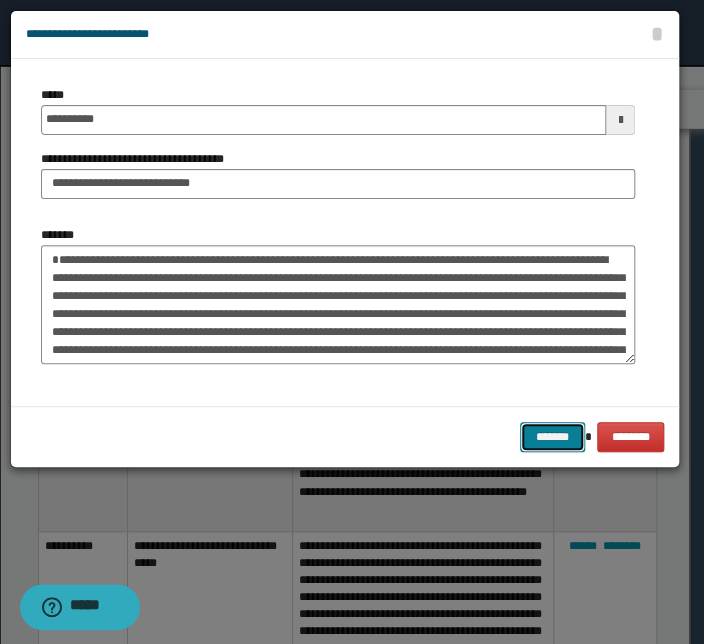 click on "*******" at bounding box center [552, 437] 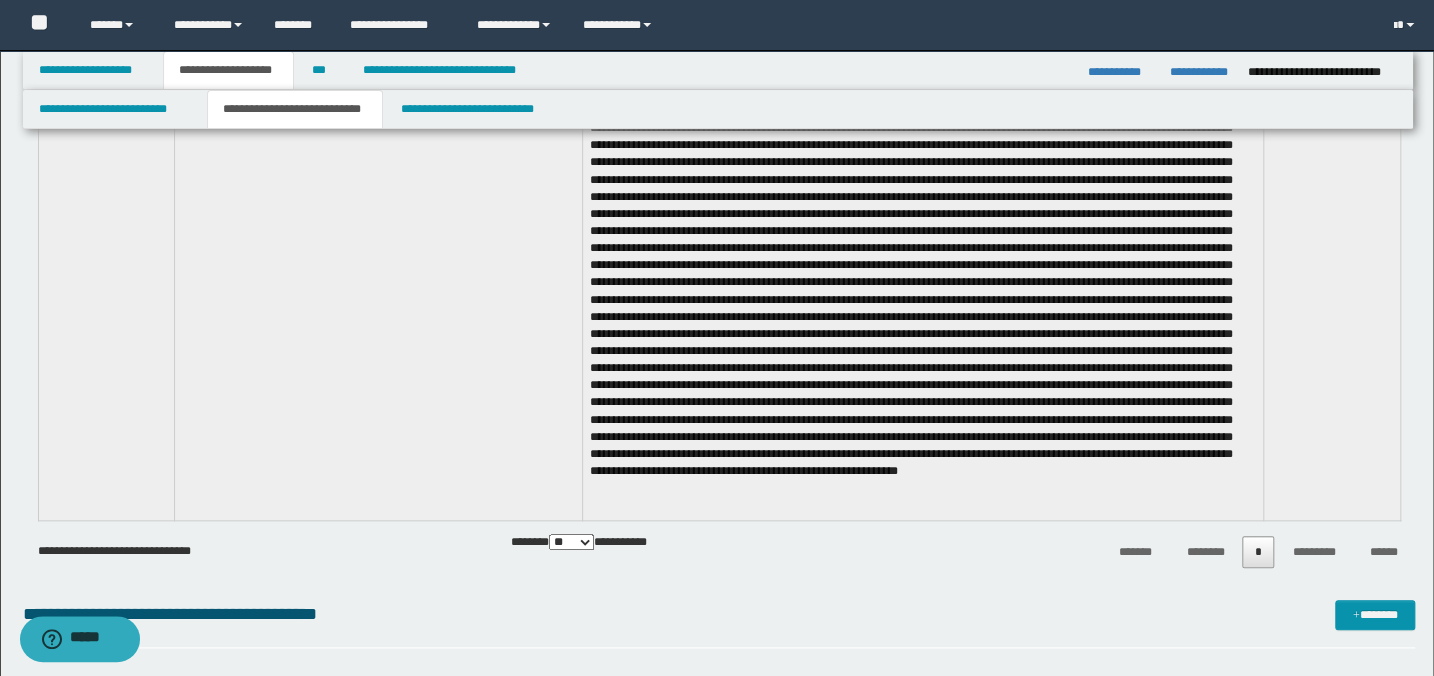 scroll, scrollTop: 4737, scrollLeft: 0, axis: vertical 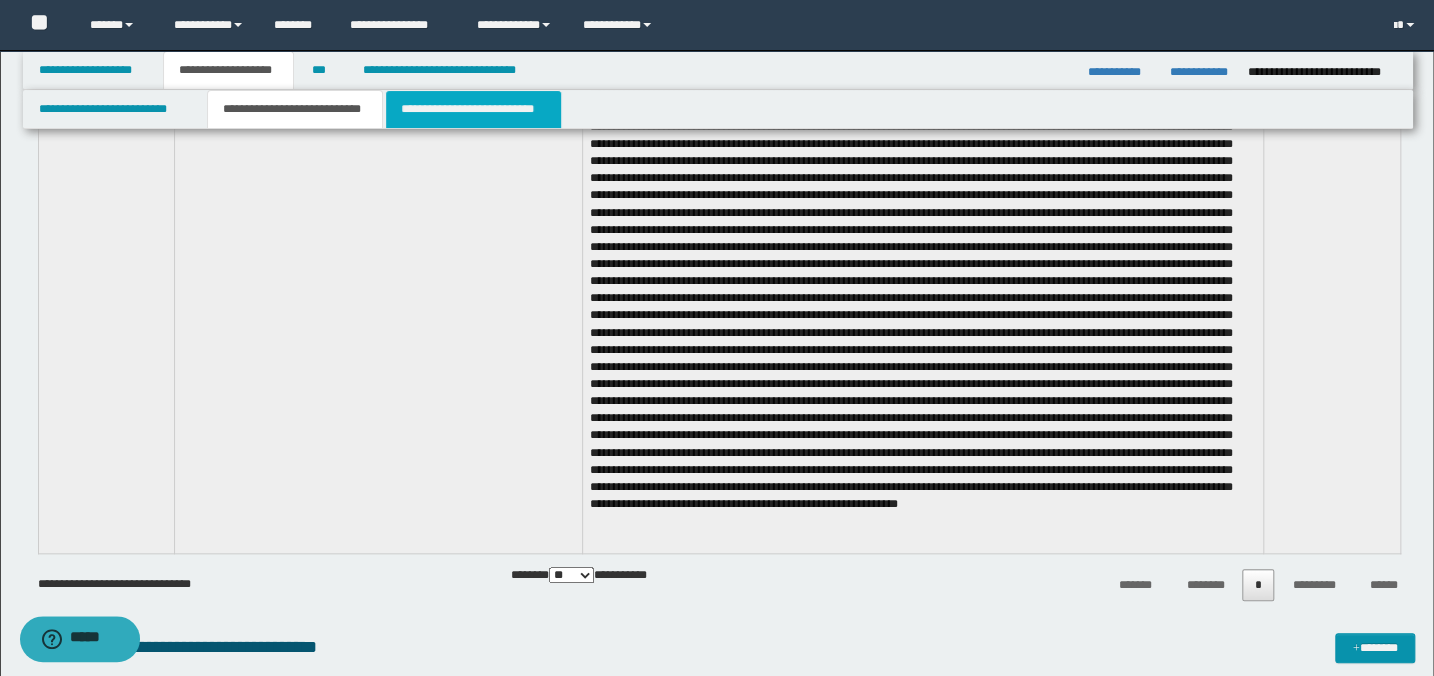 click on "**********" at bounding box center [473, 109] 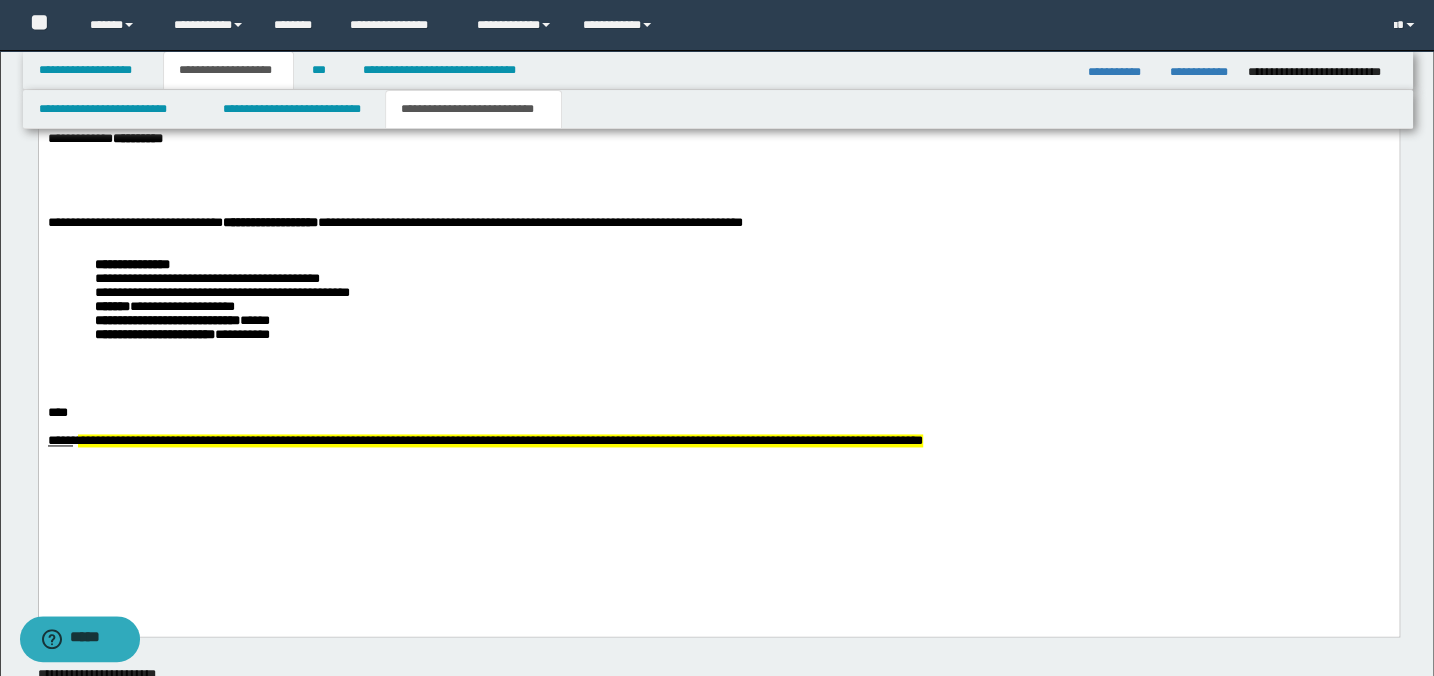 scroll, scrollTop: 1363, scrollLeft: 0, axis: vertical 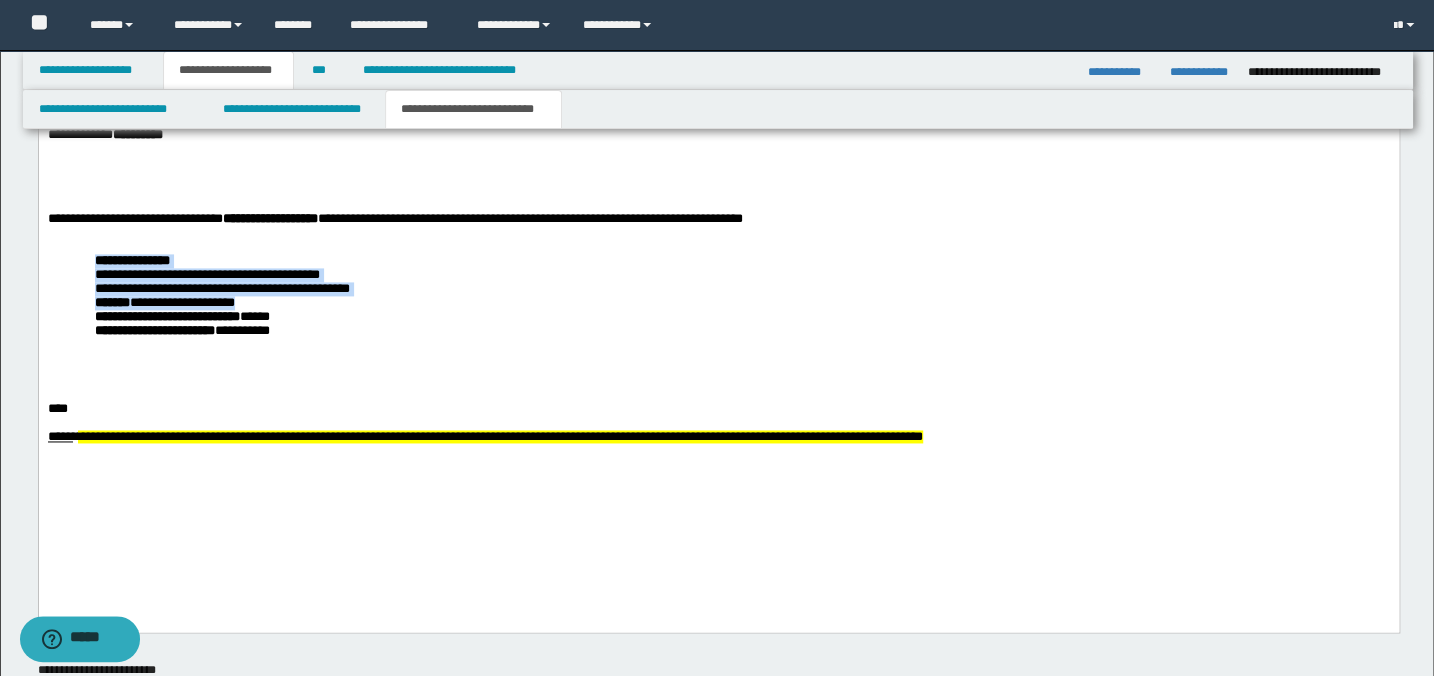 drag, startPoint x: 251, startPoint y: 350, endPoint x: 91, endPoint y: 300, distance: 167.63054 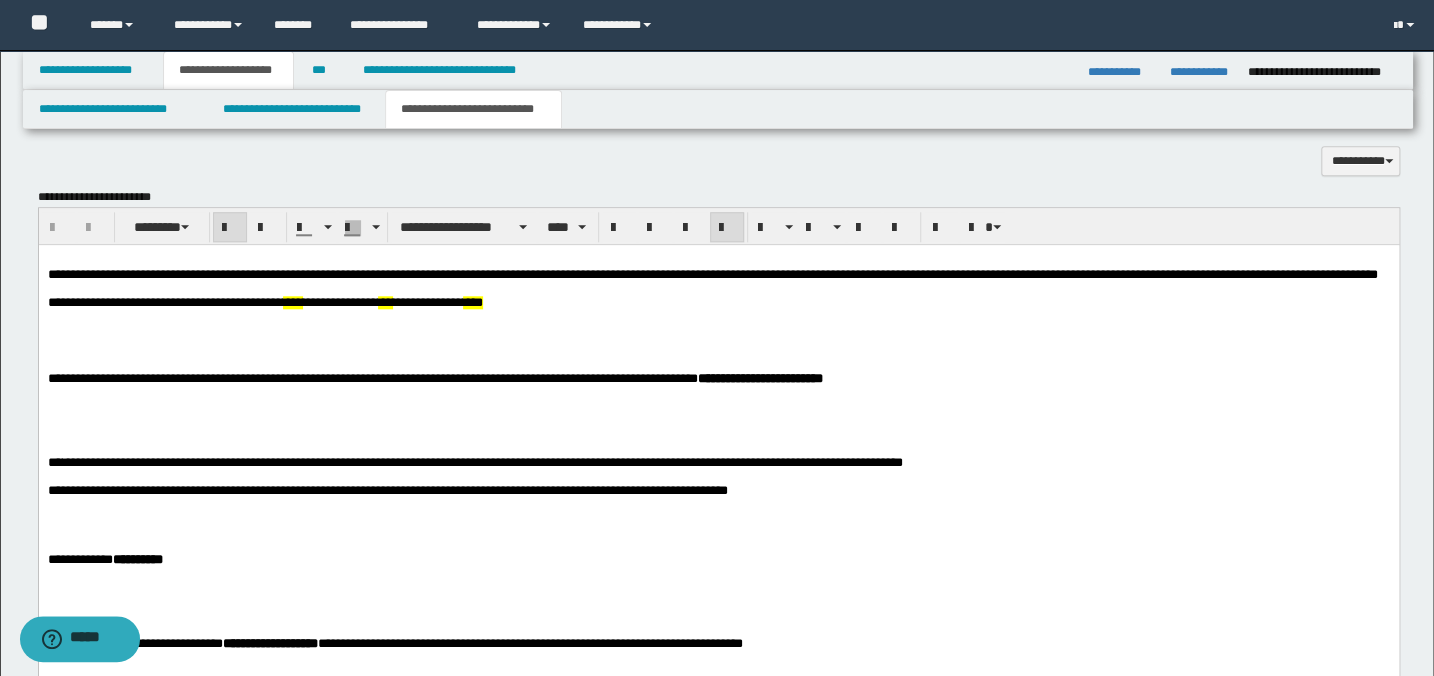 scroll, scrollTop: 909, scrollLeft: 0, axis: vertical 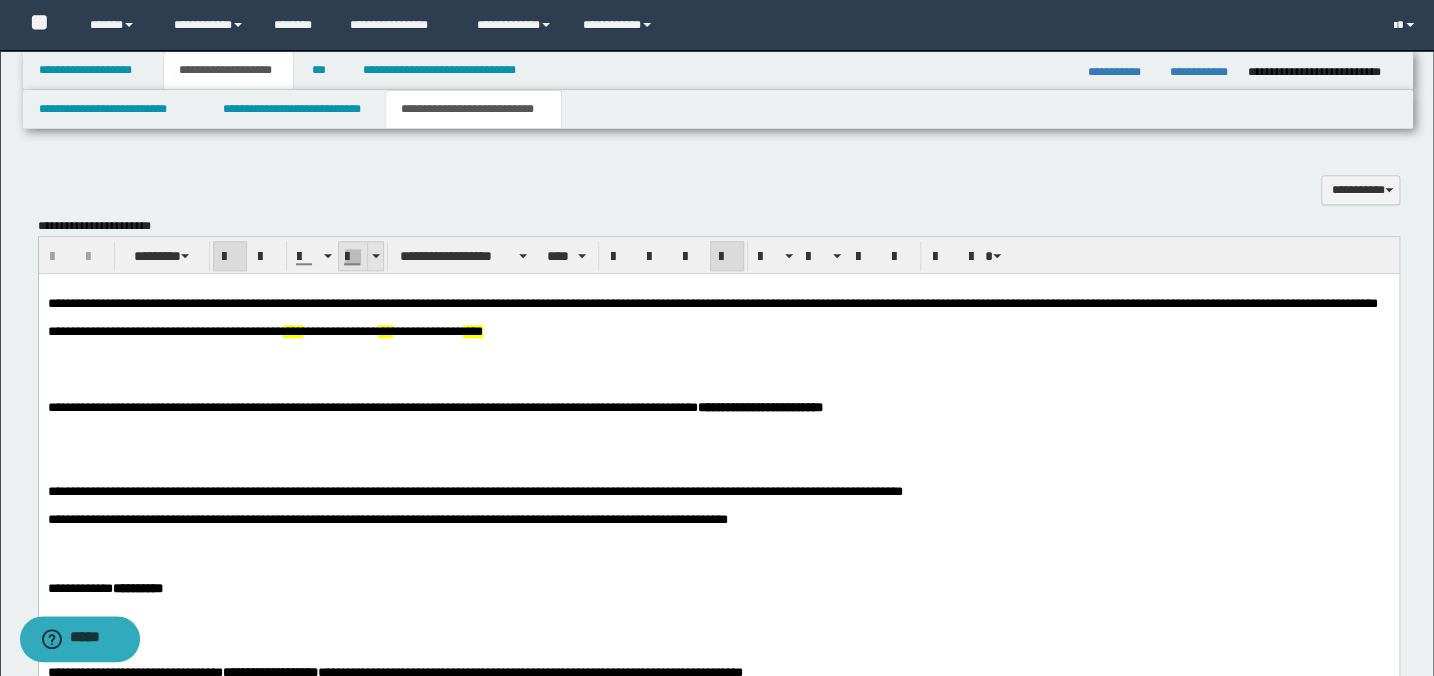click at bounding box center [375, 256] 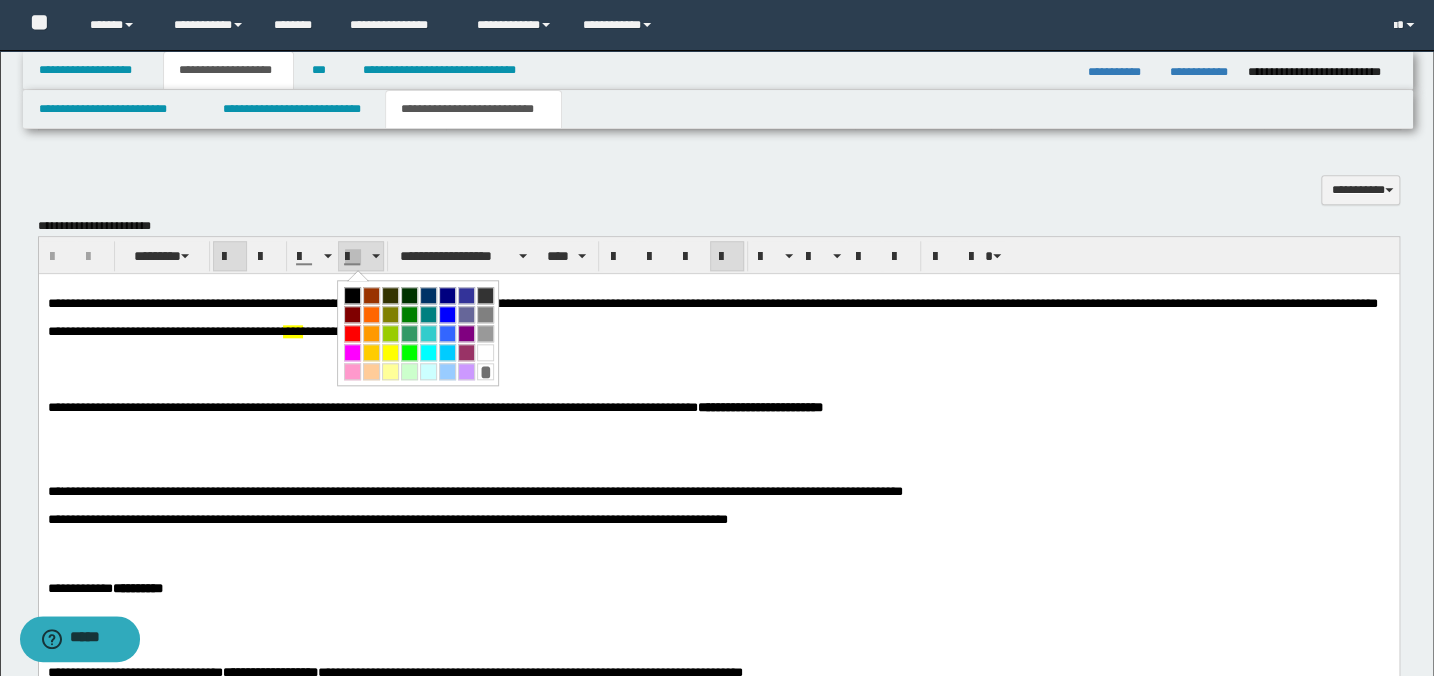 click at bounding box center (371, 352) 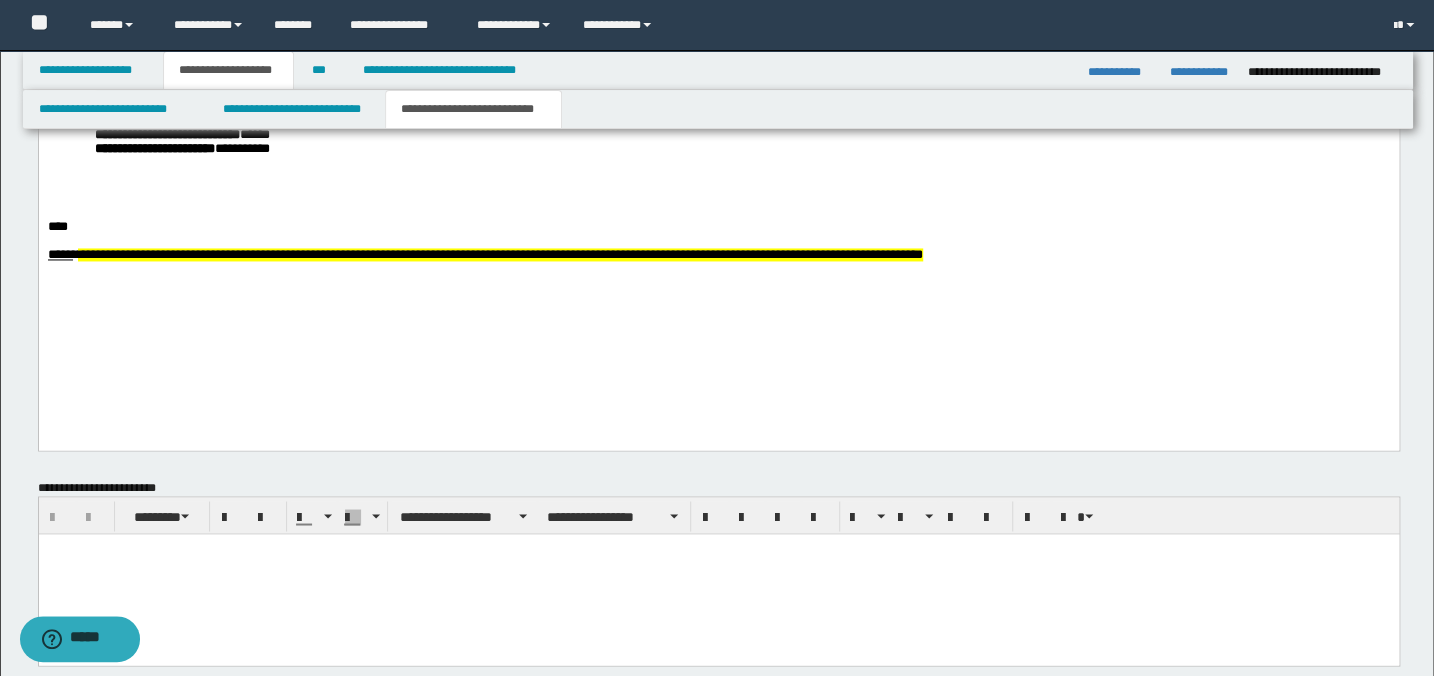 click at bounding box center [718, 191] 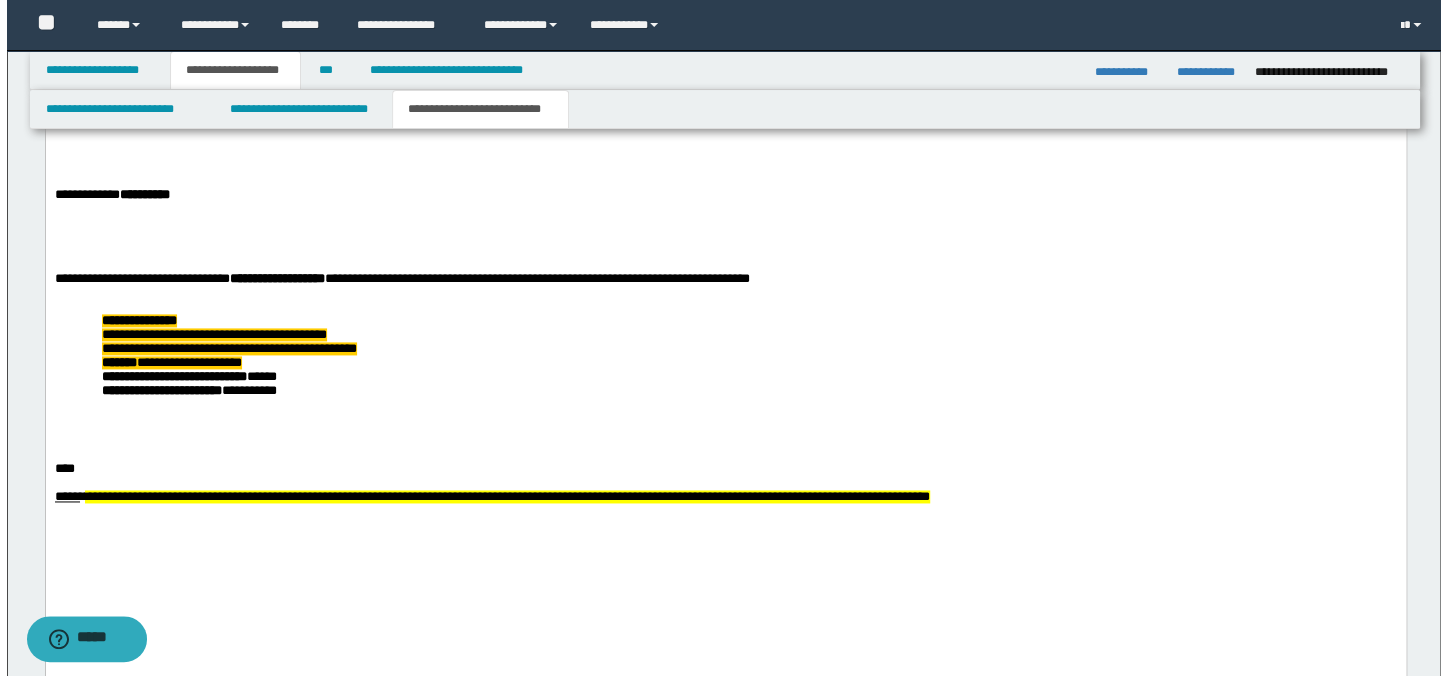 scroll, scrollTop: 1272, scrollLeft: 0, axis: vertical 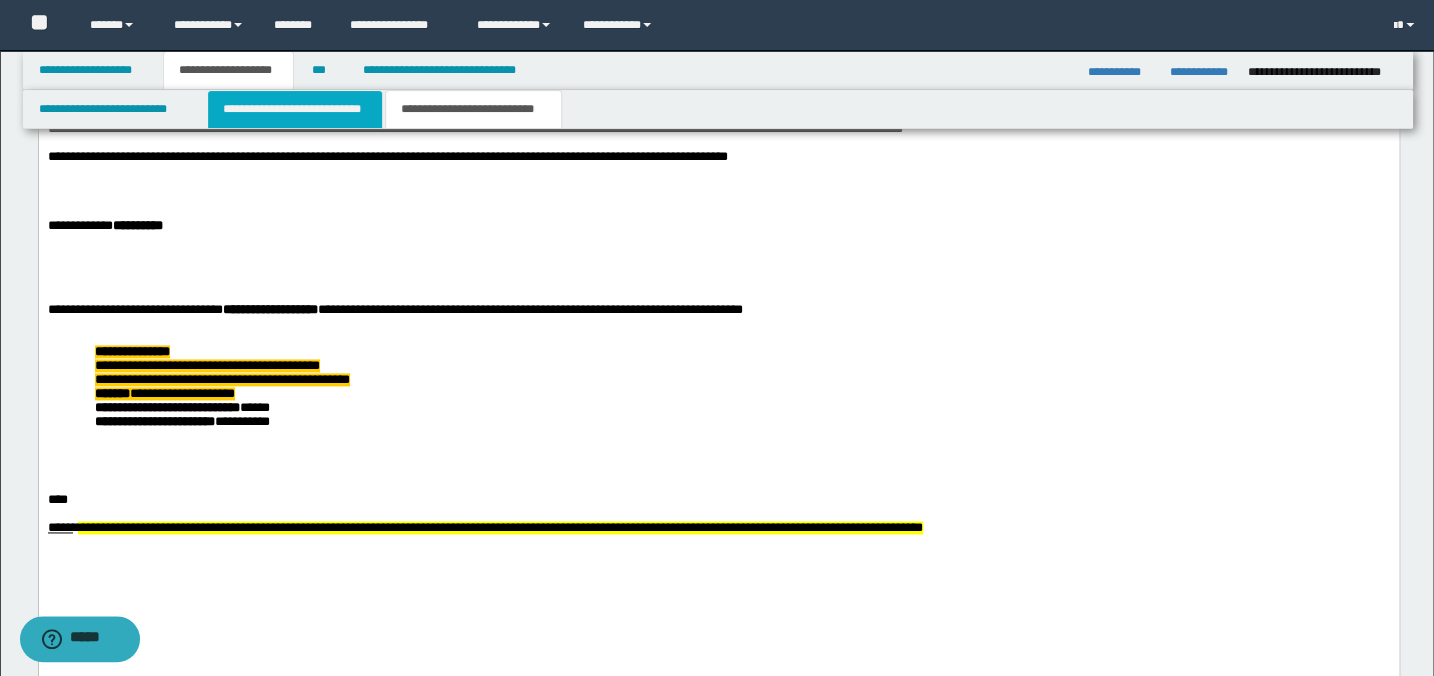 click on "**********" at bounding box center (294, 109) 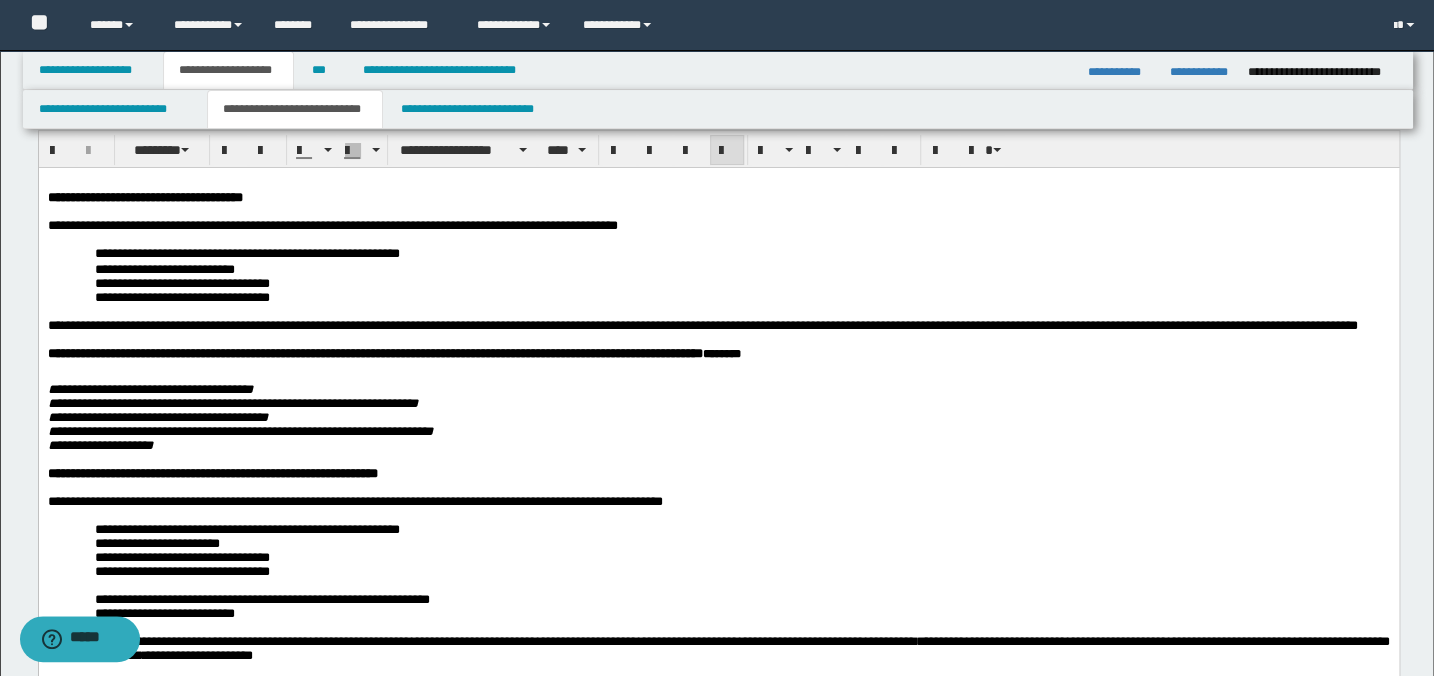 scroll, scrollTop: 90, scrollLeft: 0, axis: vertical 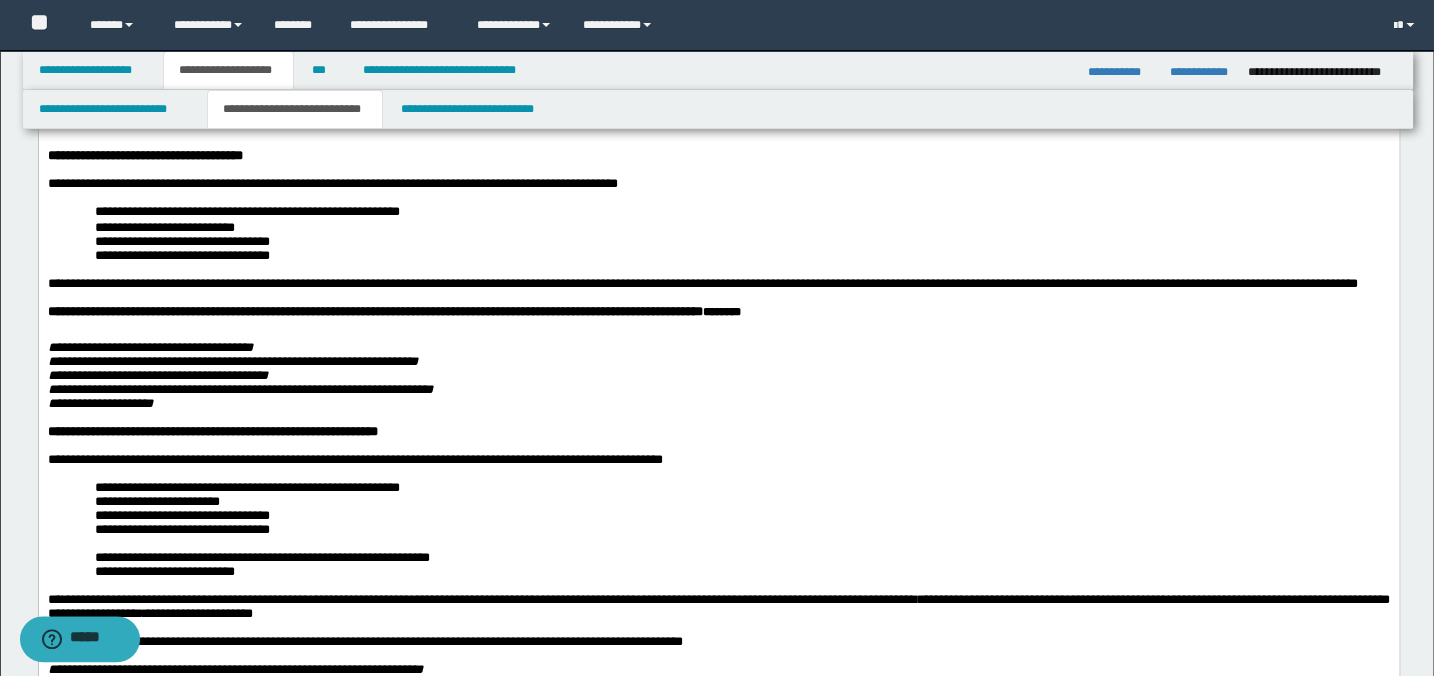 click on "**********" at bounding box center (718, 403) 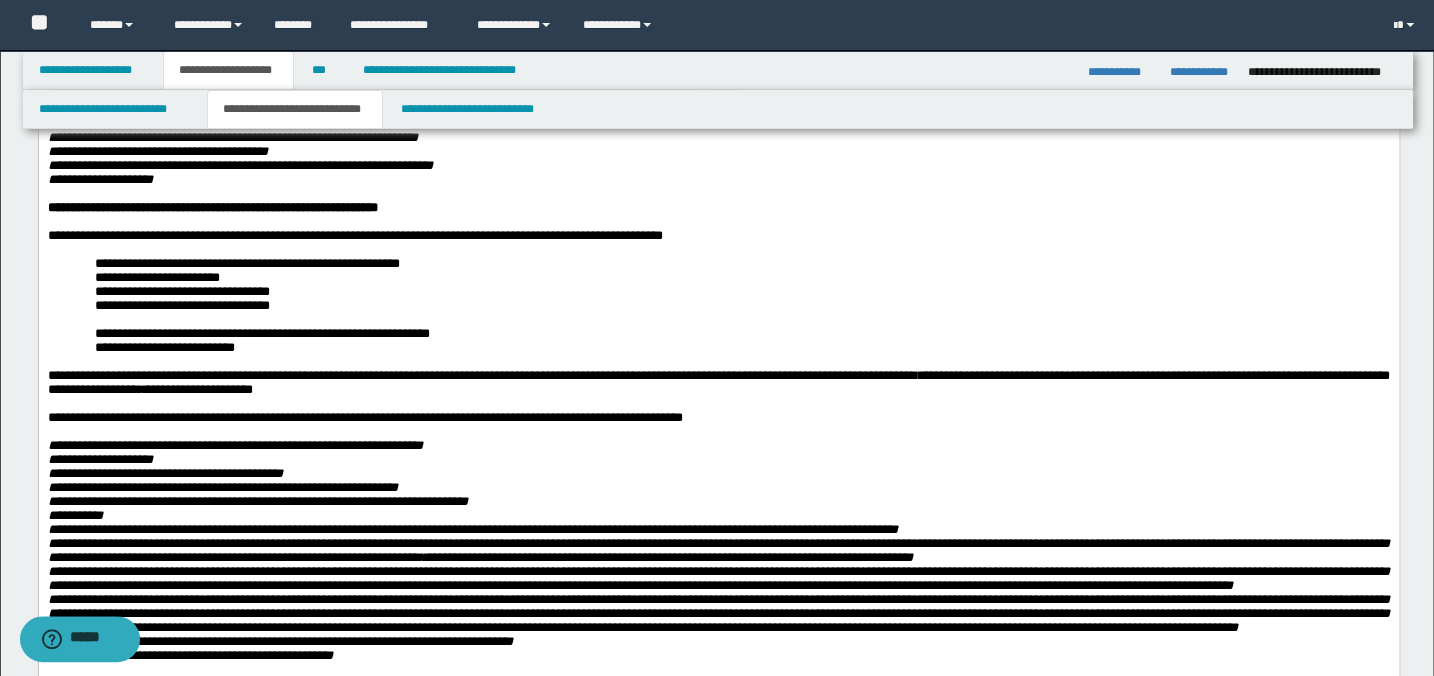 scroll, scrollTop: 272, scrollLeft: 0, axis: vertical 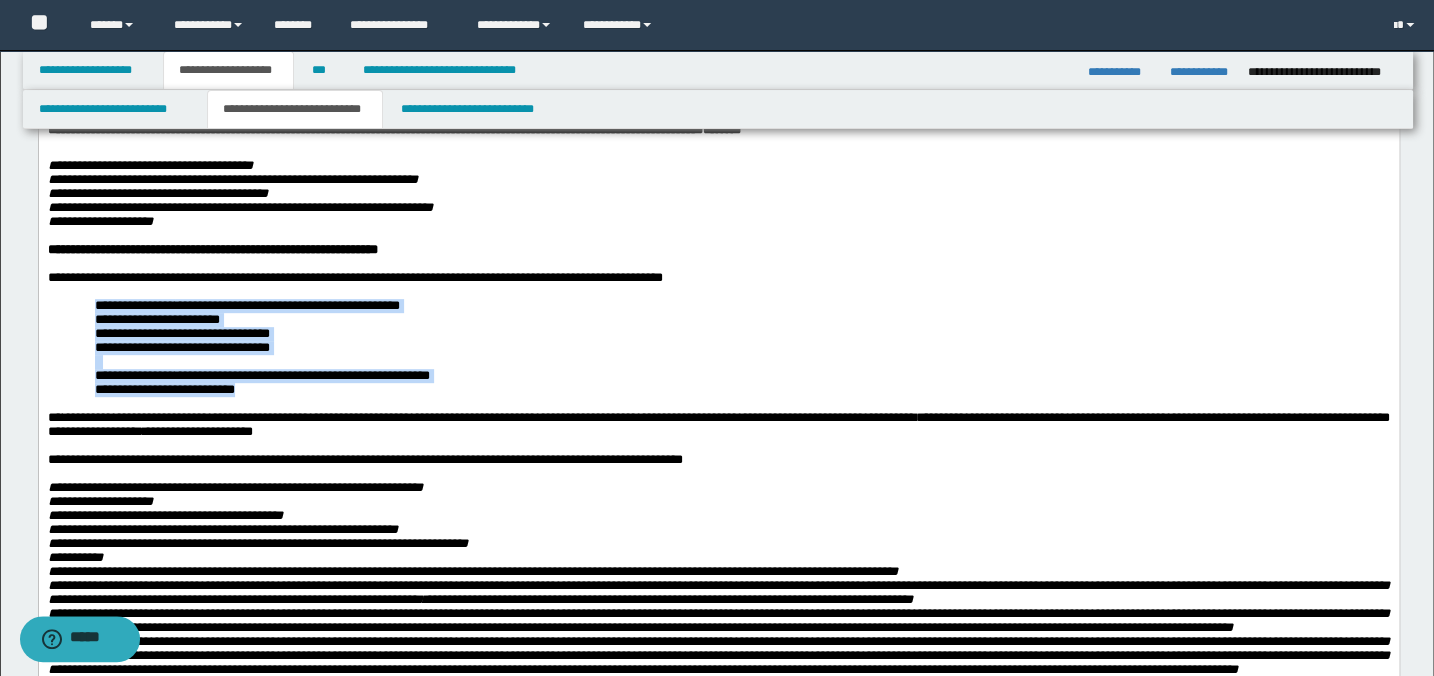 drag, startPoint x: 249, startPoint y: 445, endPoint x: 89, endPoint y: 352, distance: 185.06485 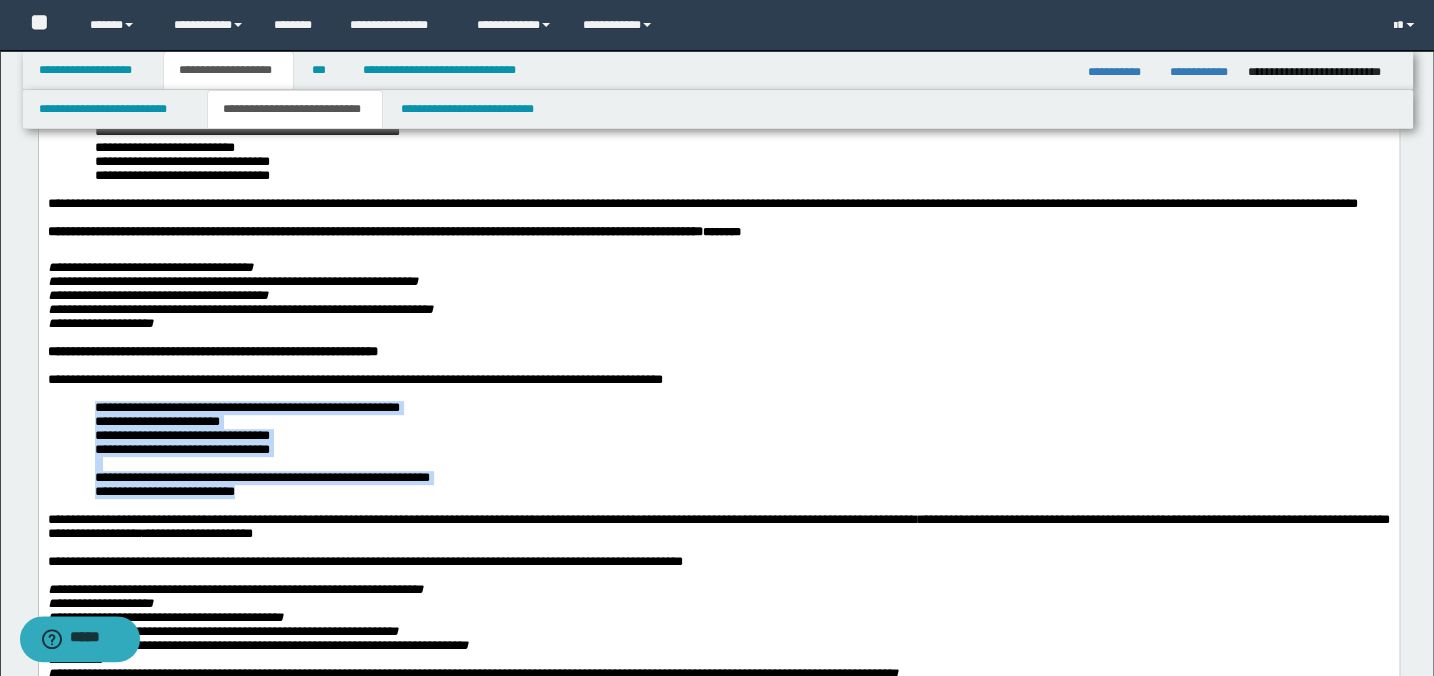 scroll, scrollTop: 0, scrollLeft: 0, axis: both 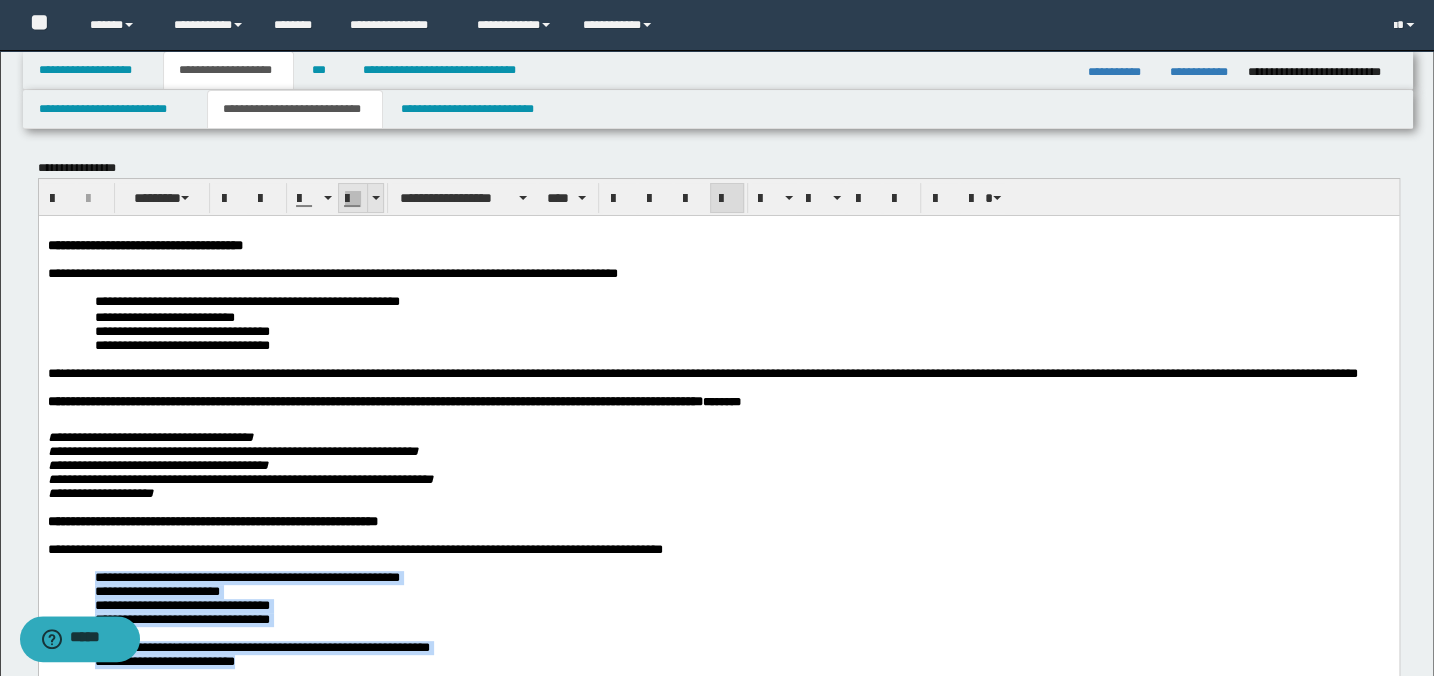 click at bounding box center [375, 198] 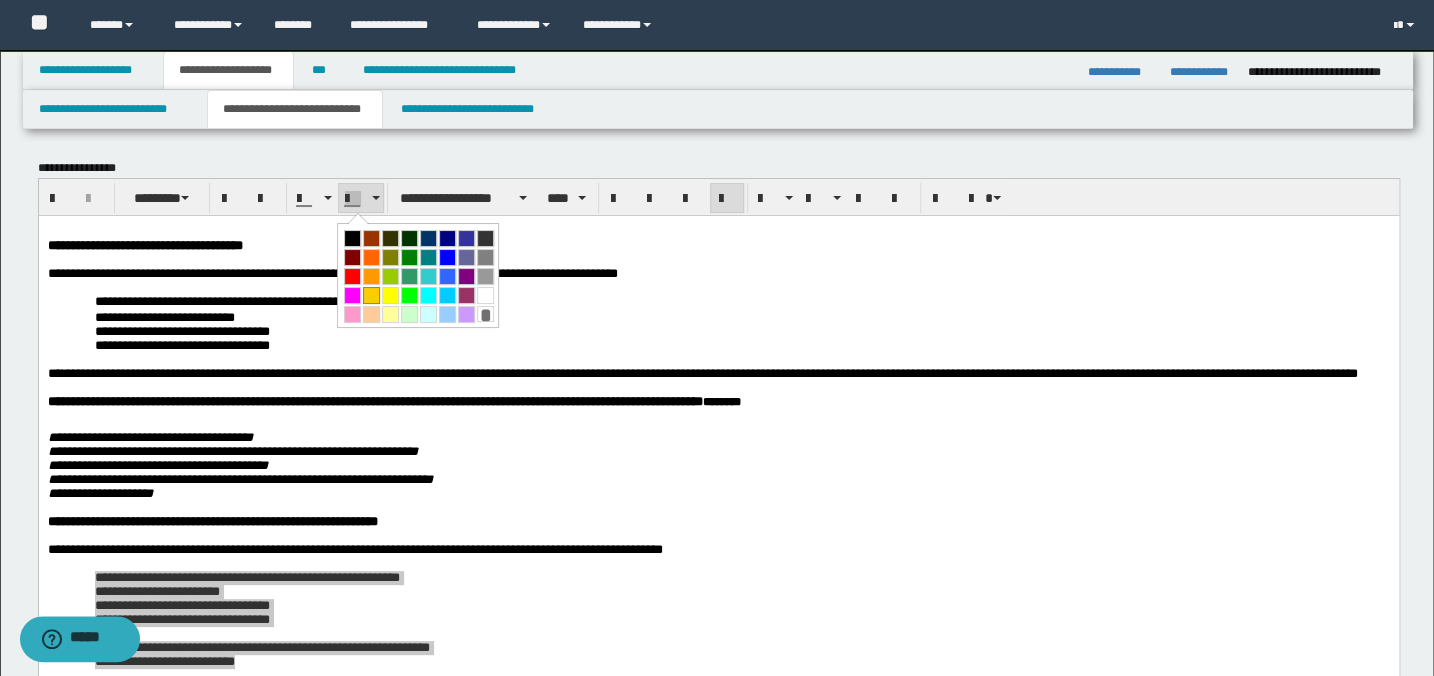 click at bounding box center (371, 295) 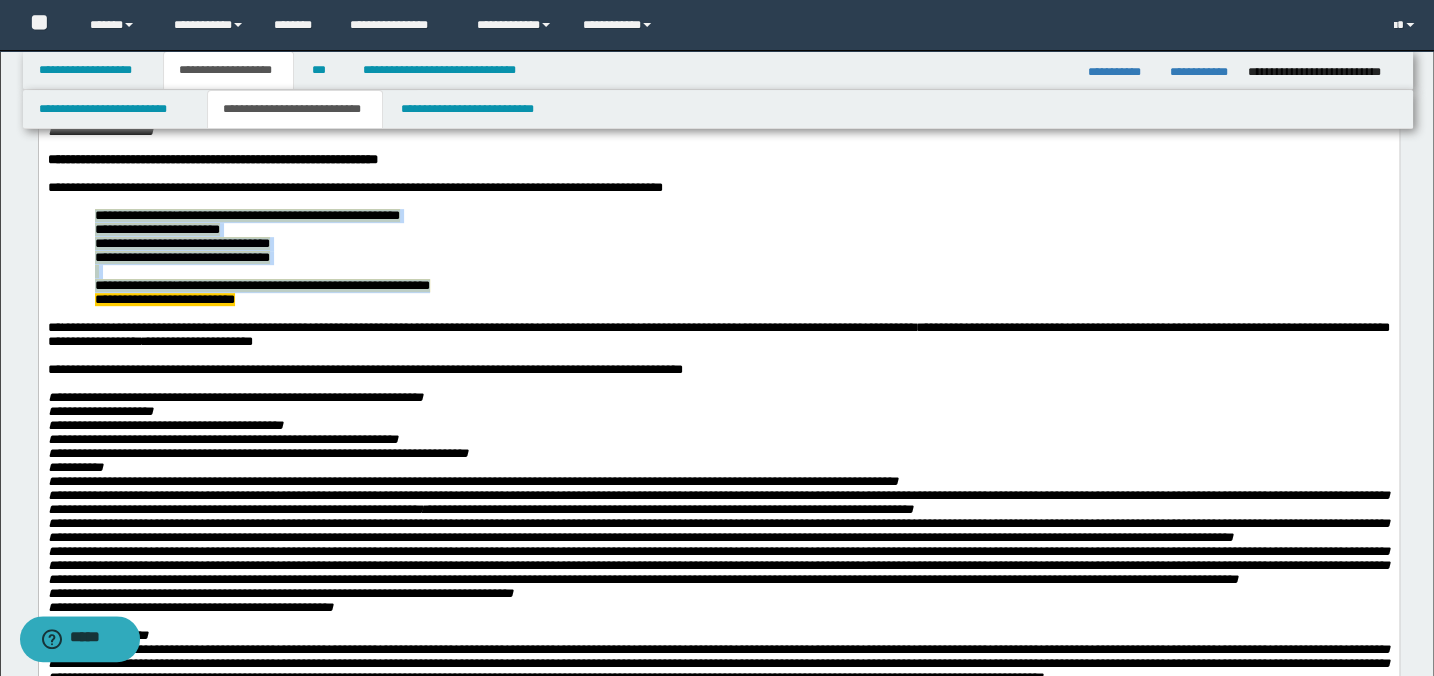 scroll, scrollTop: 363, scrollLeft: 0, axis: vertical 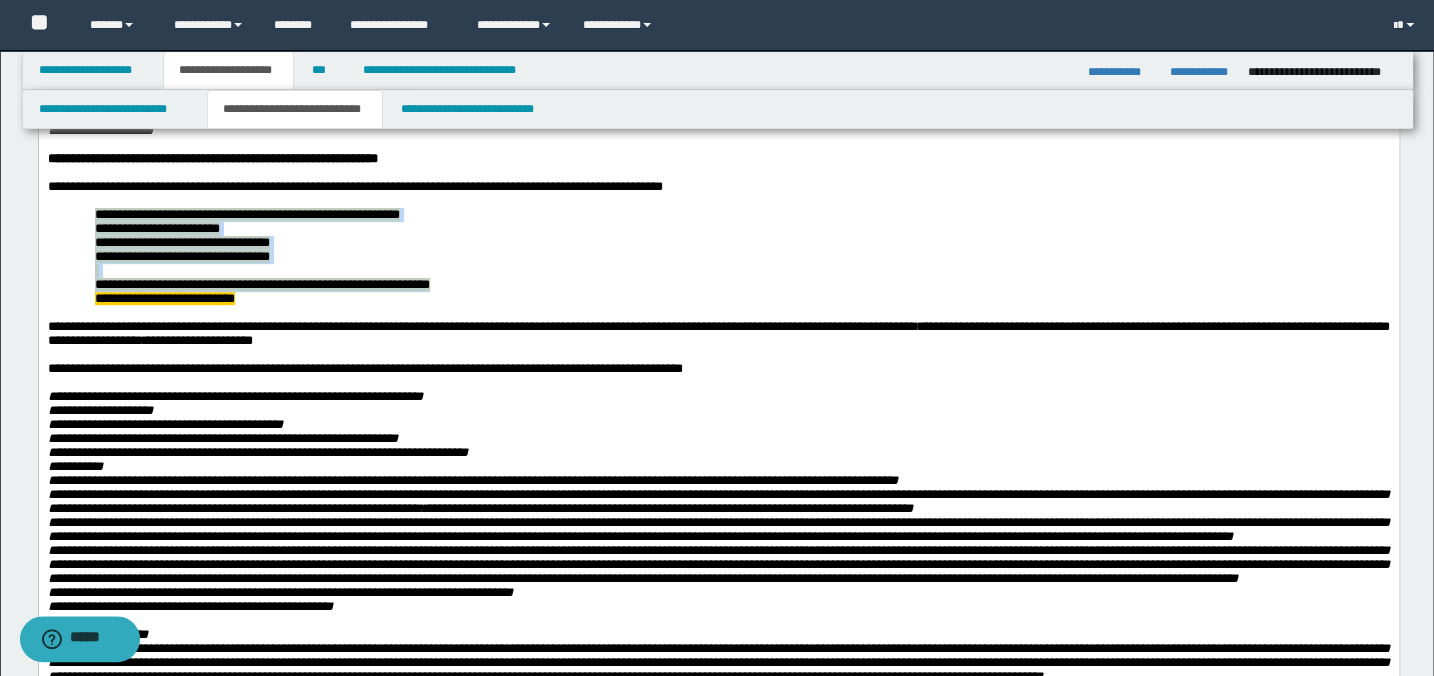 click on "**********" at bounding box center (741, 285) 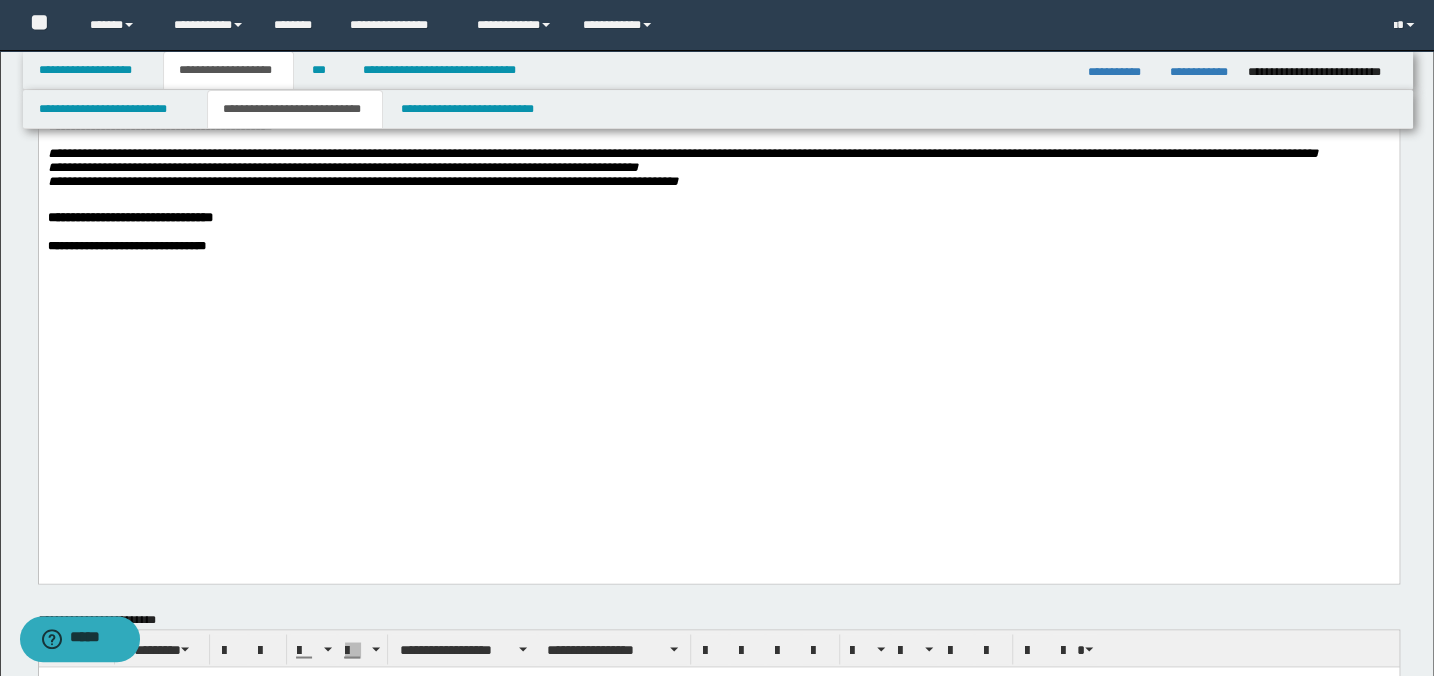scroll, scrollTop: 1363, scrollLeft: 0, axis: vertical 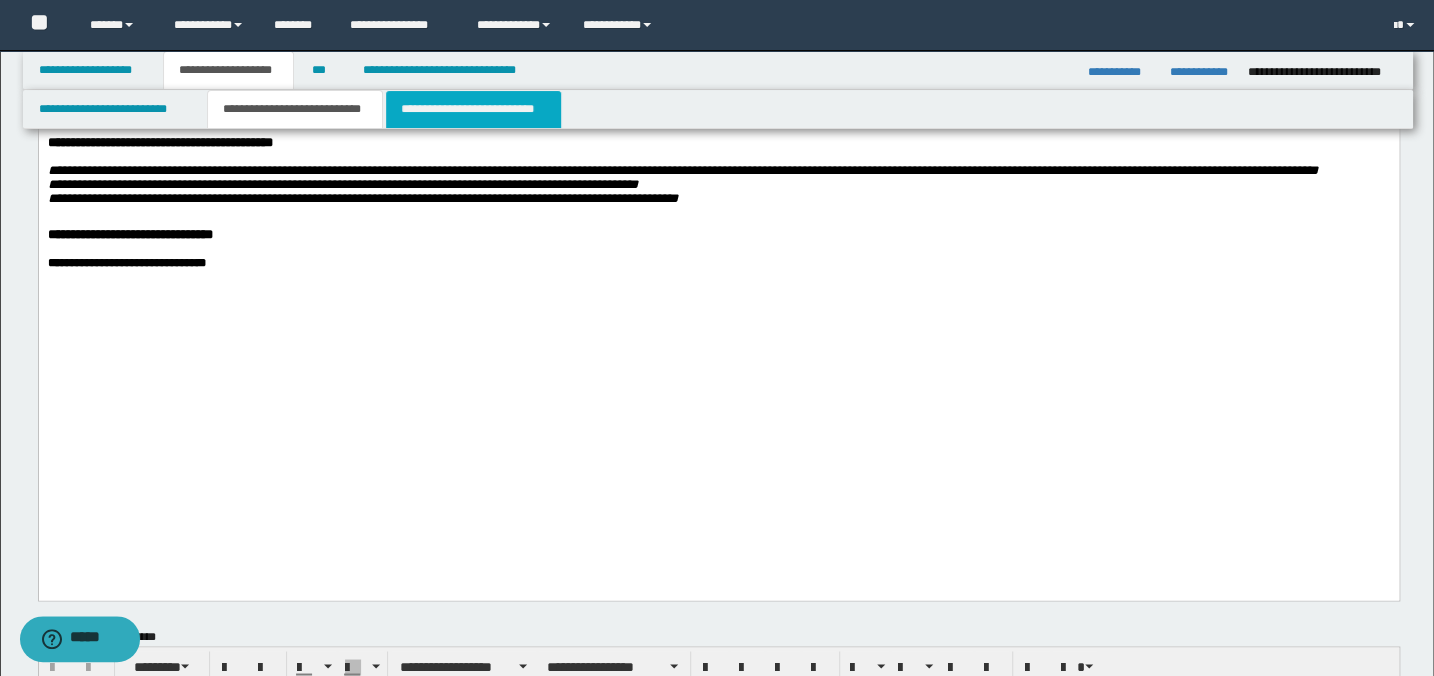click on "**********" at bounding box center (473, 109) 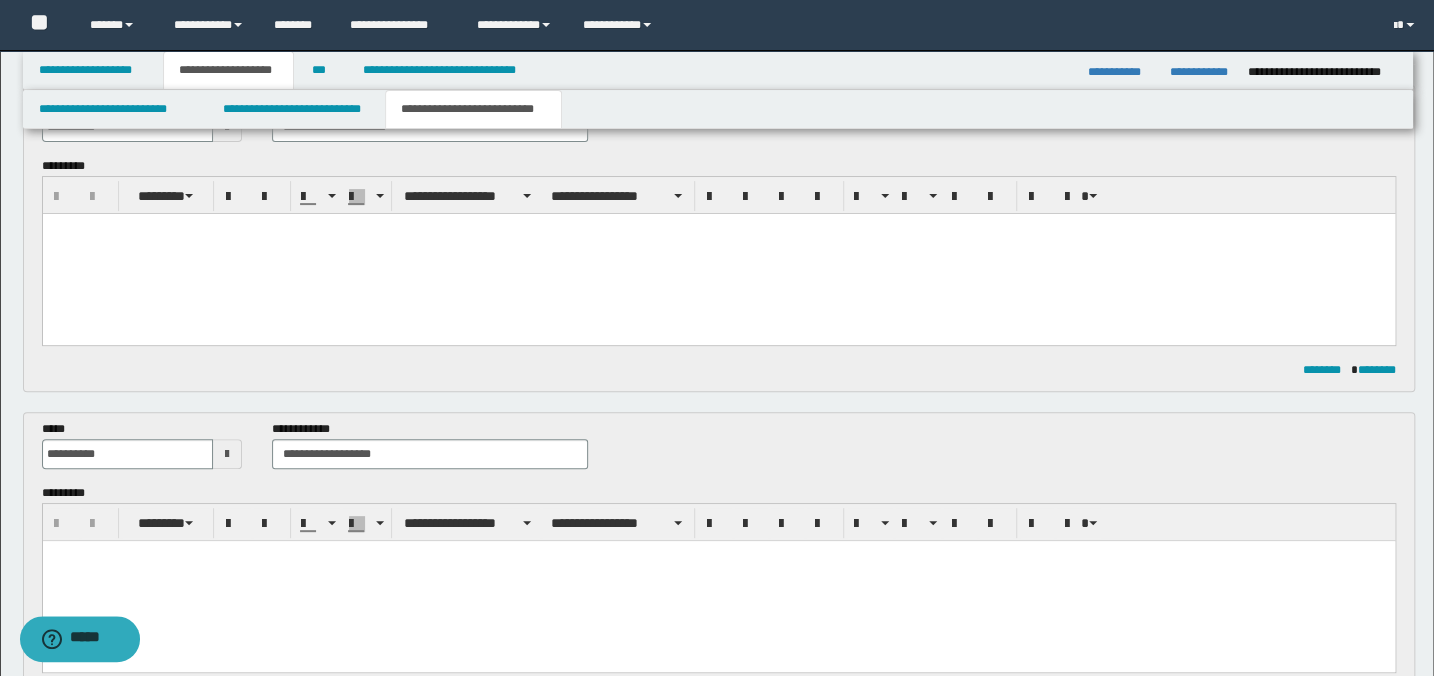 scroll, scrollTop: 0, scrollLeft: 0, axis: both 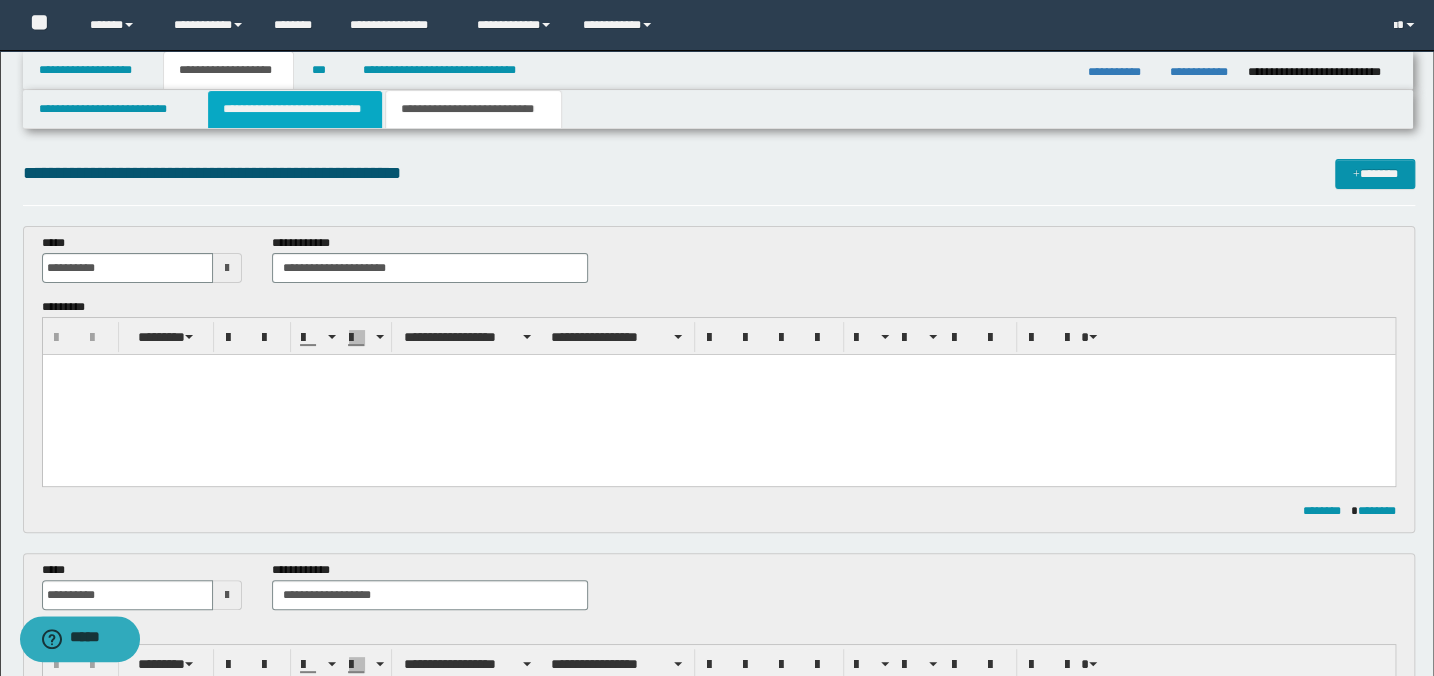 click on "**********" at bounding box center (294, 109) 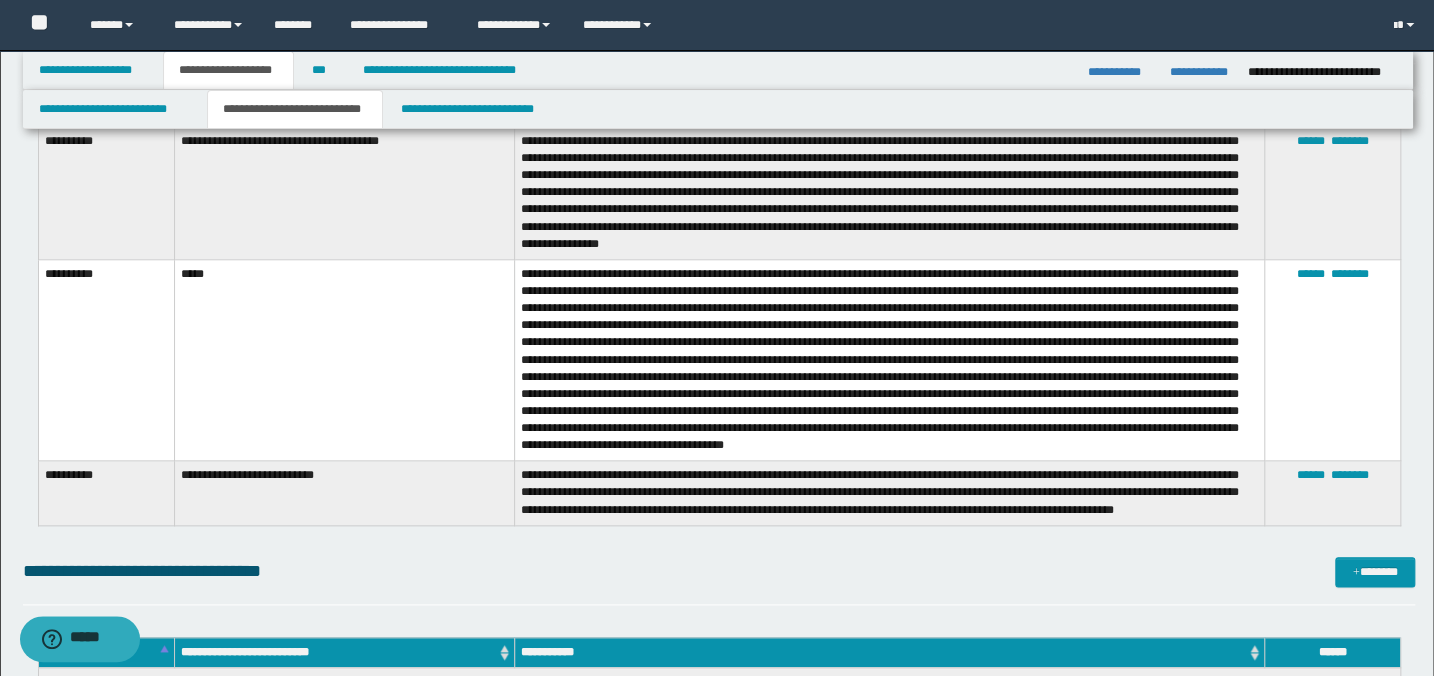 scroll, scrollTop: 4818, scrollLeft: 0, axis: vertical 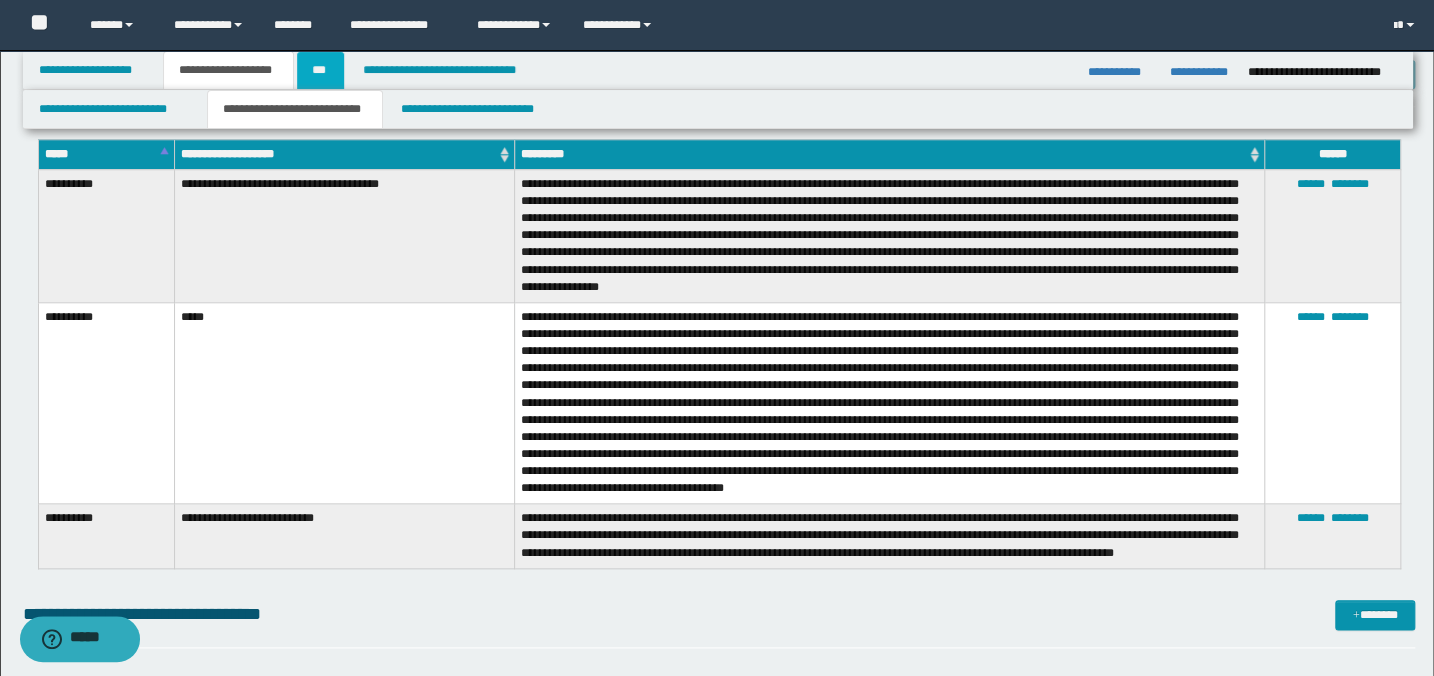 click on "***" at bounding box center [320, 70] 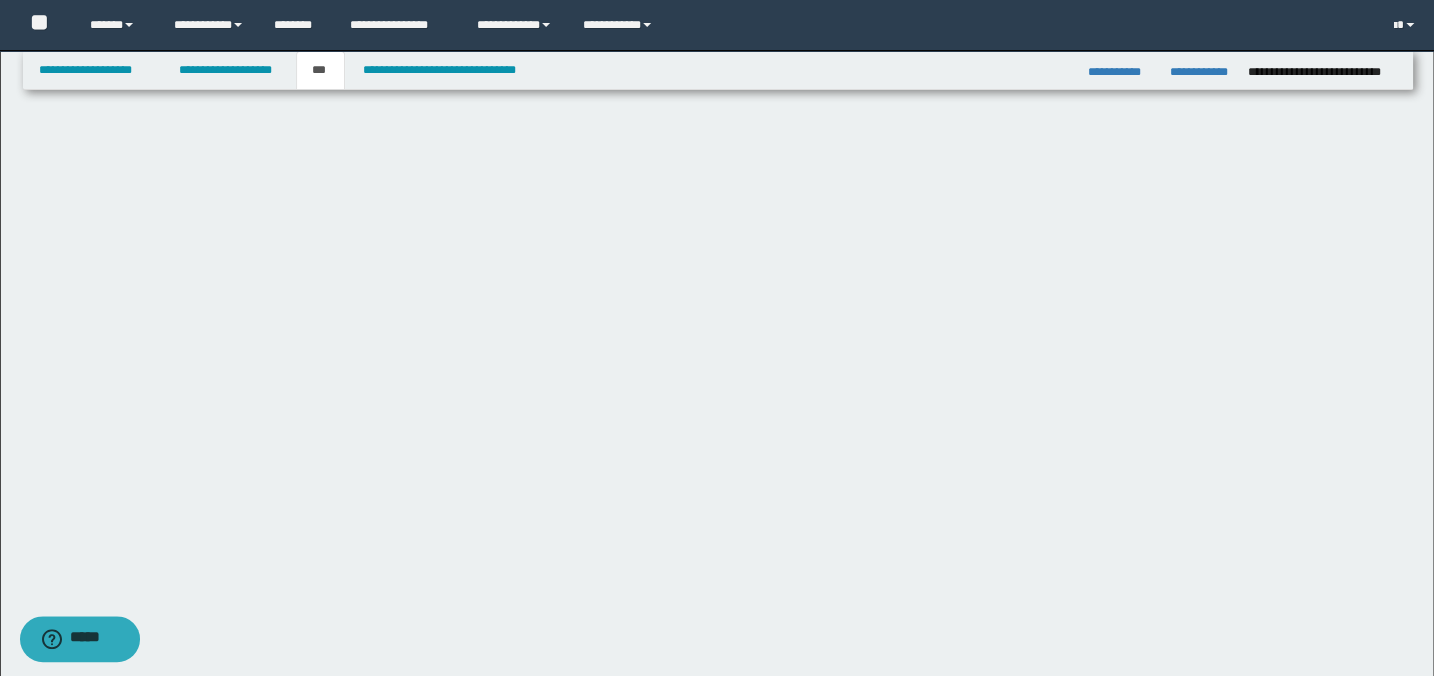 scroll, scrollTop: 0, scrollLeft: 0, axis: both 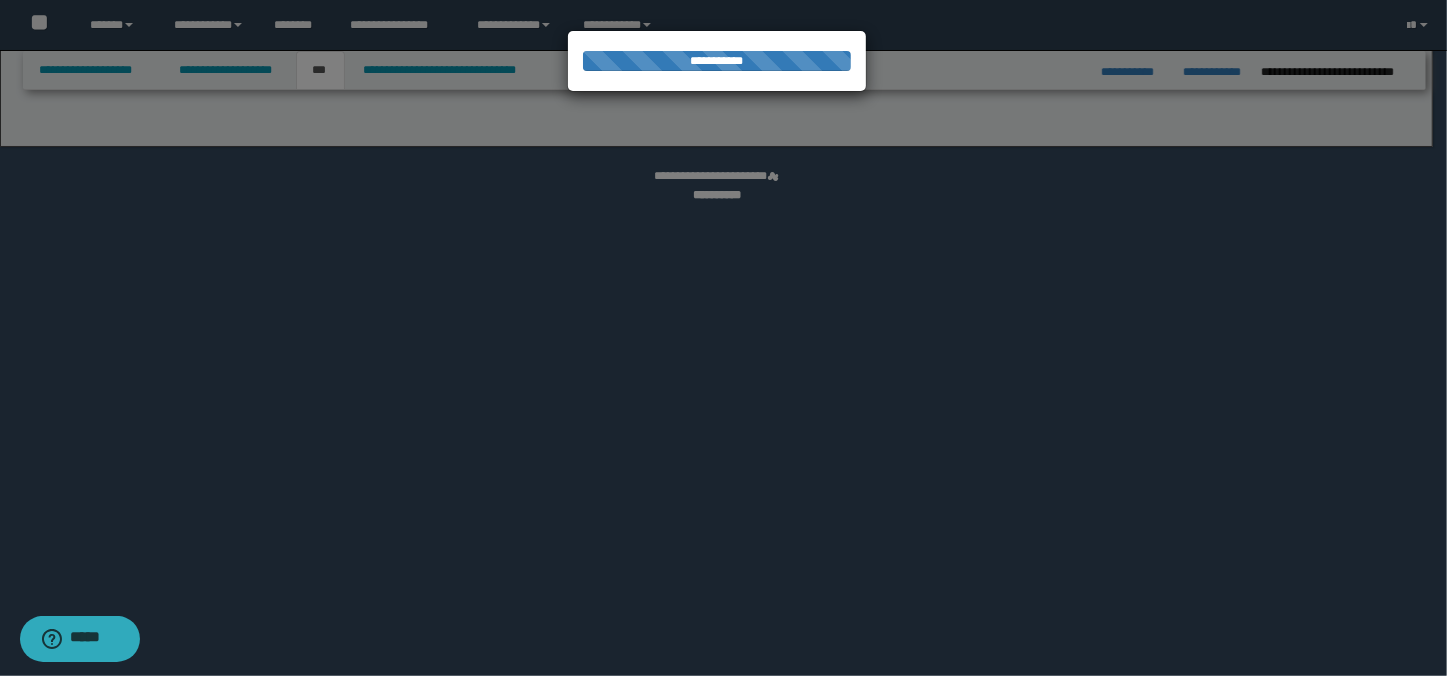 select on "*" 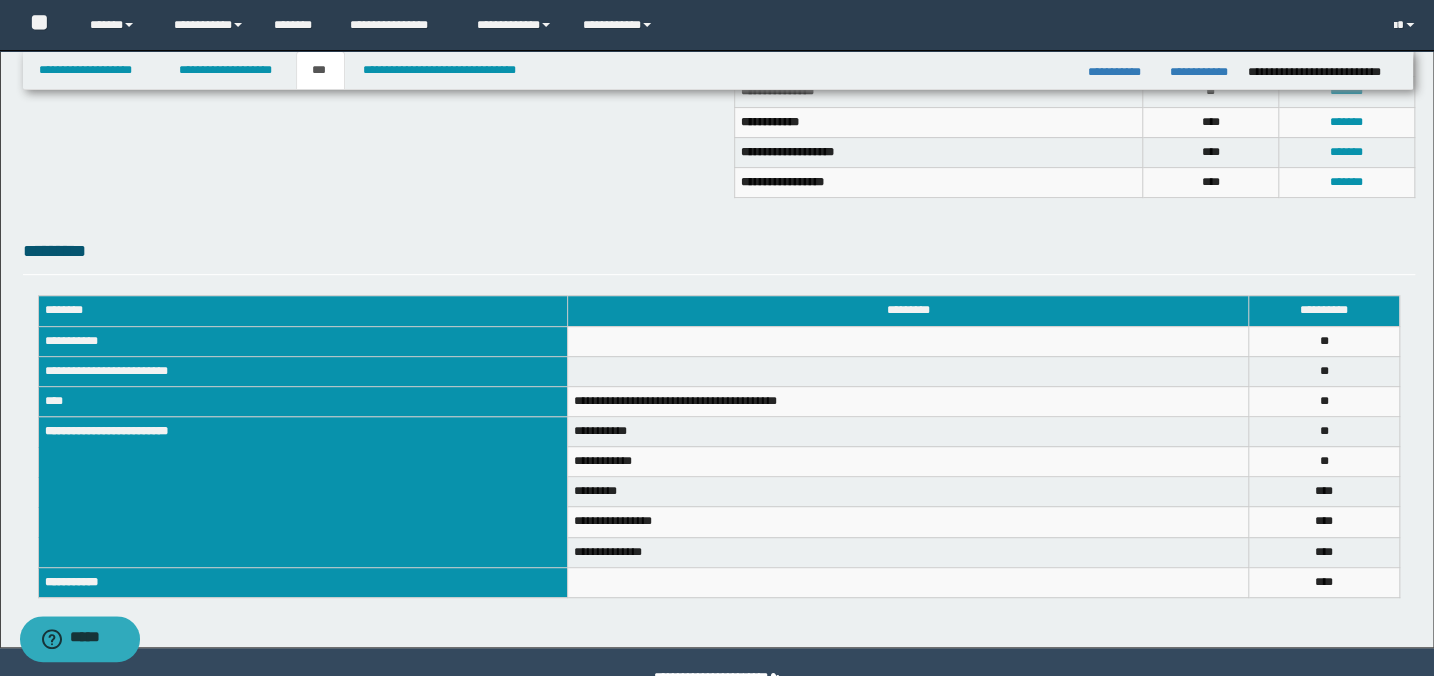 scroll, scrollTop: 362, scrollLeft: 0, axis: vertical 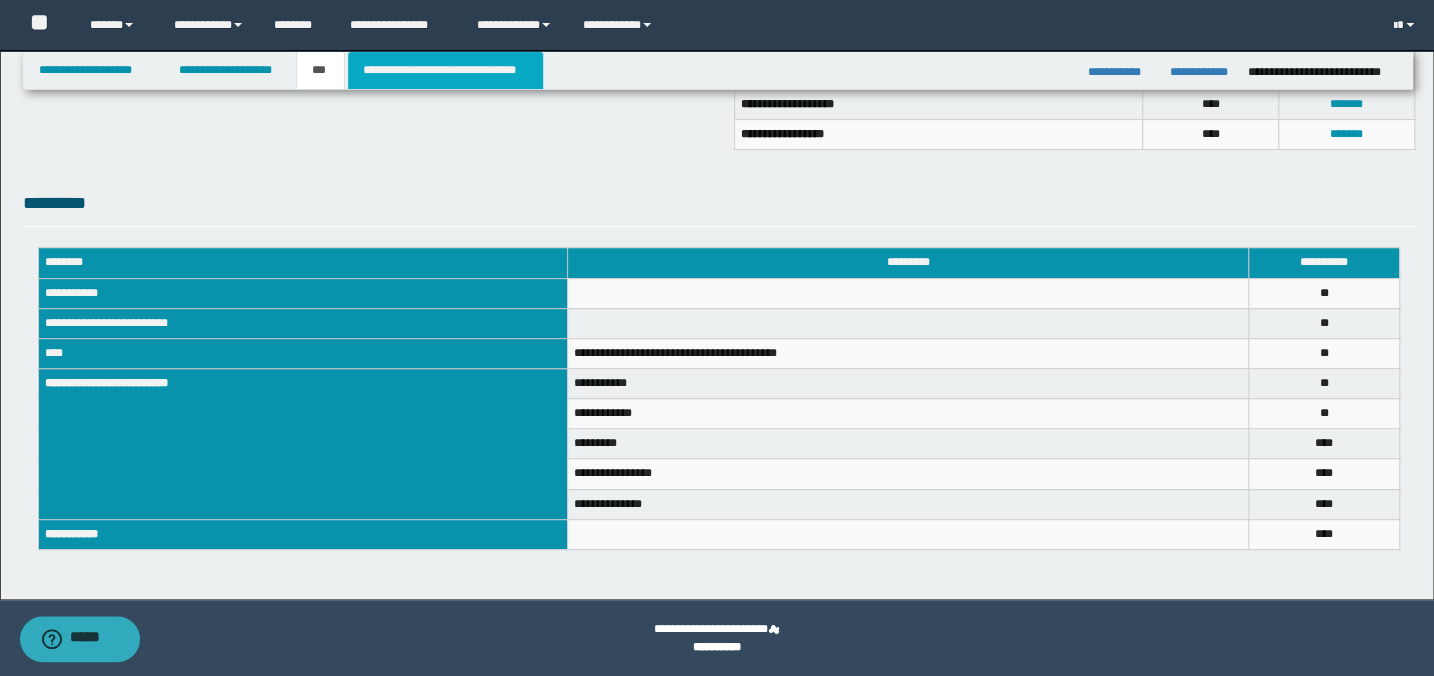 click on "**********" at bounding box center [445, 70] 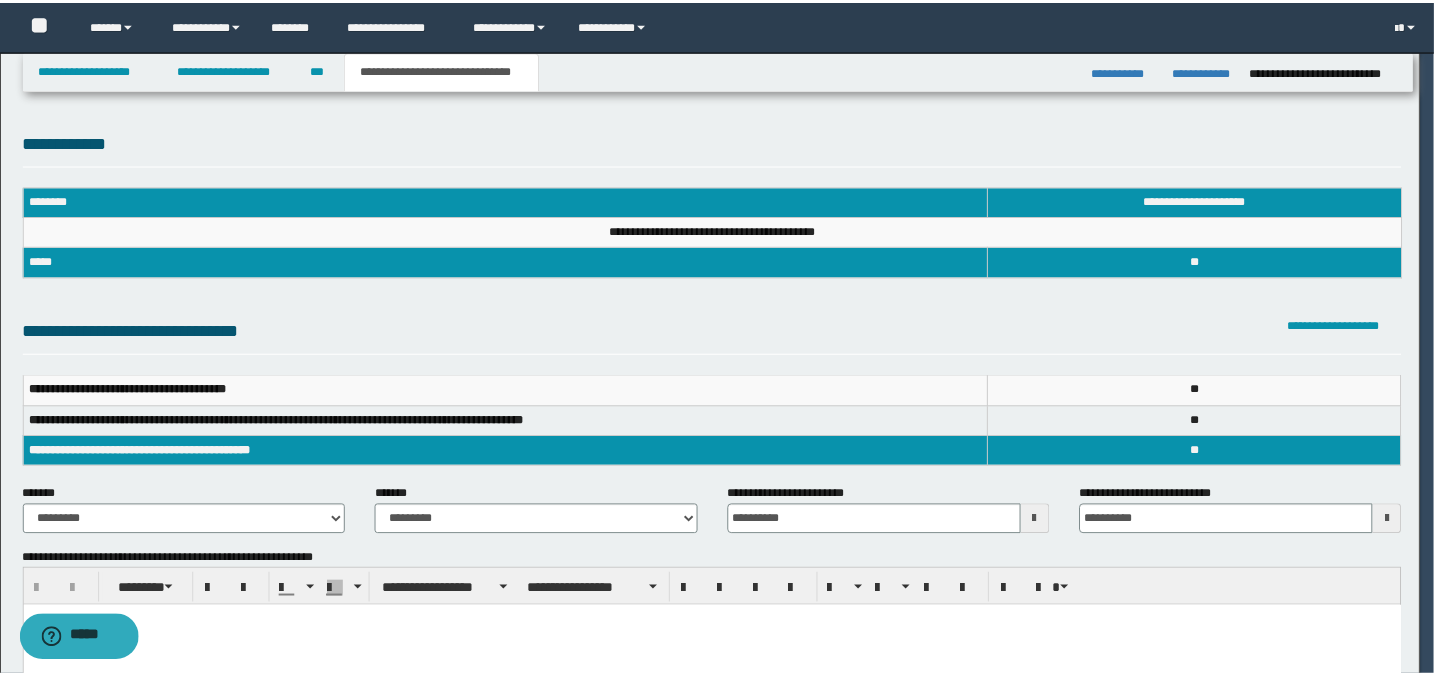 scroll, scrollTop: 0, scrollLeft: 0, axis: both 